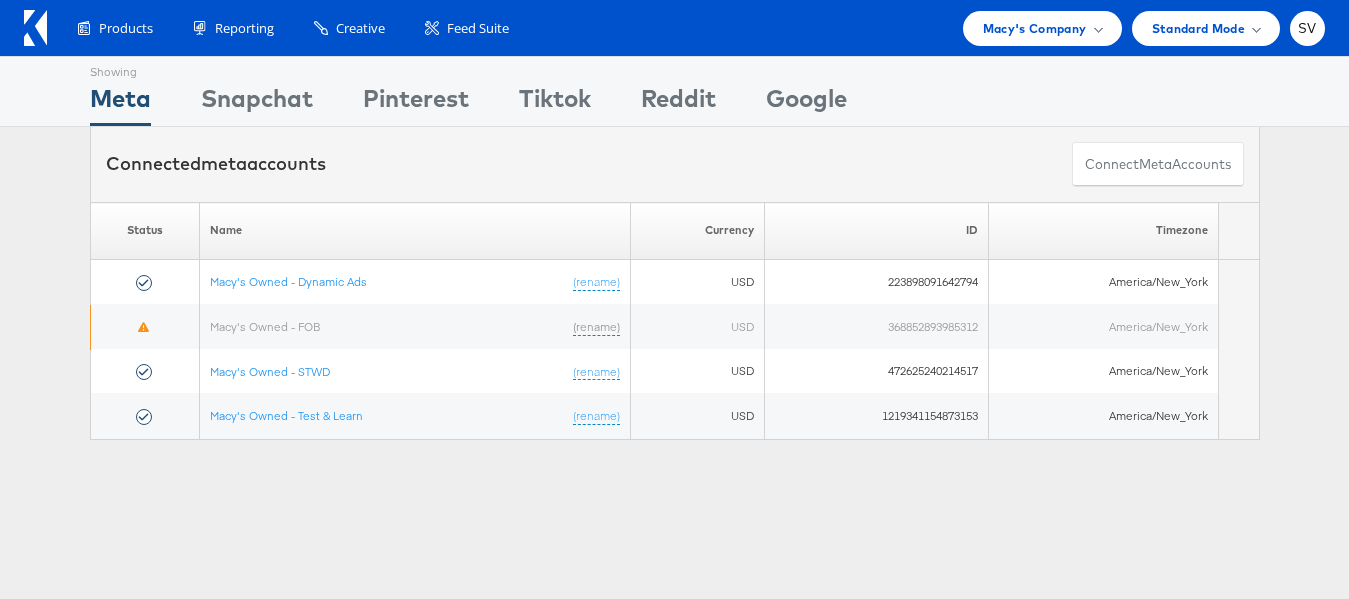 scroll, scrollTop: 0, scrollLeft: 0, axis: both 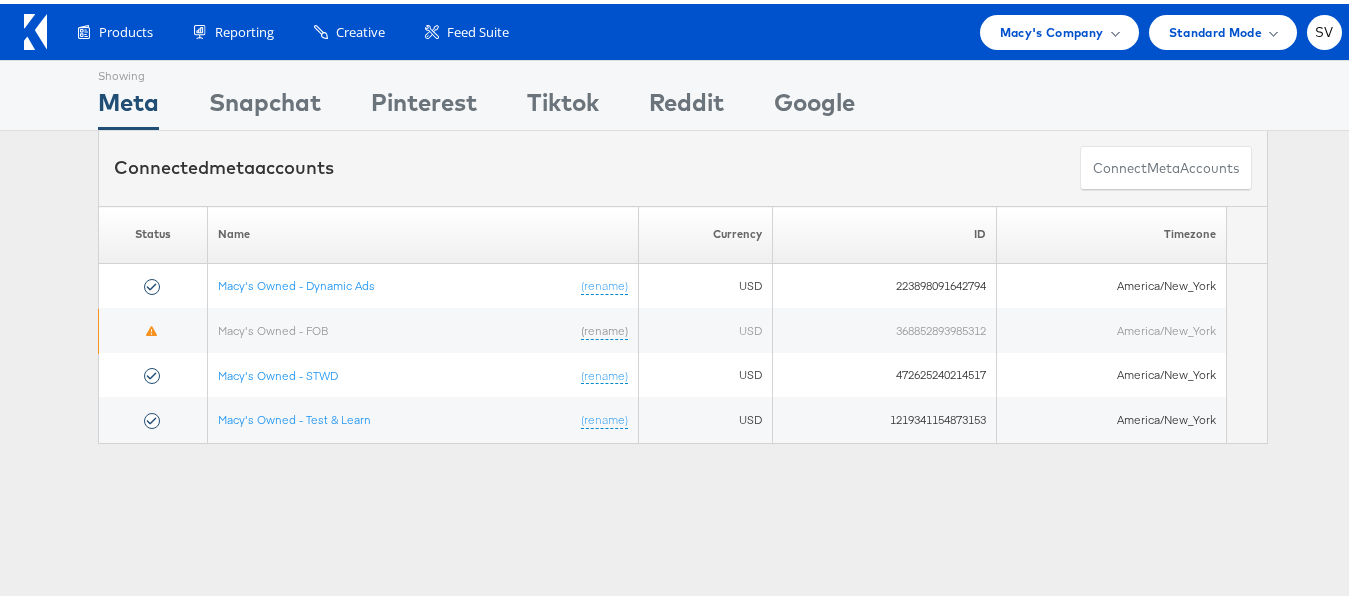 click on "Macy's Company" at bounding box center (1052, 28) 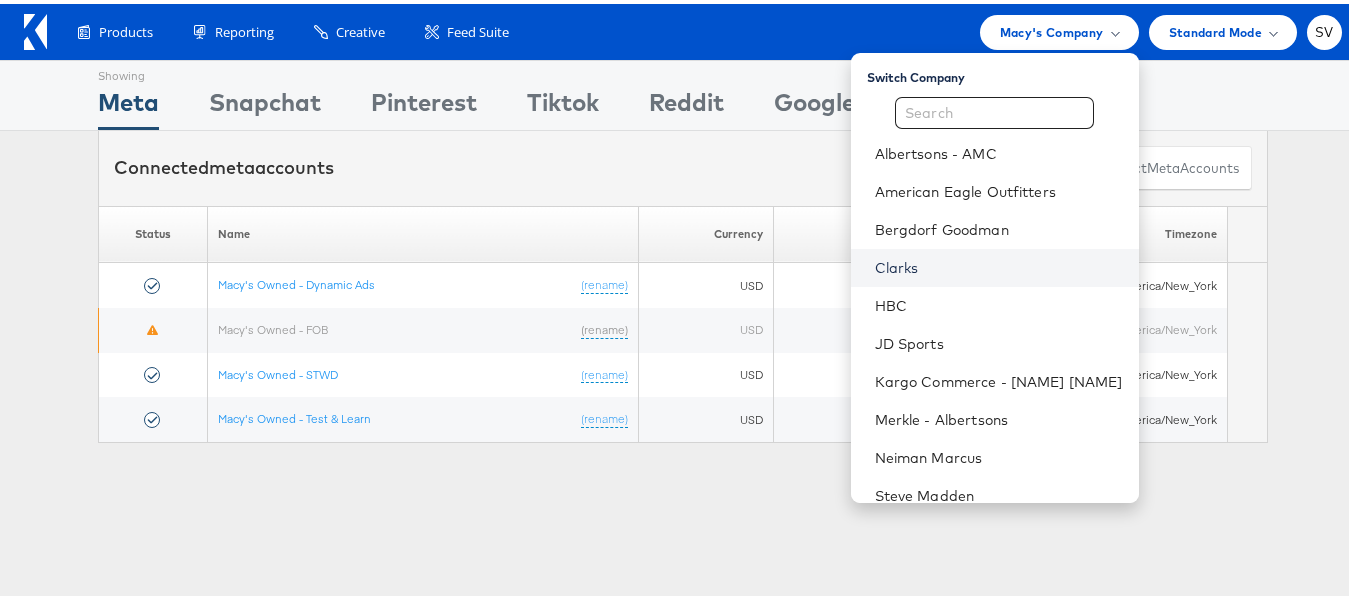 scroll, scrollTop: 58, scrollLeft: 0, axis: vertical 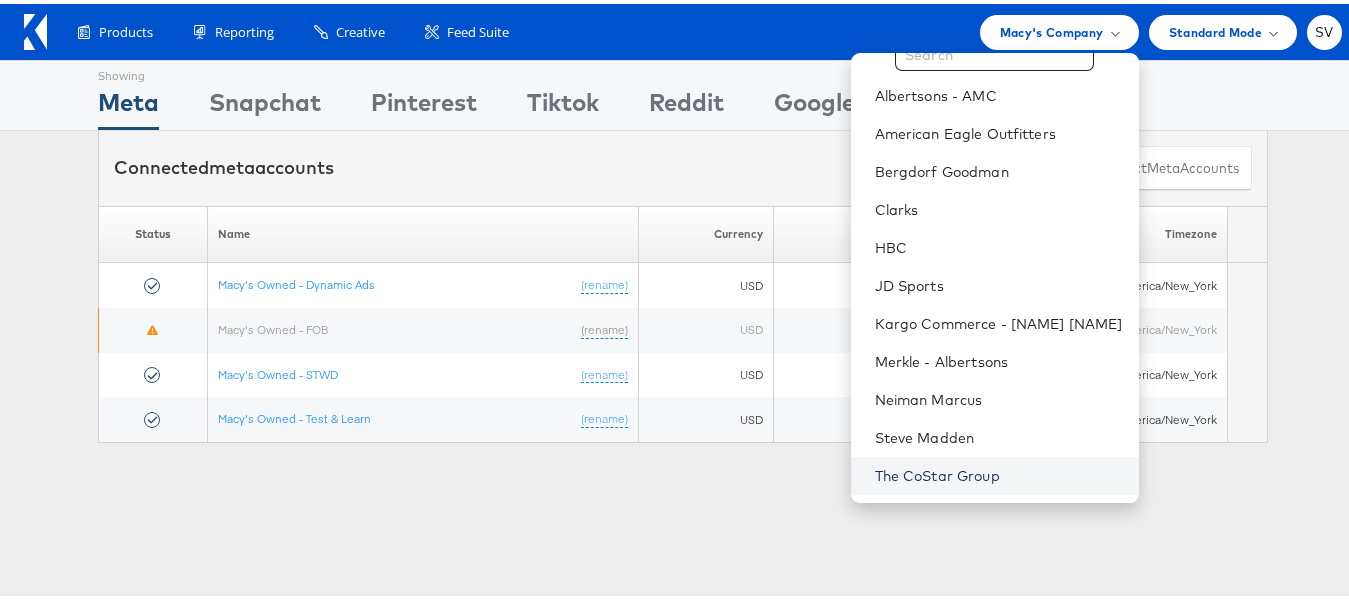 click on "The CoStar Group" at bounding box center [999, 472] 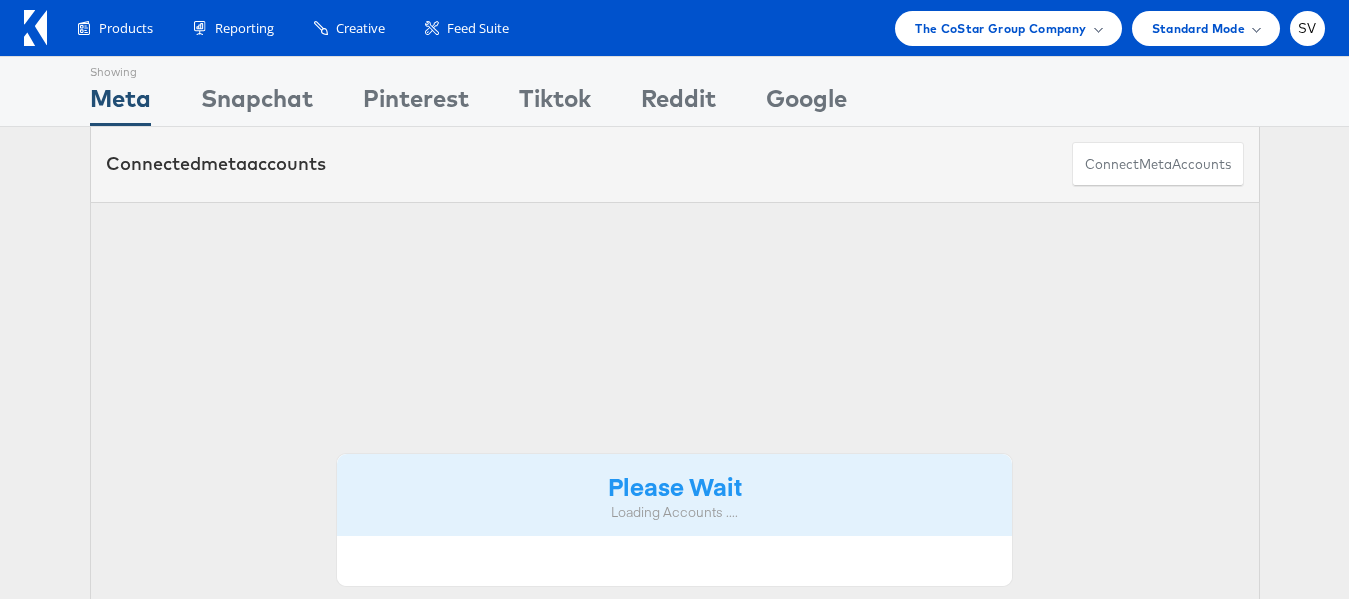 scroll, scrollTop: 0, scrollLeft: 0, axis: both 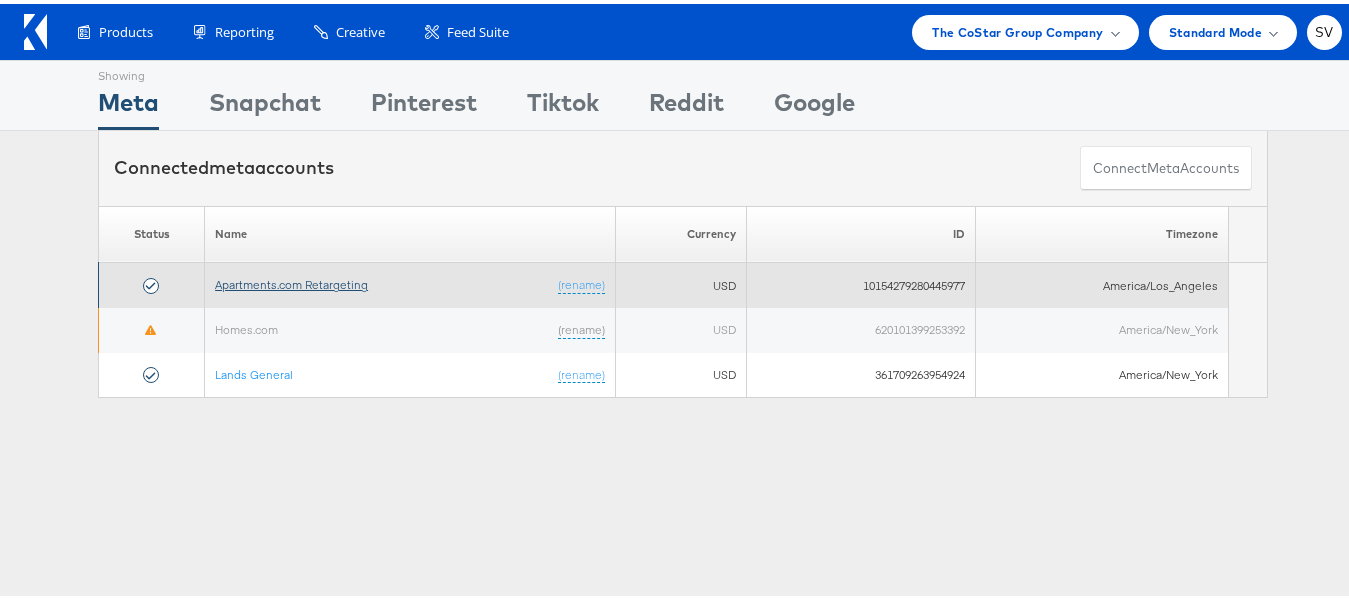 click on "Apartments.com Retargeting" at bounding box center [291, 280] 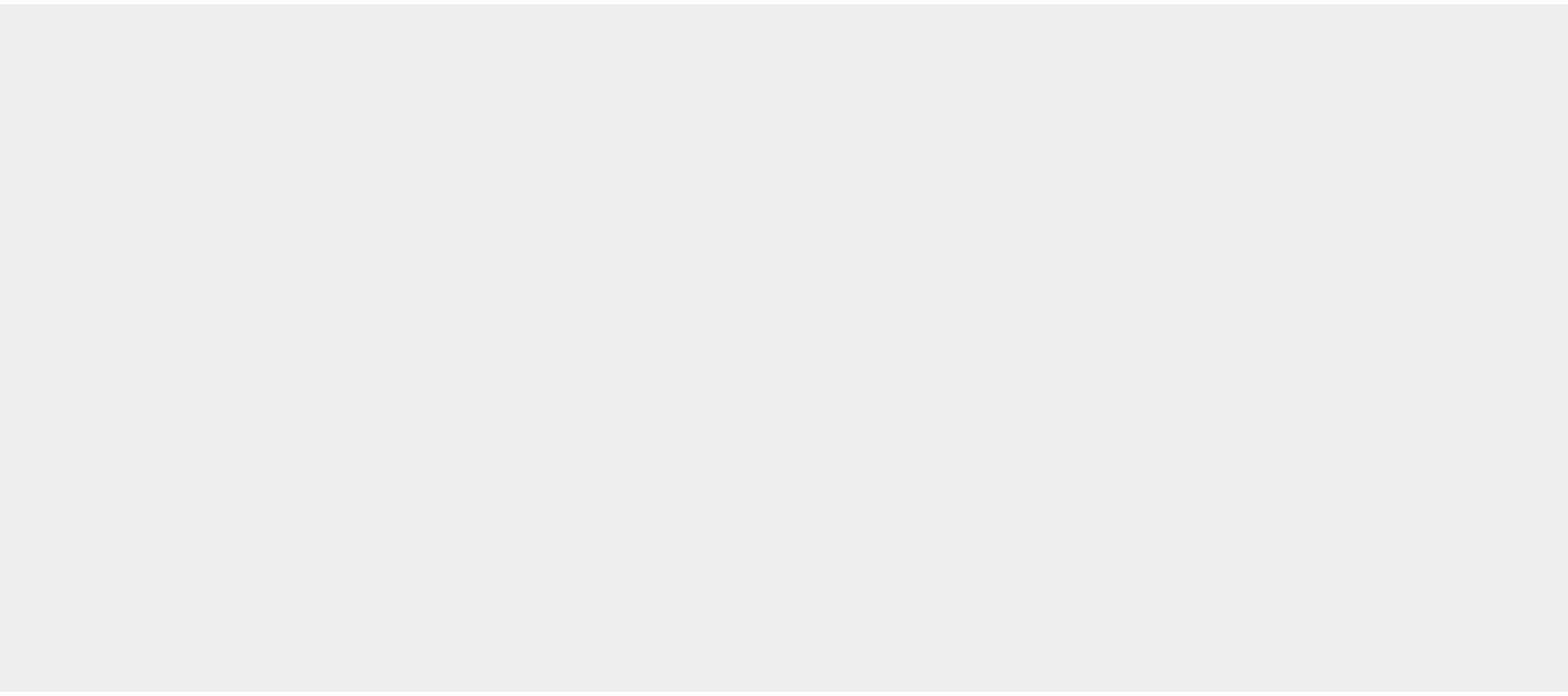 scroll, scrollTop: 0, scrollLeft: 0, axis: both 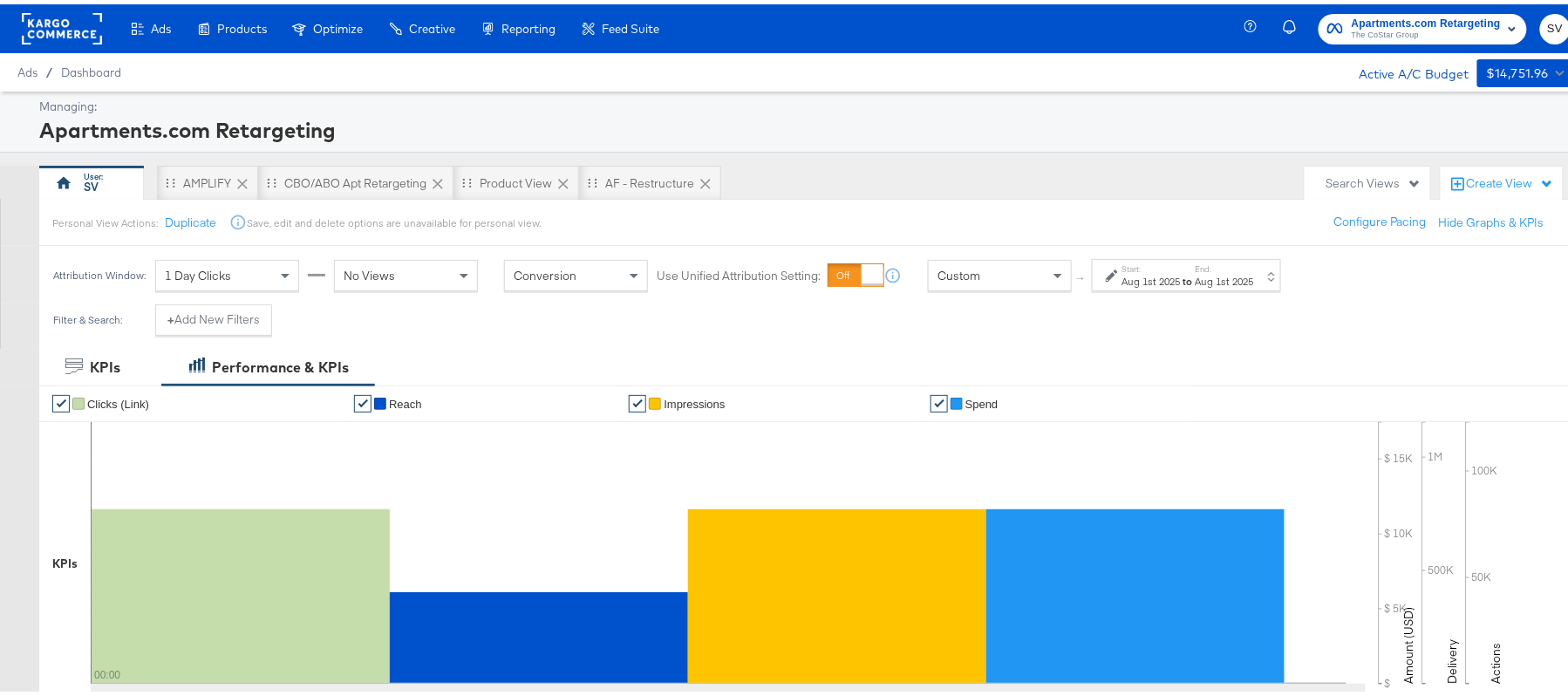click on "Start: [MONTH] [DAY] [YEAR]   to   End: [MONTH] [DAY] [YEAR]" at bounding box center [1186, 270] 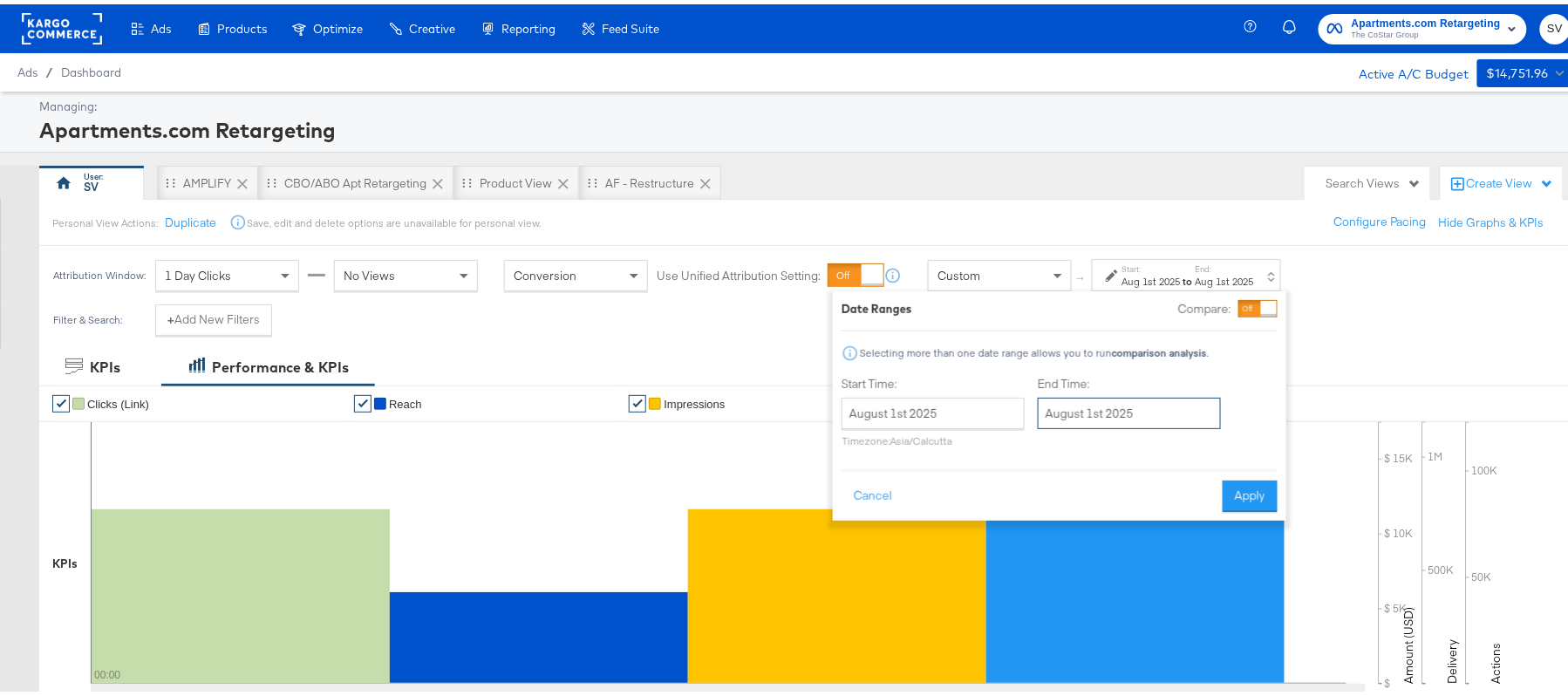 click on "August 1st 2025" at bounding box center (1129, 409) 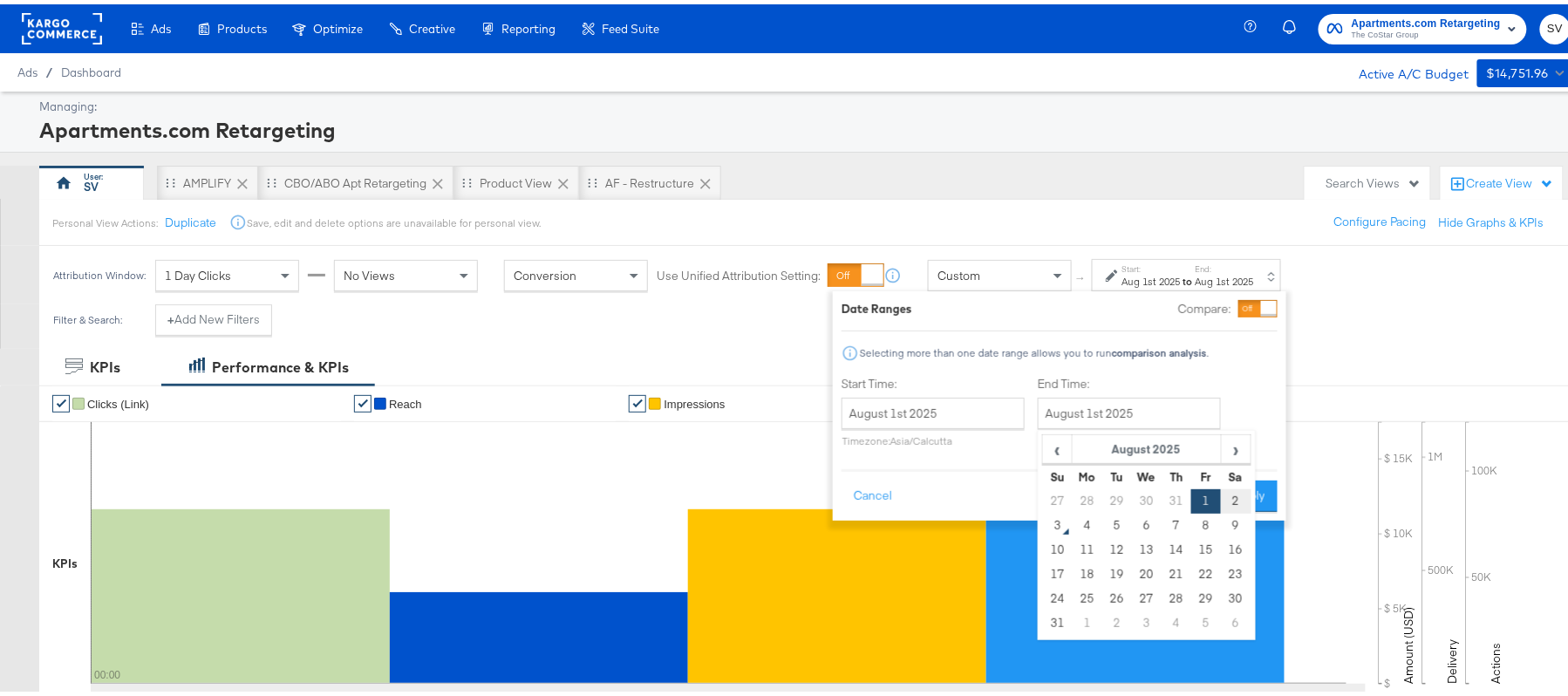 click on "2" at bounding box center [1236, 497] 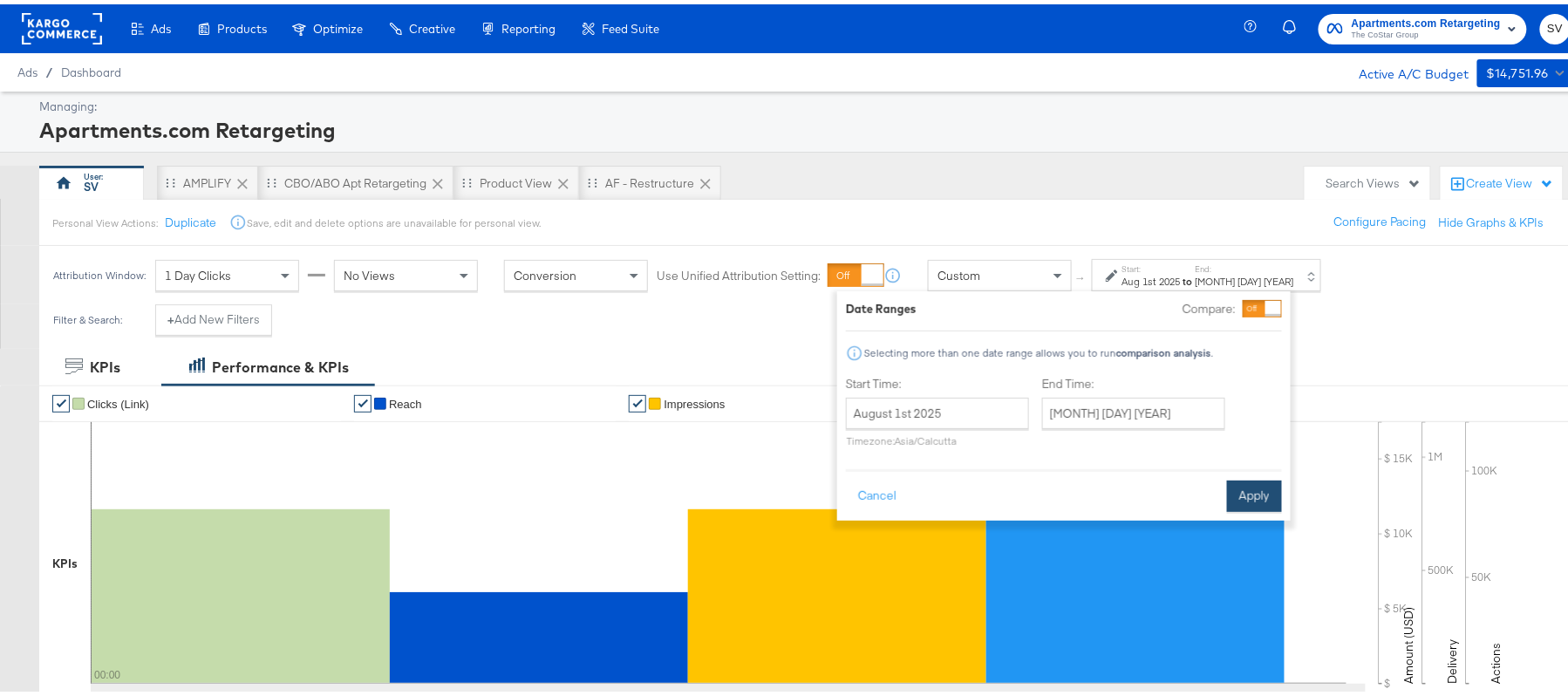 click on "Apply" at bounding box center [1254, 492] 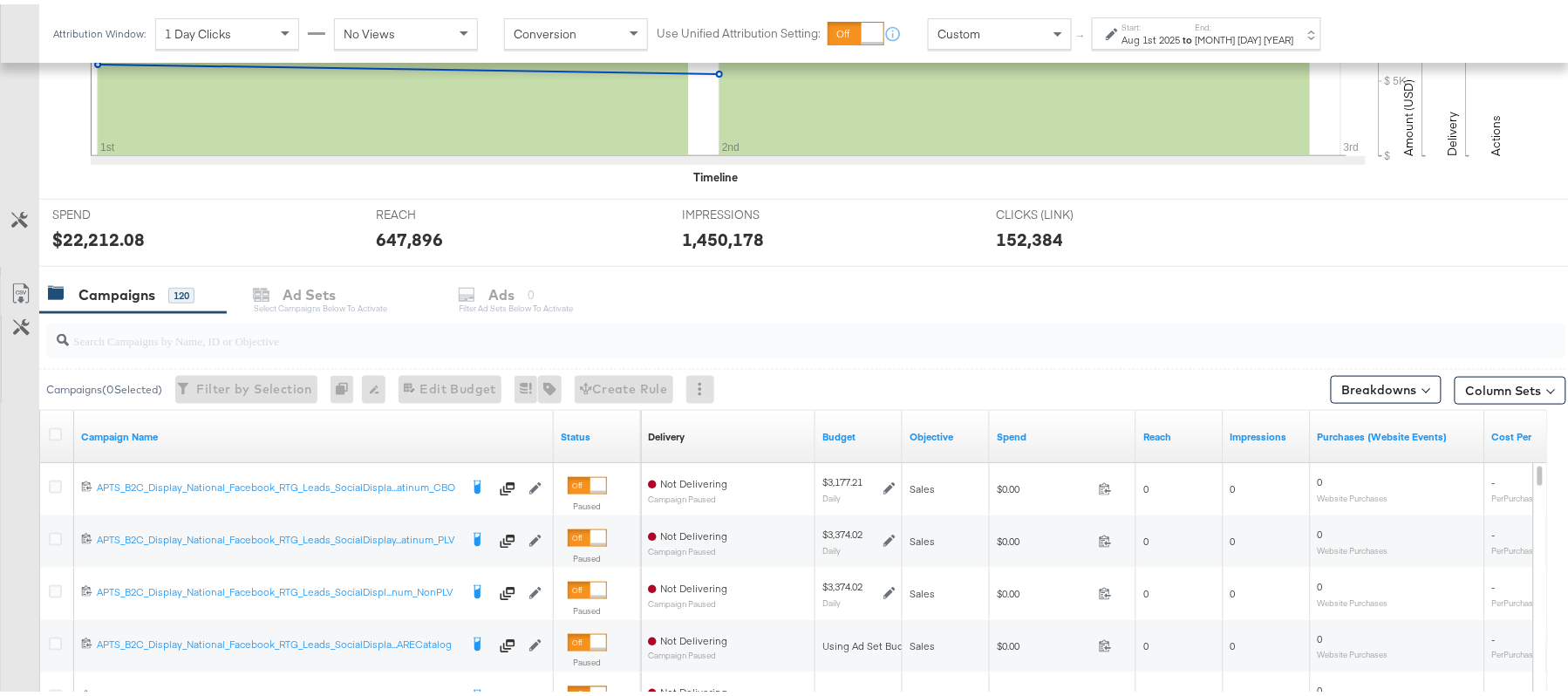 scroll, scrollTop: 529, scrollLeft: 0, axis: vertical 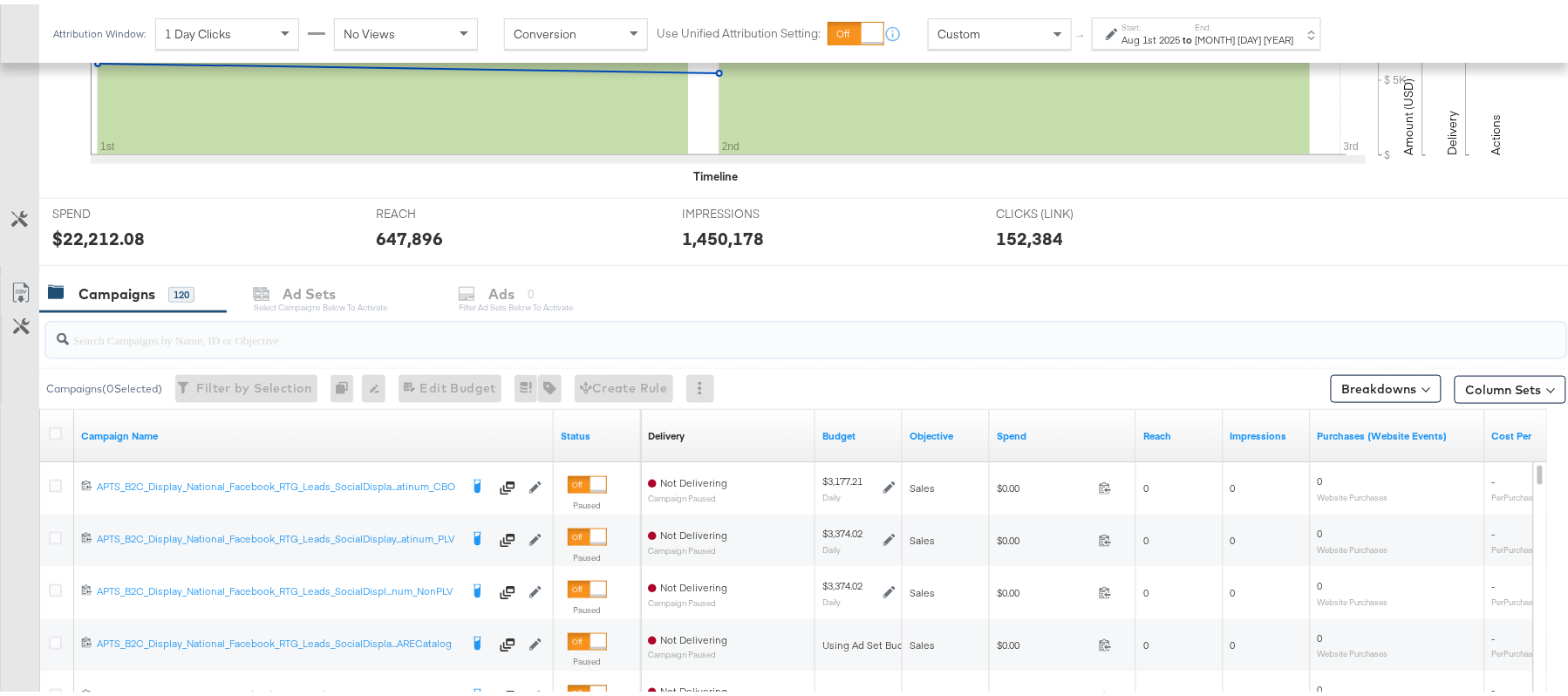 click at bounding box center (748, 328) 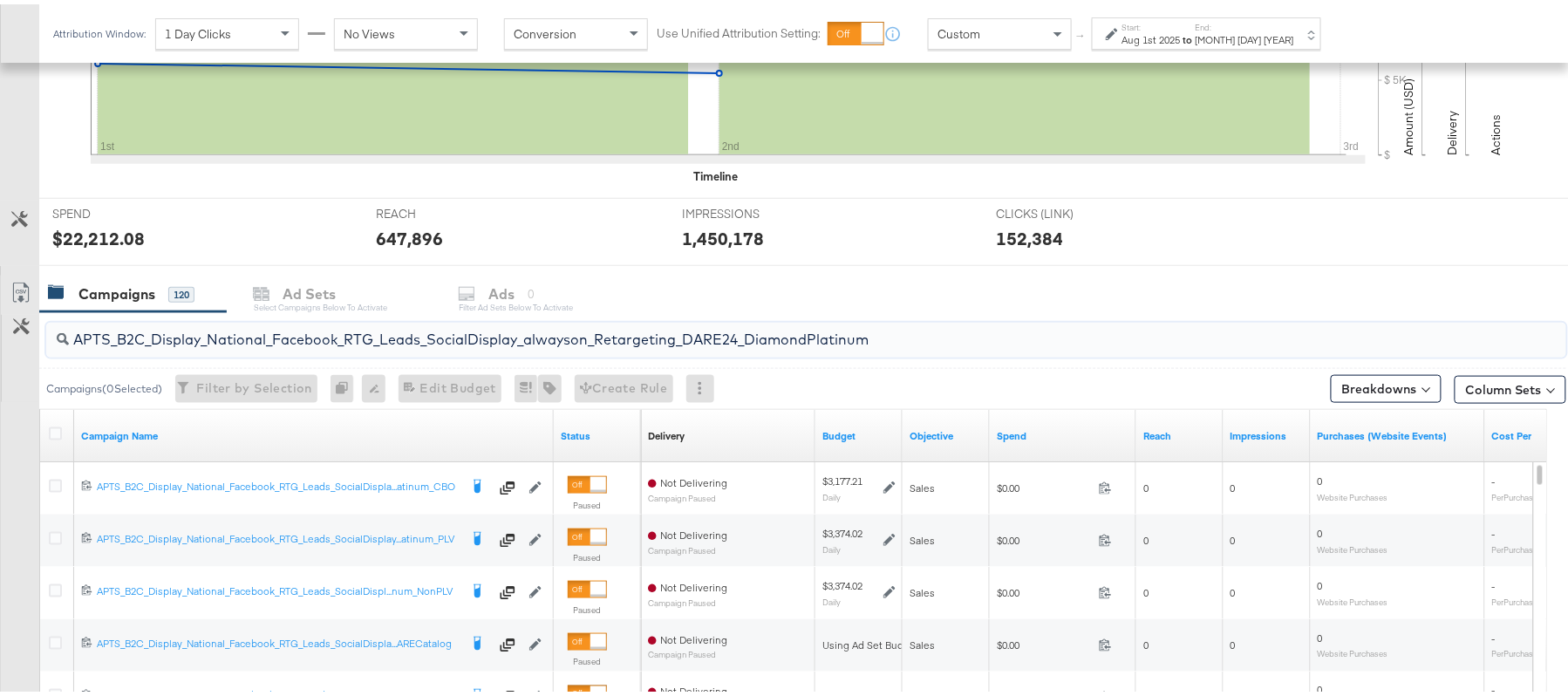 scroll, scrollTop: 525, scrollLeft: 0, axis: vertical 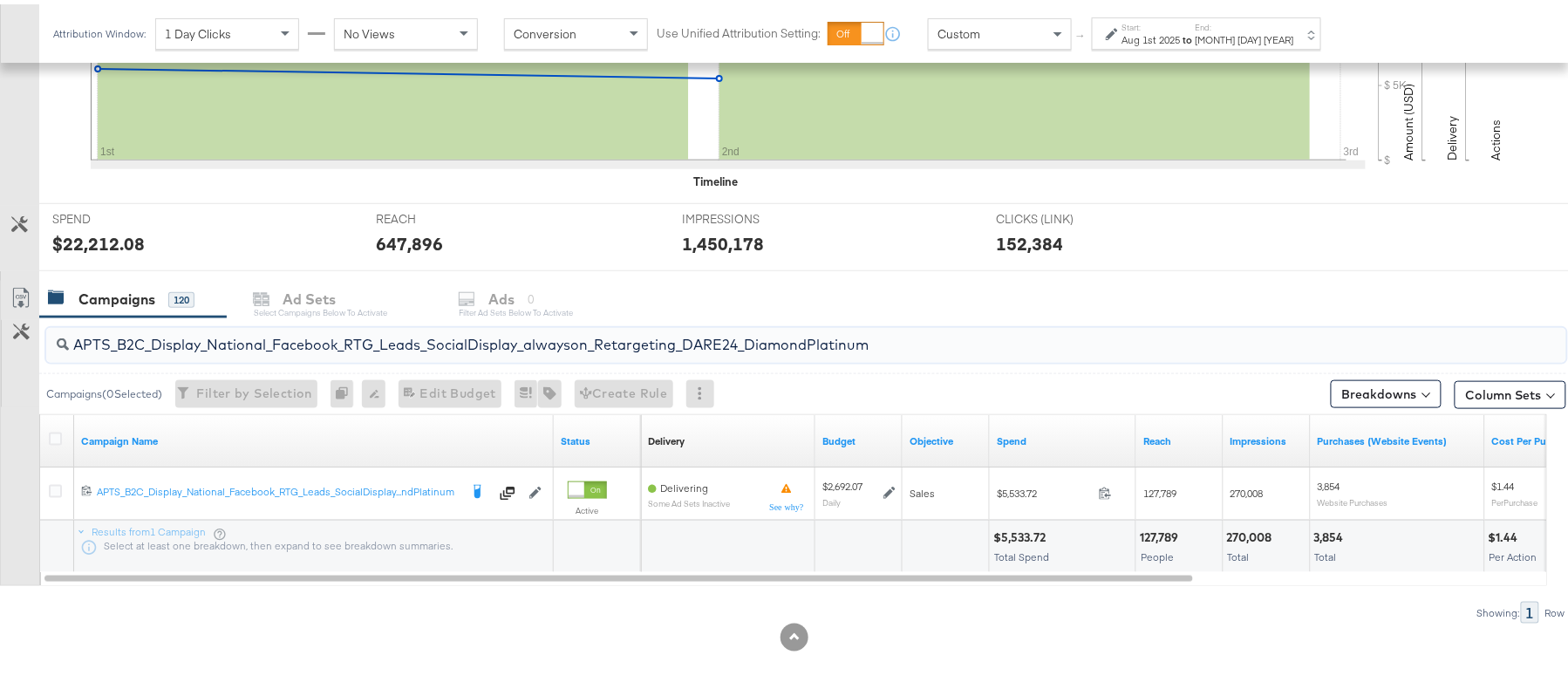 click on "$5,533.72" at bounding box center [1022, 533] 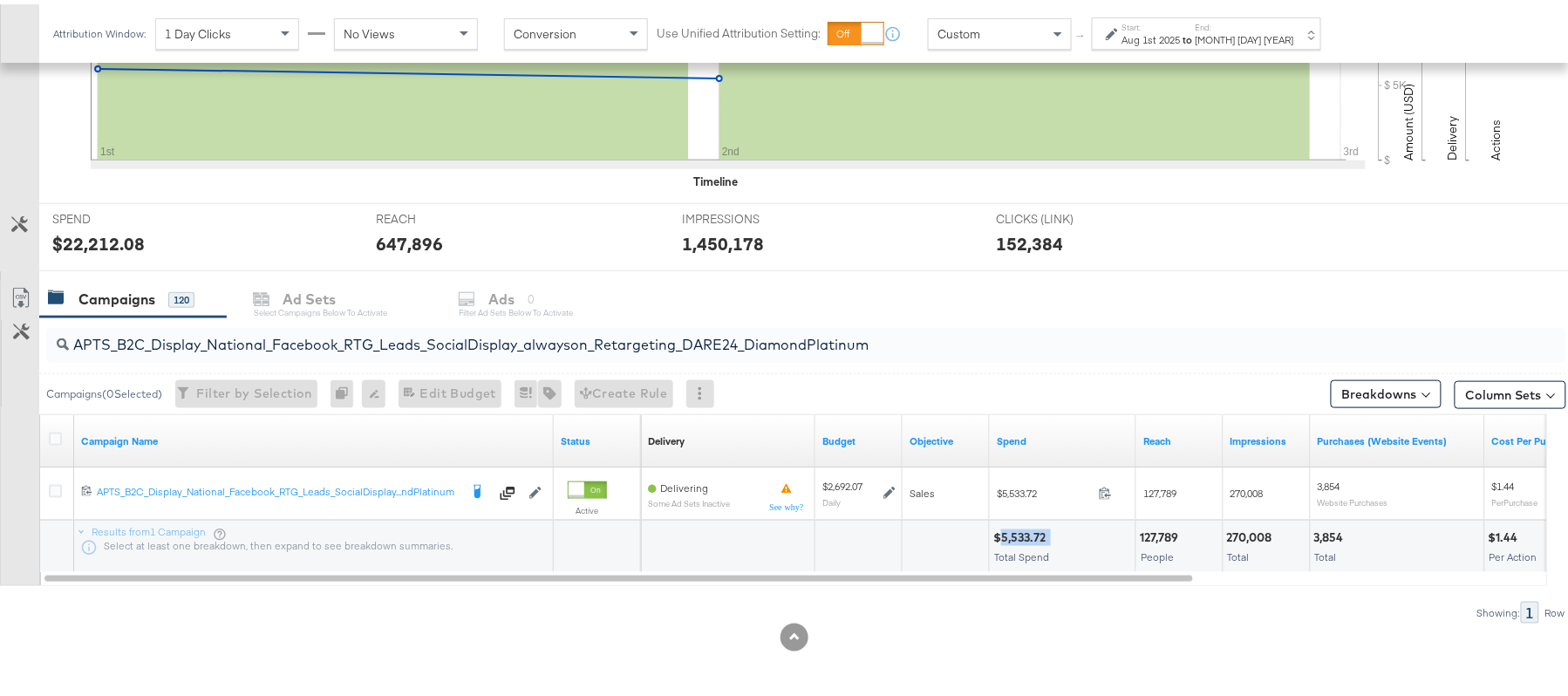 click on "$5,533.72" at bounding box center (1022, 533) 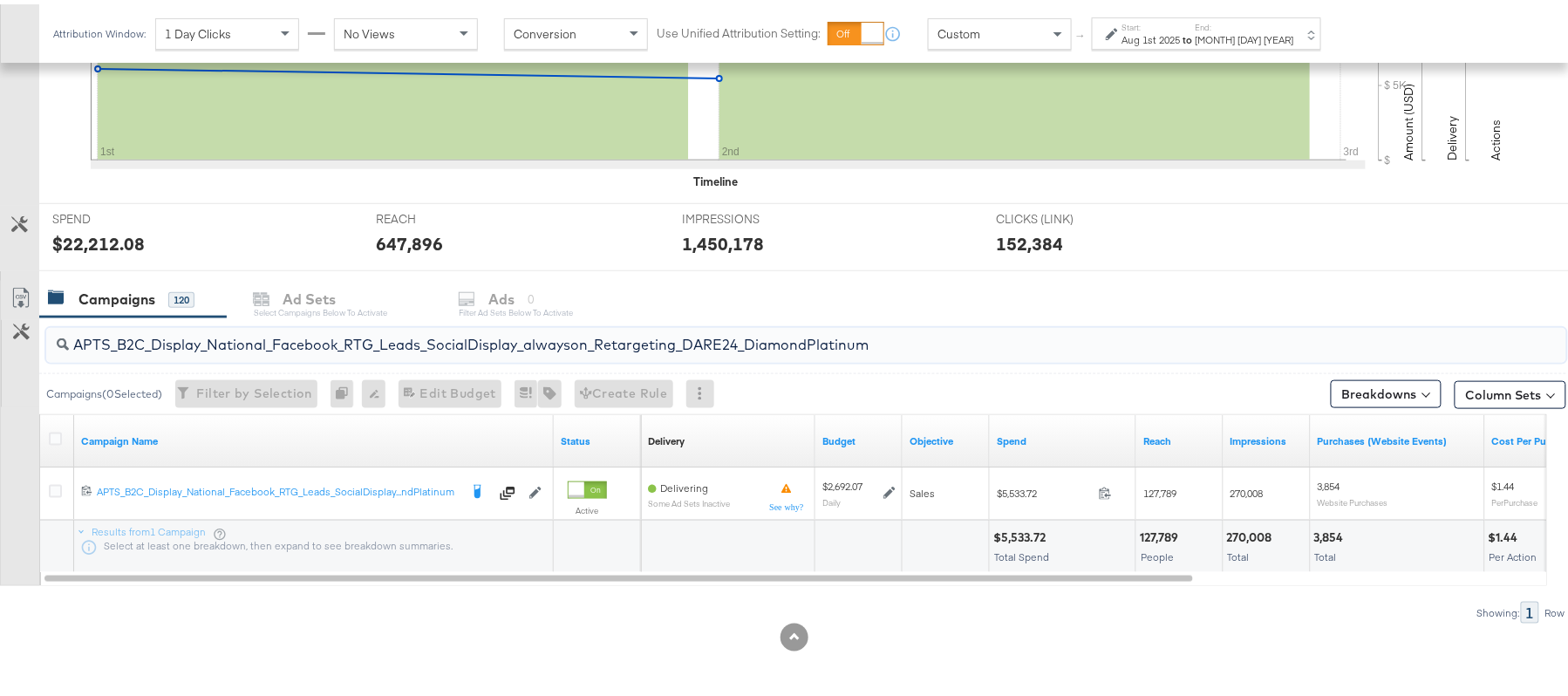 click on "APTS_B2C_Display_National_Facebook_RTG_Leads_SocialDisplay_alwayson_Retargeting_DARE24_DiamondPlatinum" at bounding box center [748, 333] 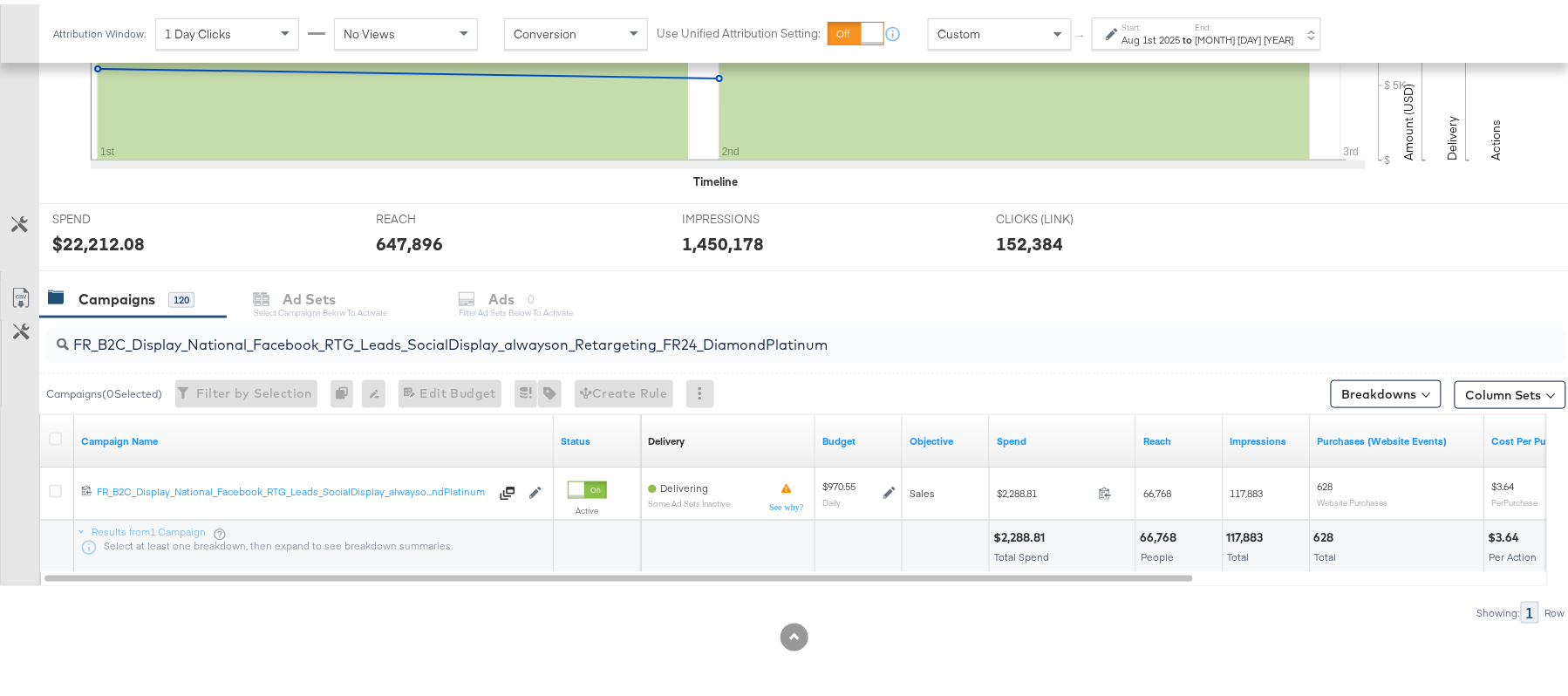 click on "$2,288.81" at bounding box center [1021, 533] 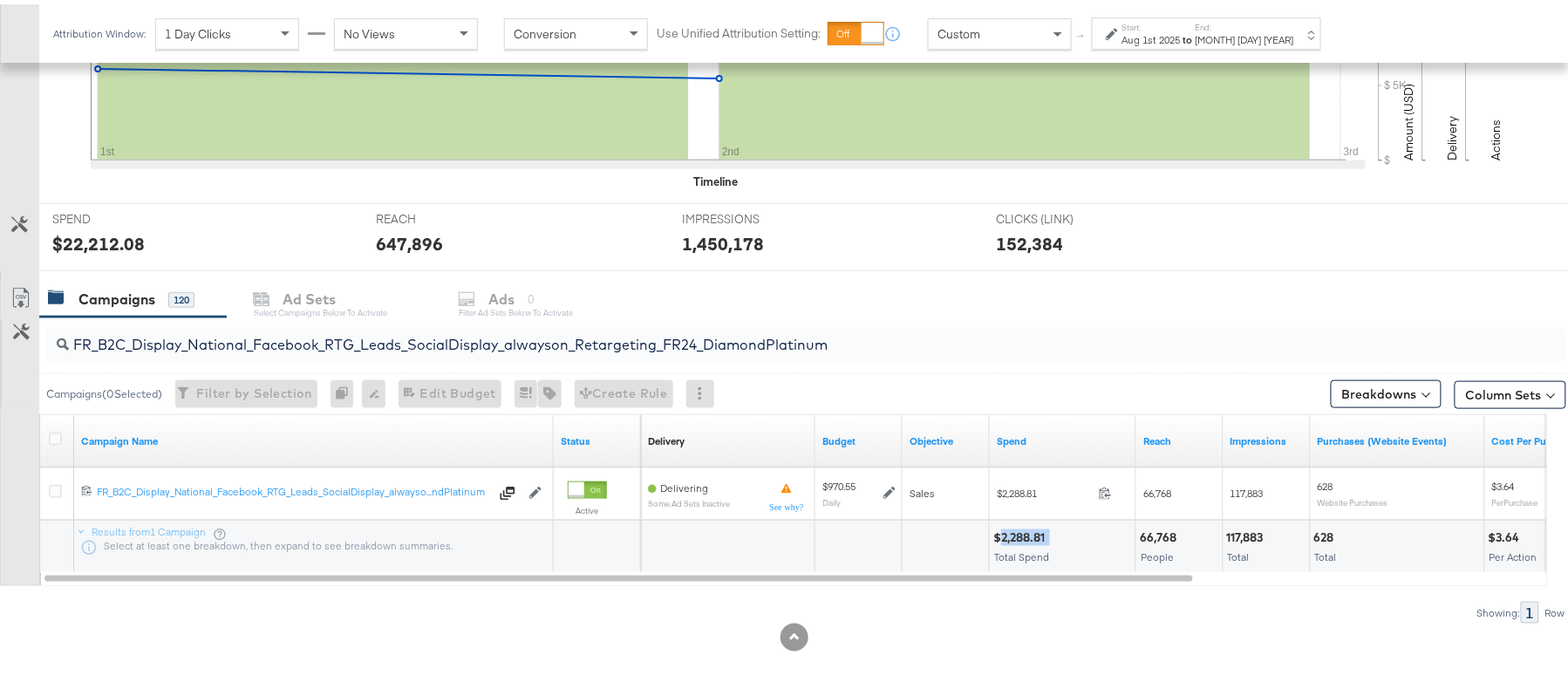 click on "$2,288.81" at bounding box center (1021, 533) 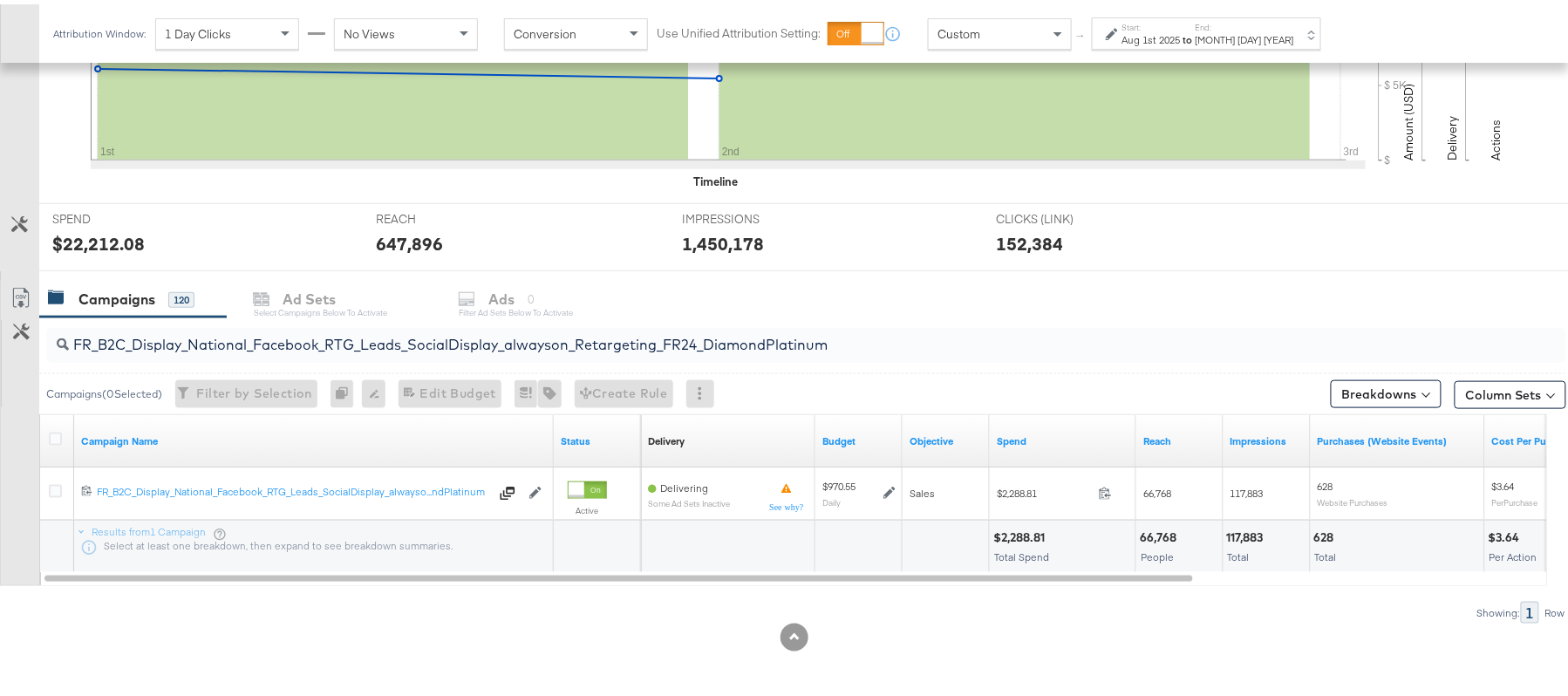 click on "FR_B2C_Display_National_Facebook_RTG_Leads_SocialDisplay_alwayson_Retargeting_FR24_DiamondPlatinum" at bounding box center (748, 333) 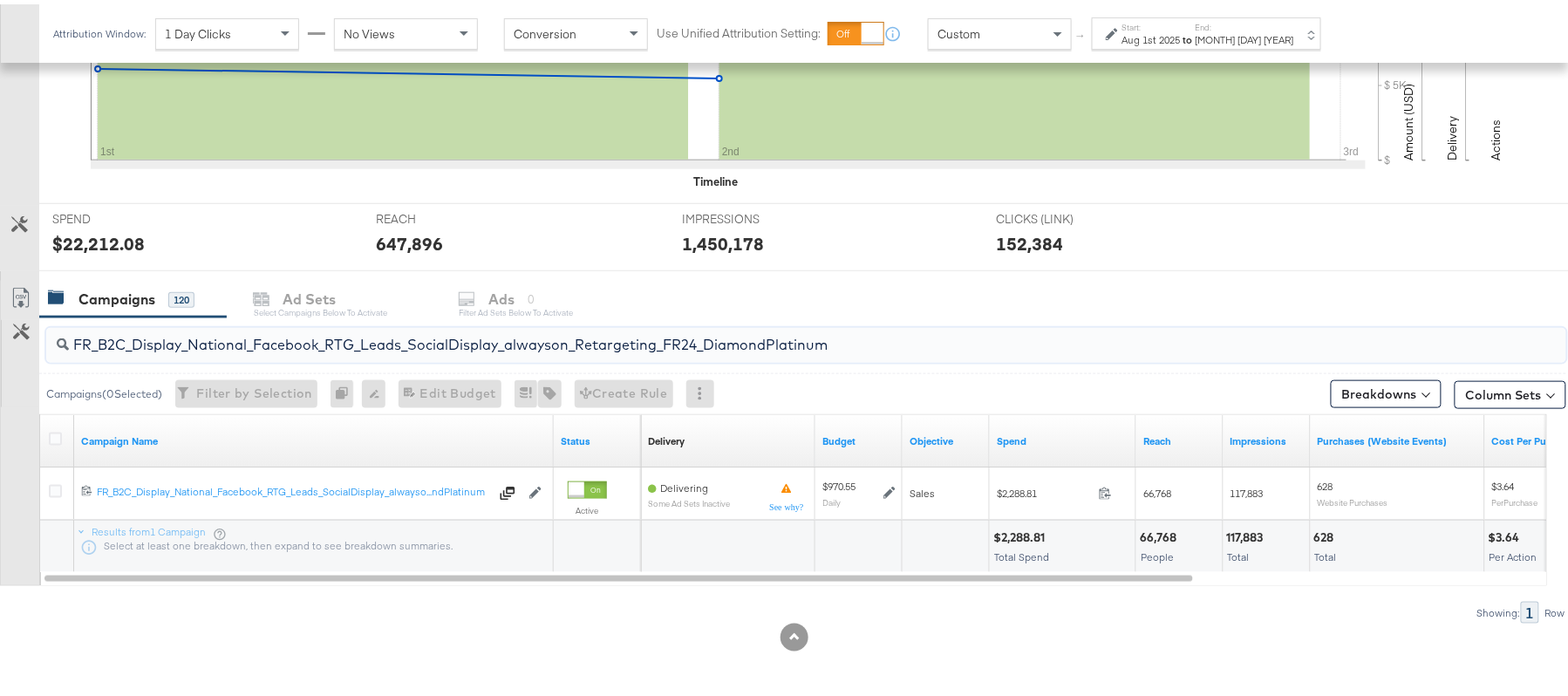 paste on "AF_B2C_Display_National_Facebook_RTG_Leads_SocialDisplay_alwayson_Retargeting_AF" 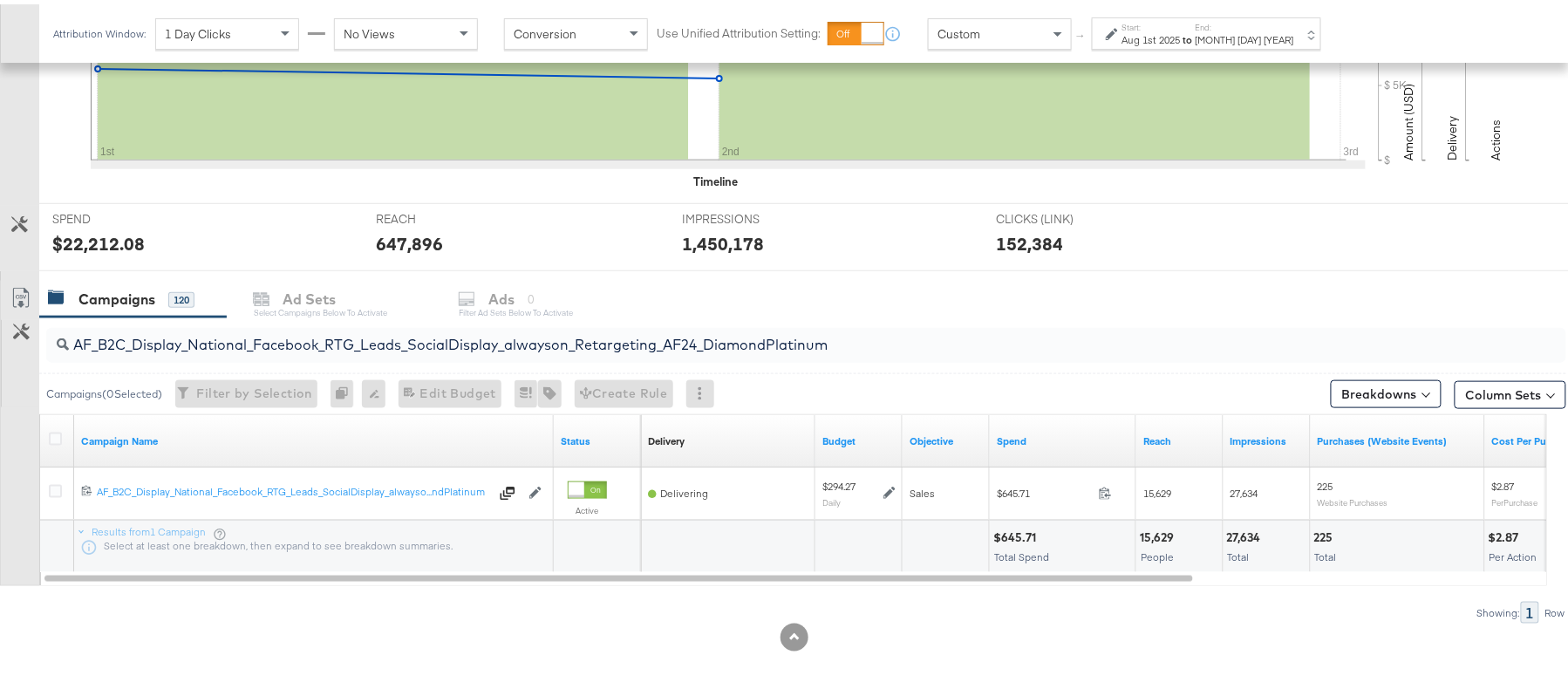 click on "$645.71" at bounding box center [1017, 533] 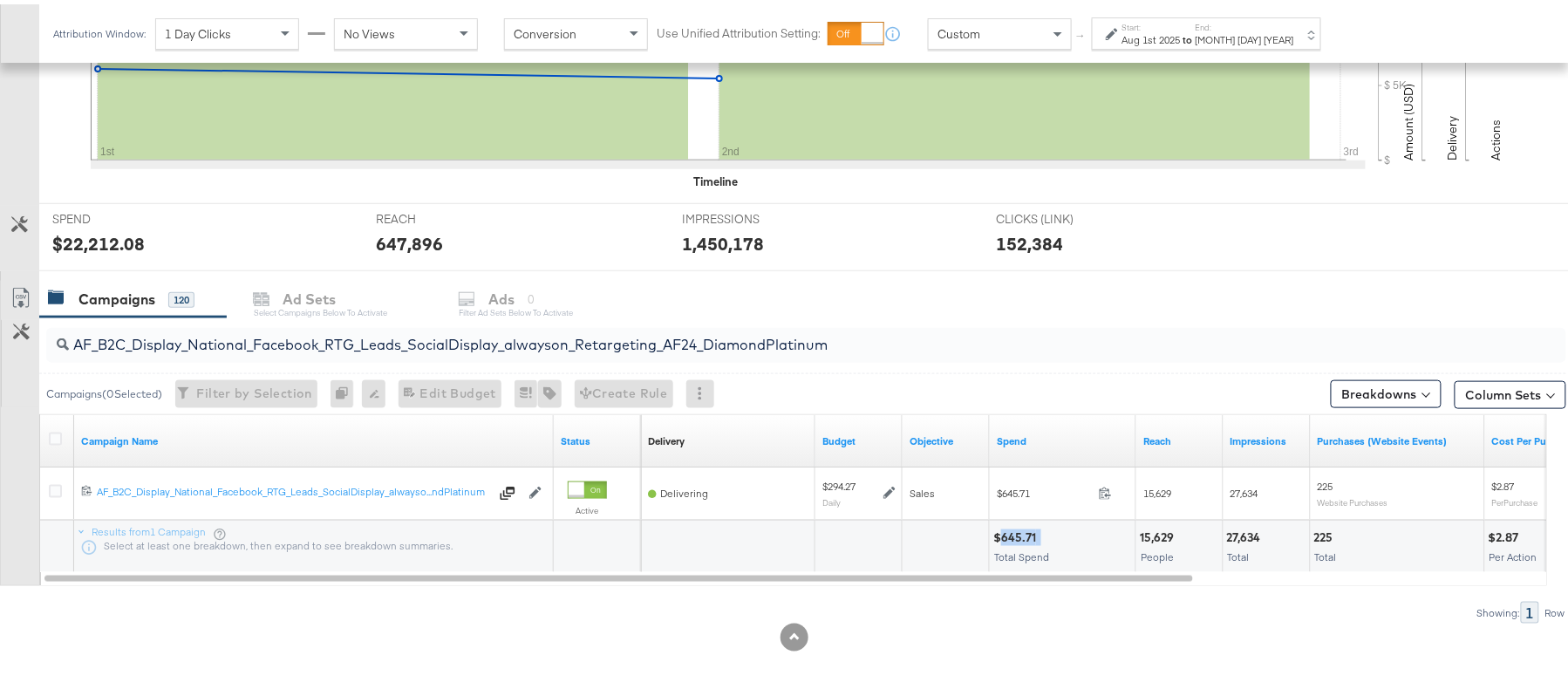 click on "$645.71" at bounding box center [1017, 533] 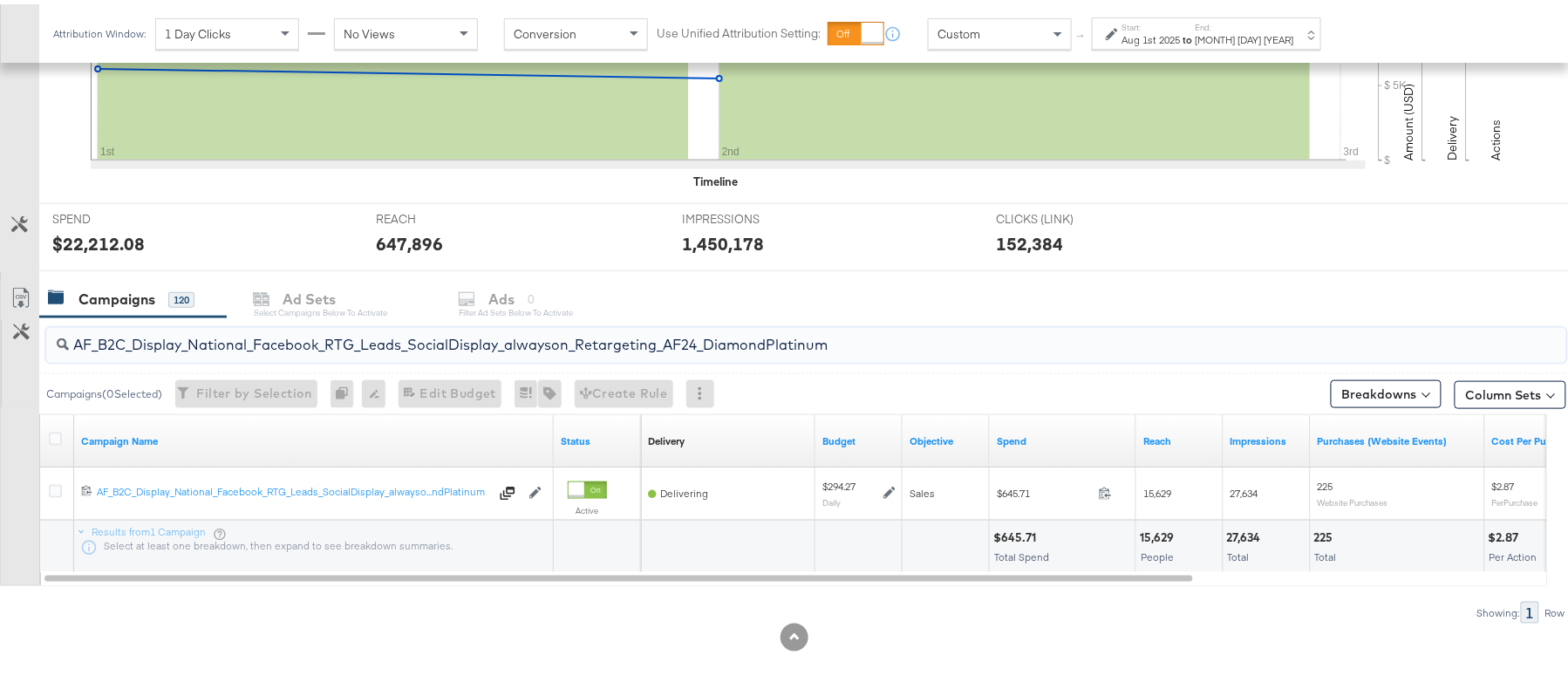 click on "AF_B2C_Display_National_Facebook_RTG_Leads_SocialDisplay_alwayson_Retargeting_AF24_DiamondPlatinum" at bounding box center [748, 333] 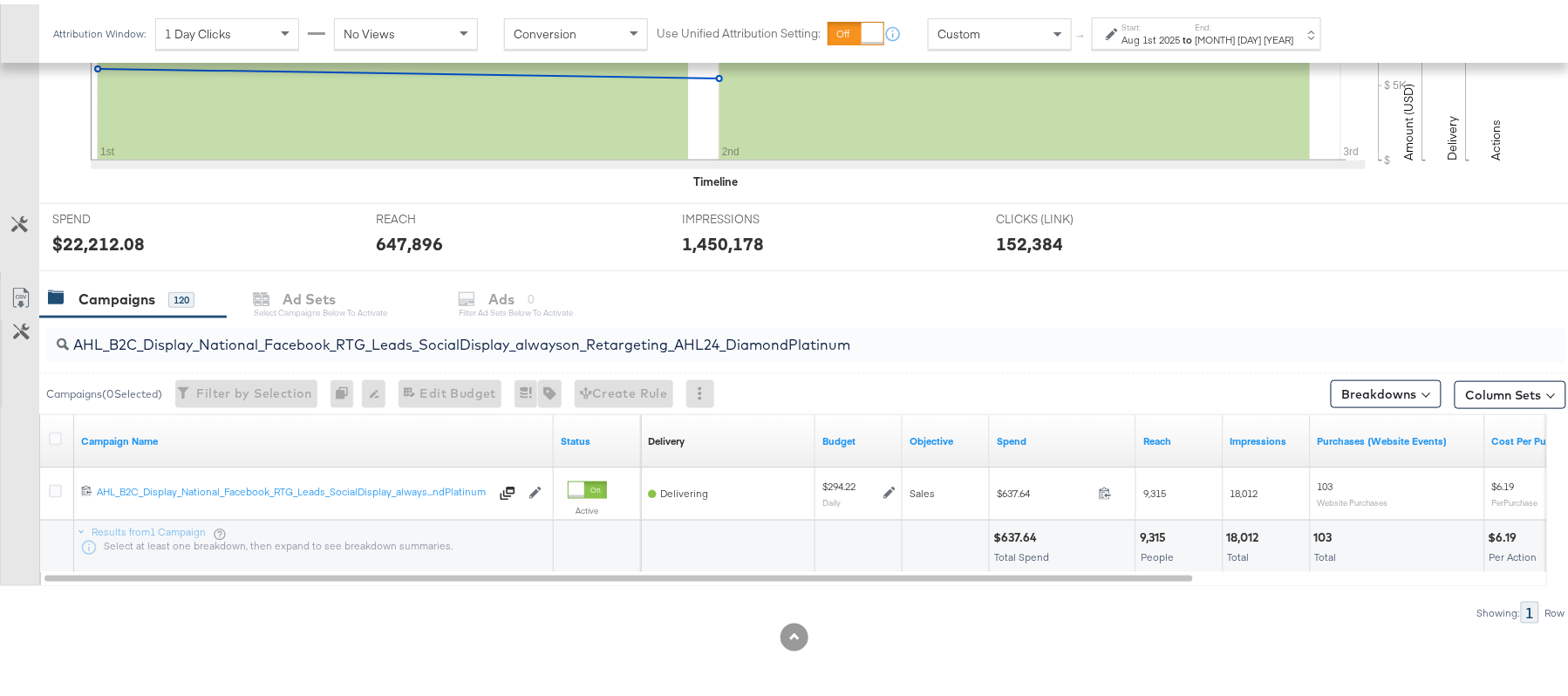 click on "$637.64" at bounding box center [1018, 533] 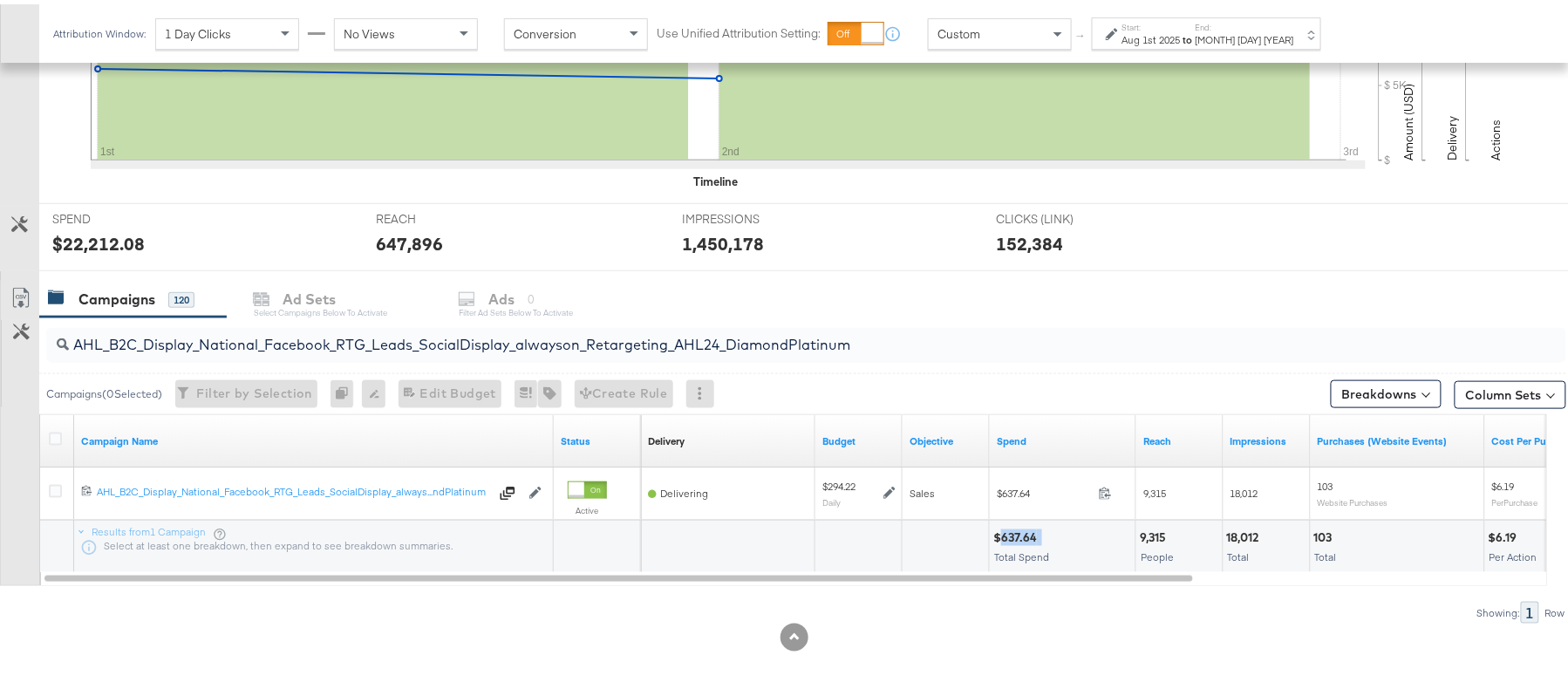 click on "$637.64" at bounding box center (1018, 533) 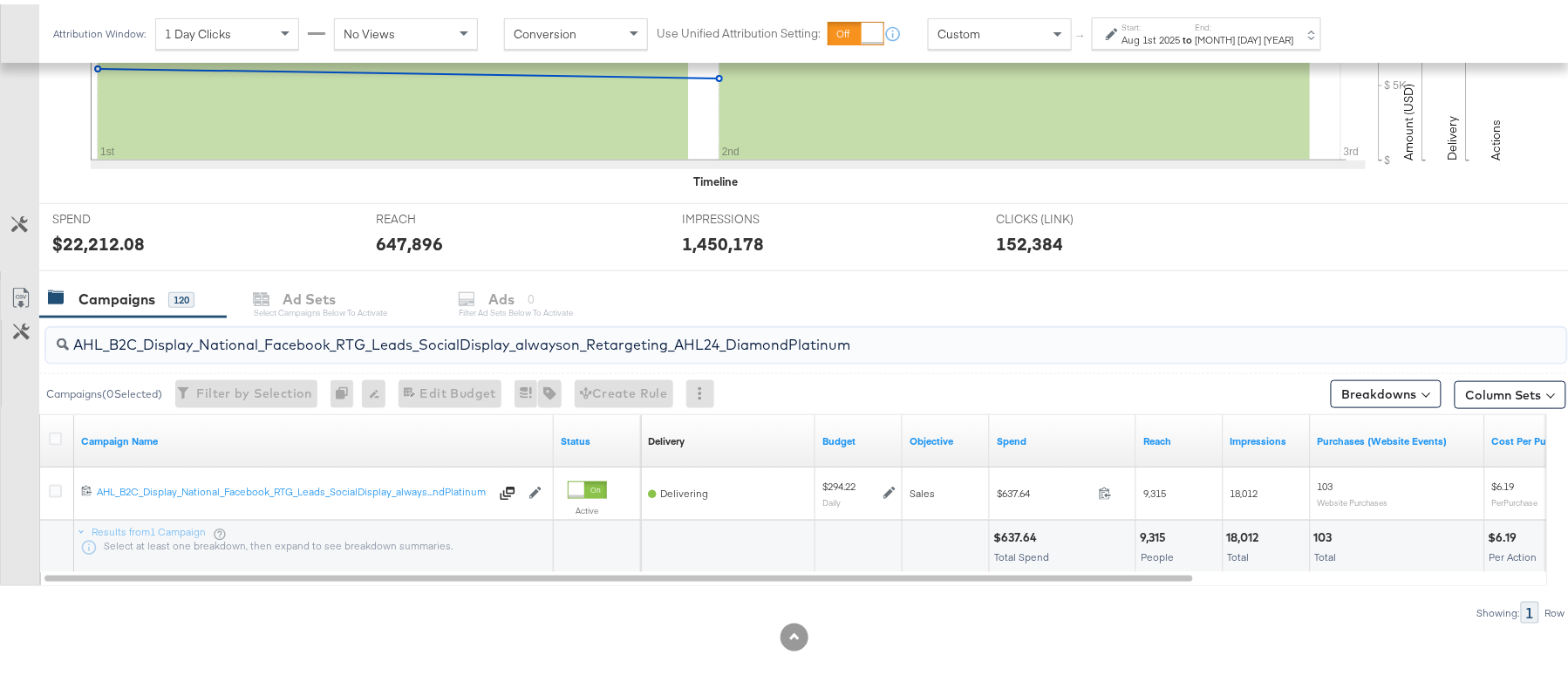 click on "AHL_B2C_Display_National_Facebook_RTG_Leads_SocialDisplay_alwayson_Retargeting_AHL24_DiamondPlatinum" at bounding box center (748, 333) 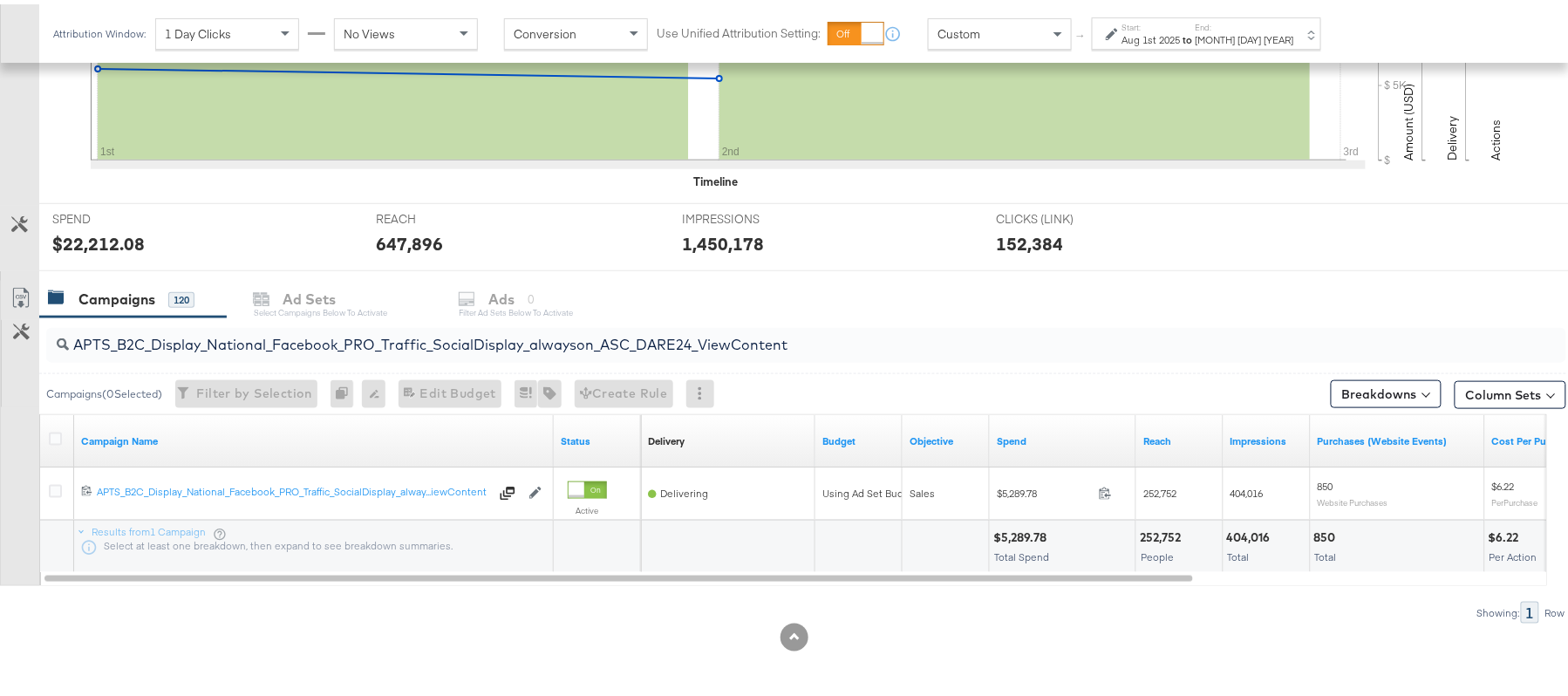 click on "$5,289.78" at bounding box center [1022, 533] 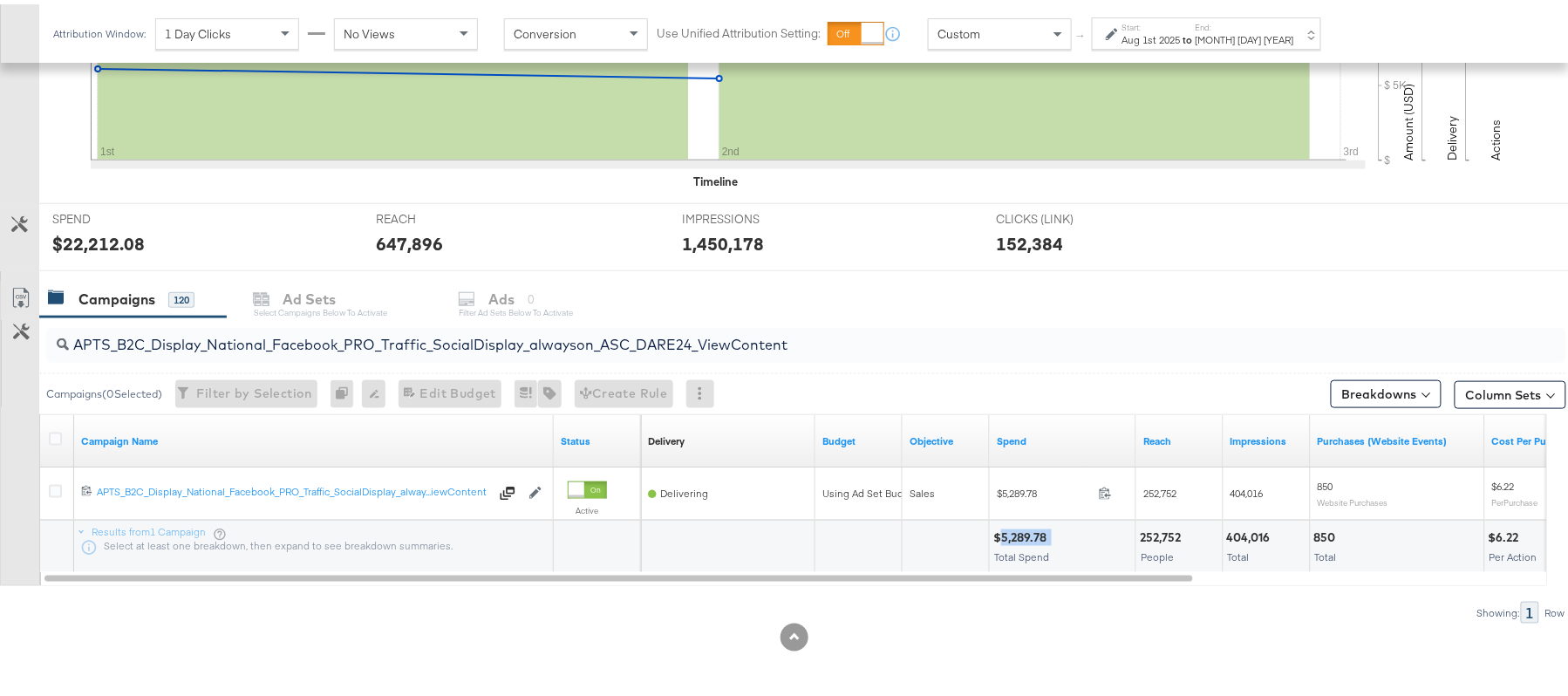 click on "$5,289.78" at bounding box center (1022, 533) 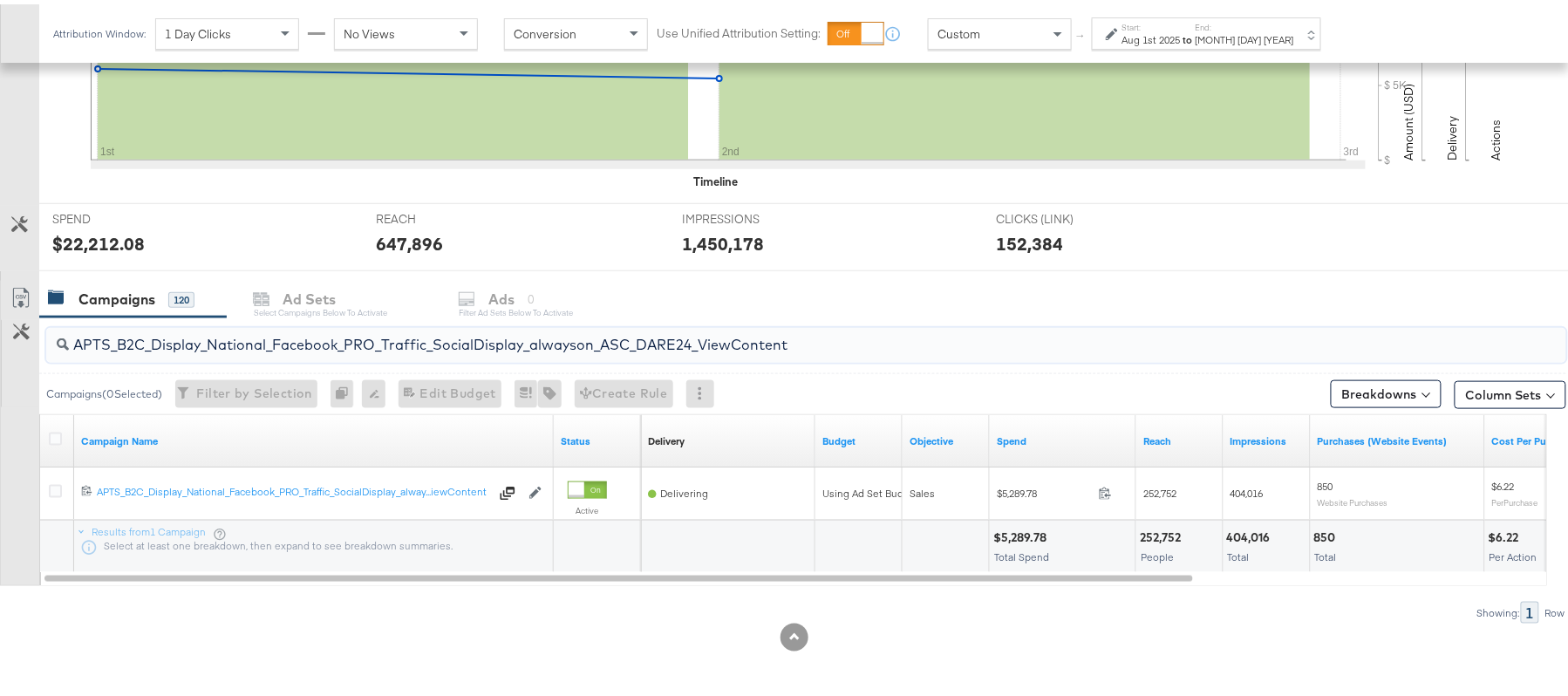 click on "APTS_B2C_Display_National_Facebook_PRO_Traffic_SocialDisplay_alwayson_ASC_DARE24_ViewContent" at bounding box center (748, 333) 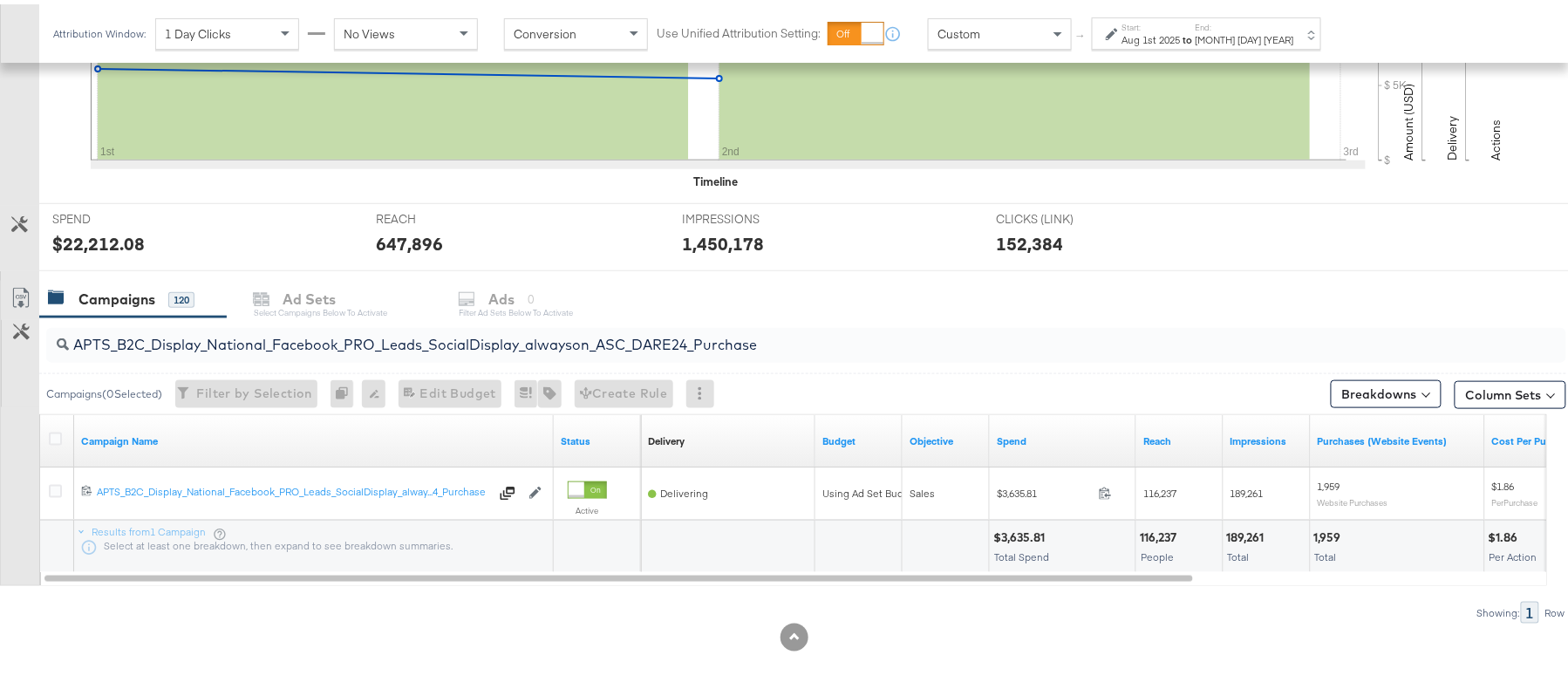 click on "$3,635.81" at bounding box center [1021, 533] 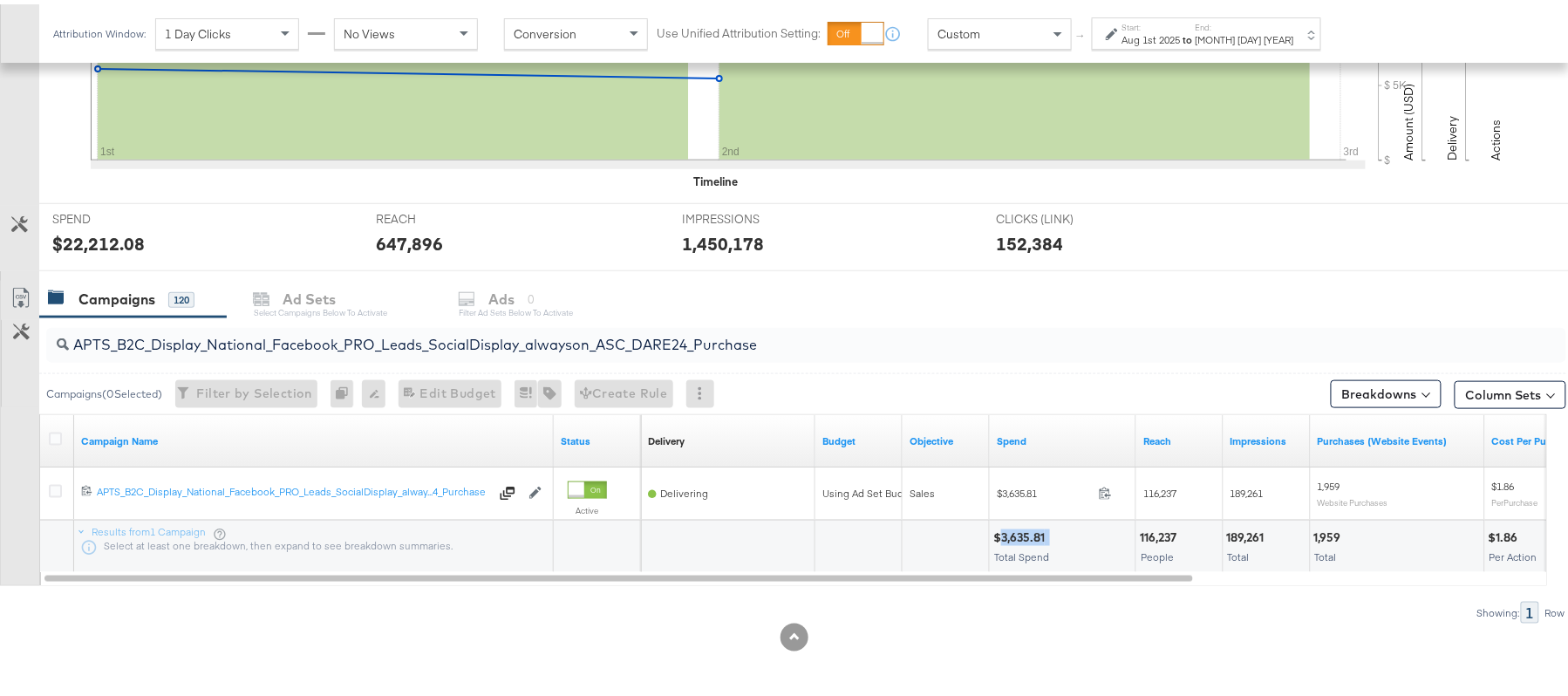 click on "$3,635.81" at bounding box center (1021, 533) 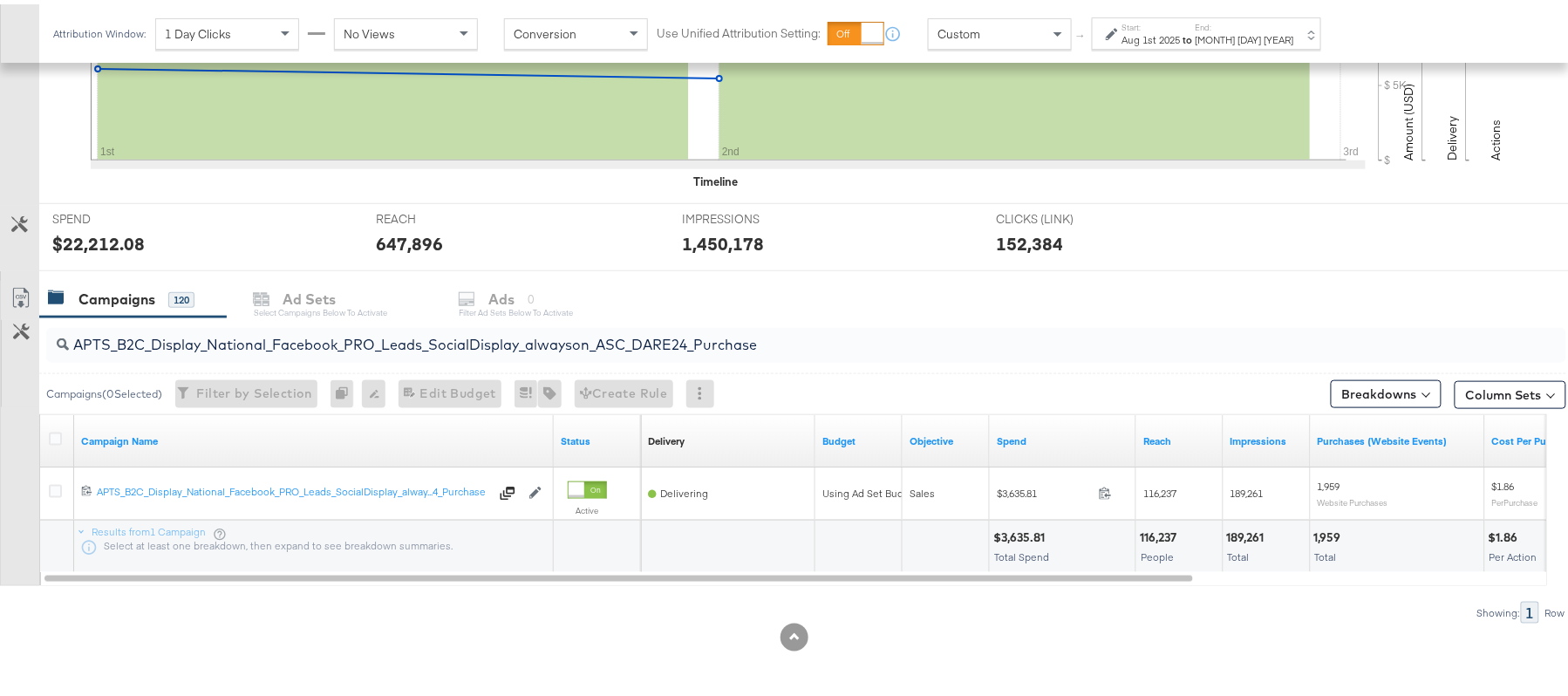 click on "APTS_B2C_Display_National_Facebook_PRO_Leads_SocialDisplay_alwayson_ASC_DARE24_Purchase" at bounding box center (806, 341) 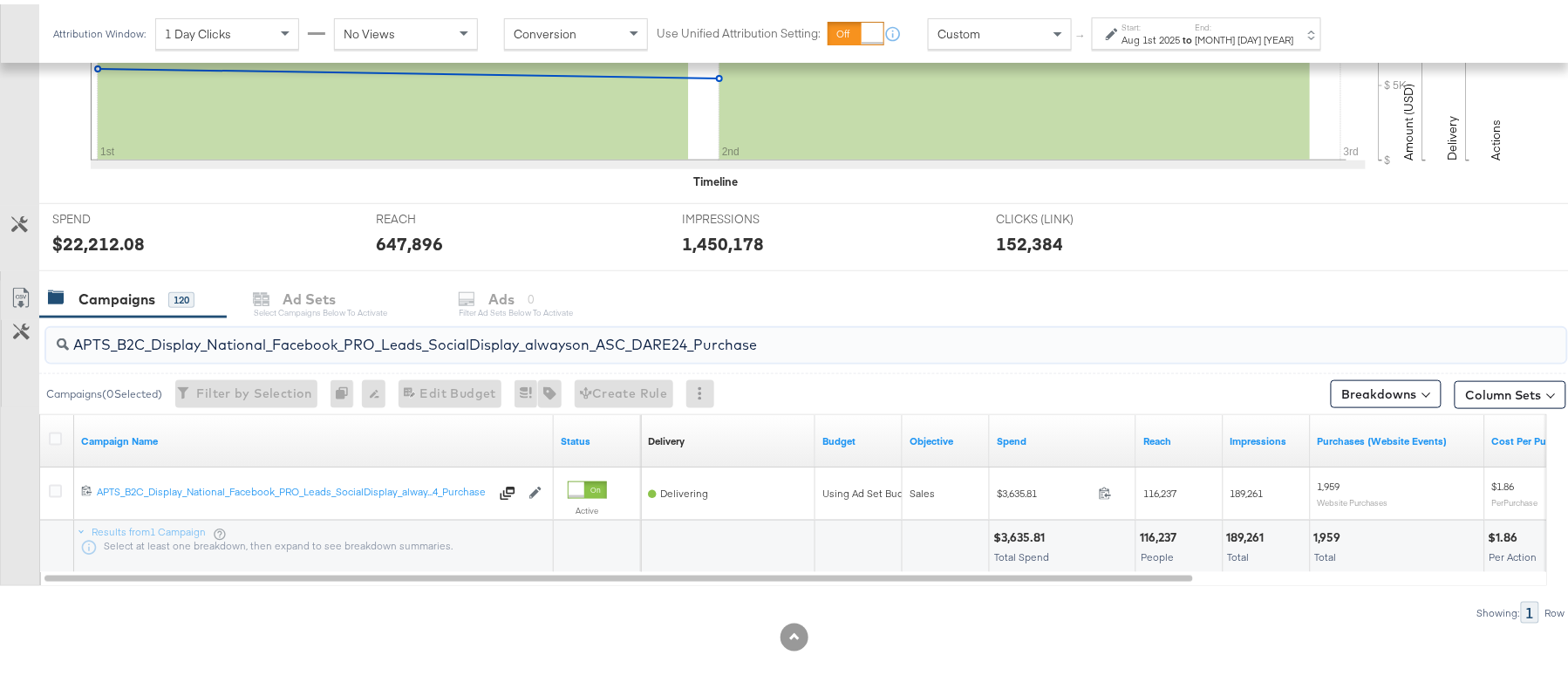 paste on "F_B2C_Display_National_Facebook_PRO_Traffic_SocialDisplay_alwayson_ASC_AF24_ViewContent" 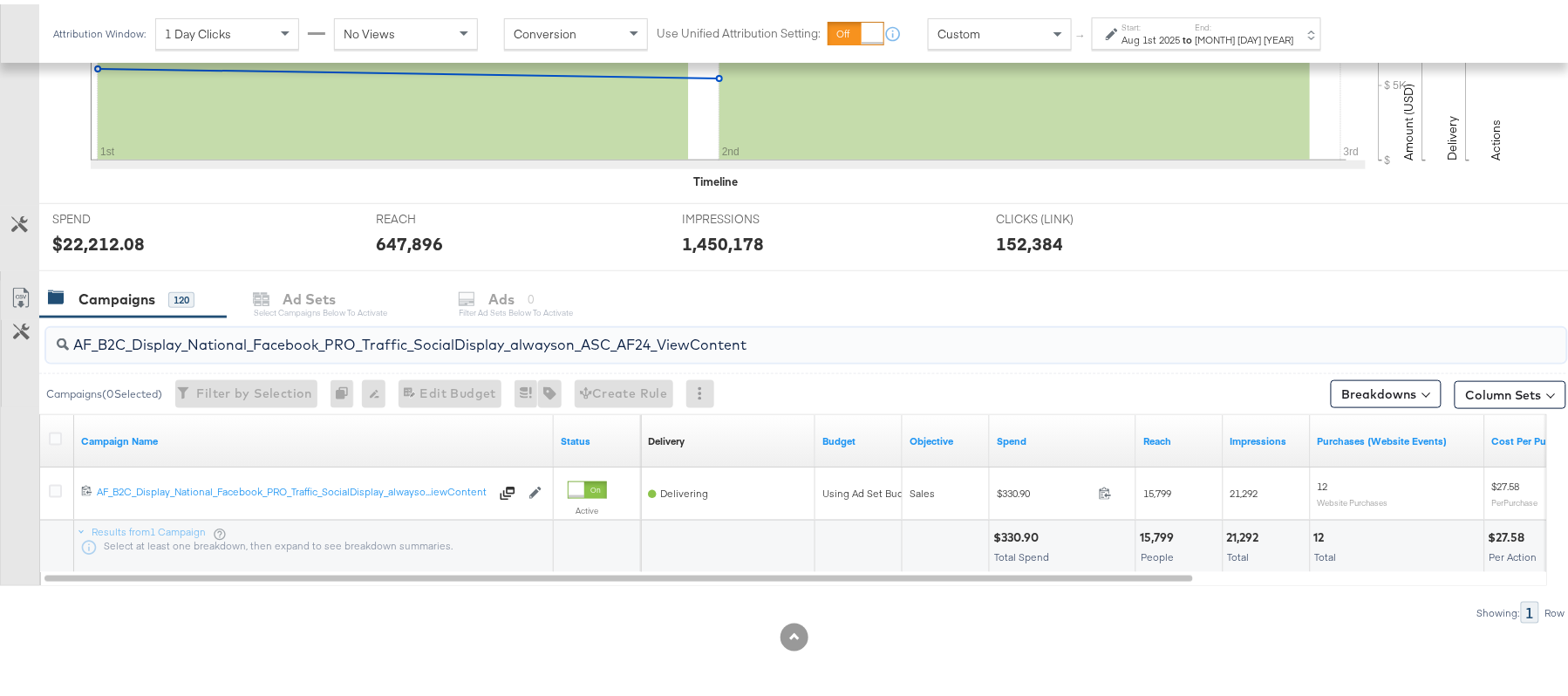 click on "$330.90" at bounding box center (1019, 533) 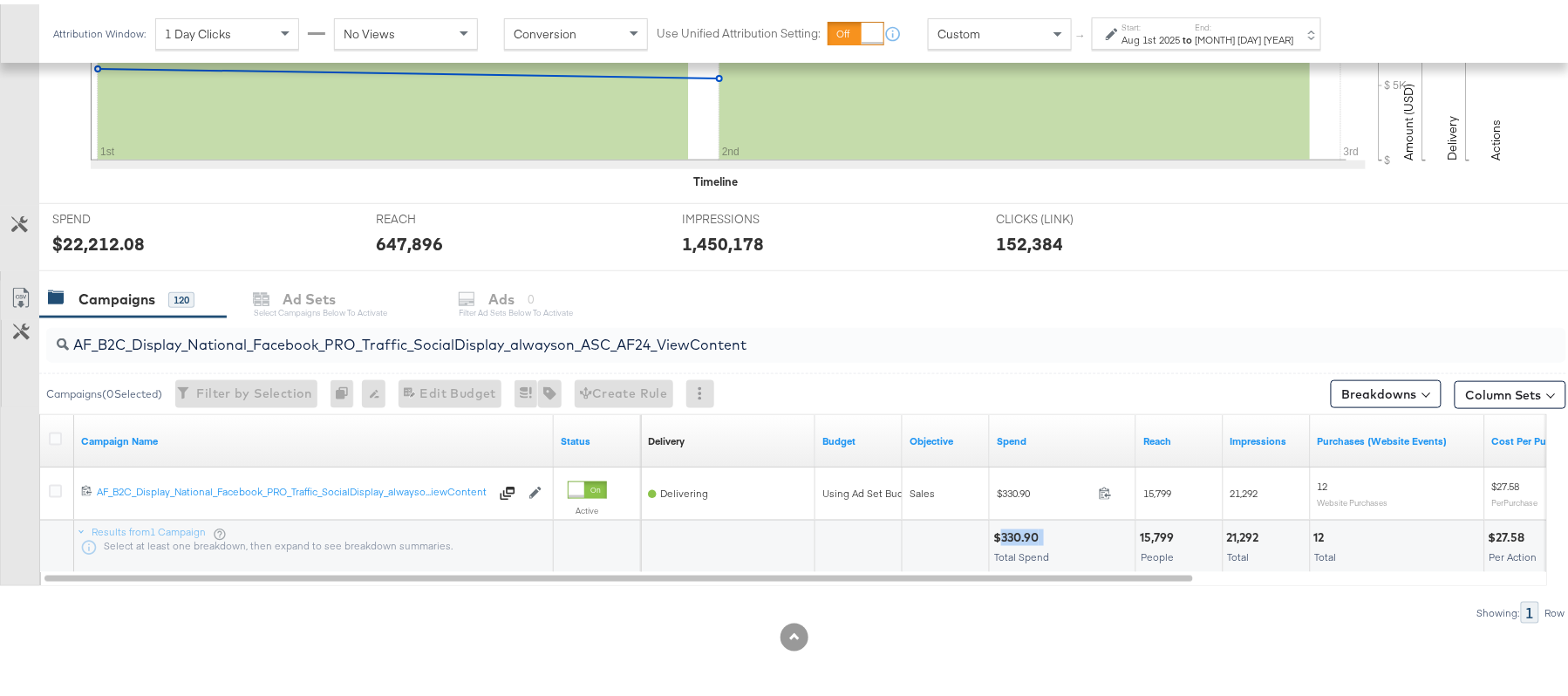 click on "$330.90" at bounding box center (1019, 533) 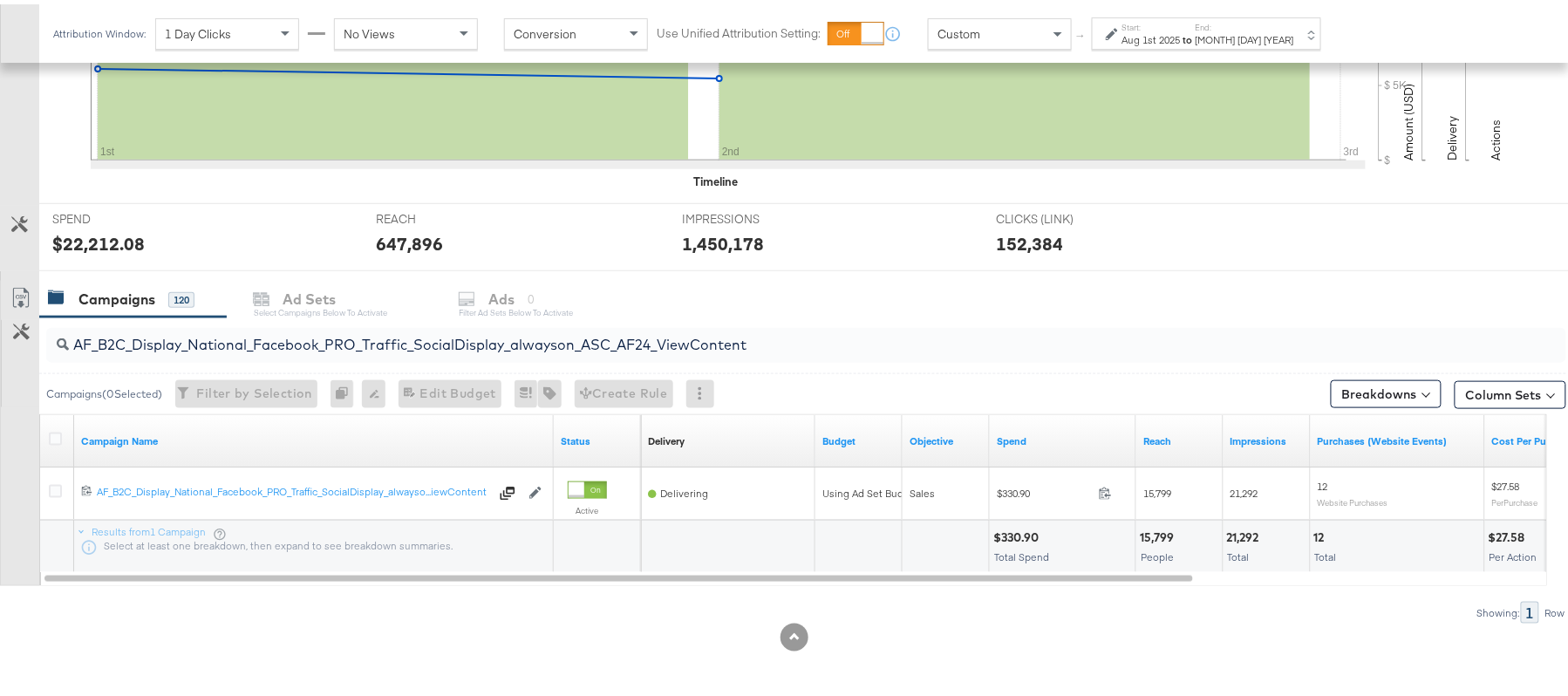 click on "AF_B2C_Display_National_Facebook_PRO_Traffic_SocialDisplay_alwayson_ASC_AF24_ViewContent" at bounding box center [806, 341] 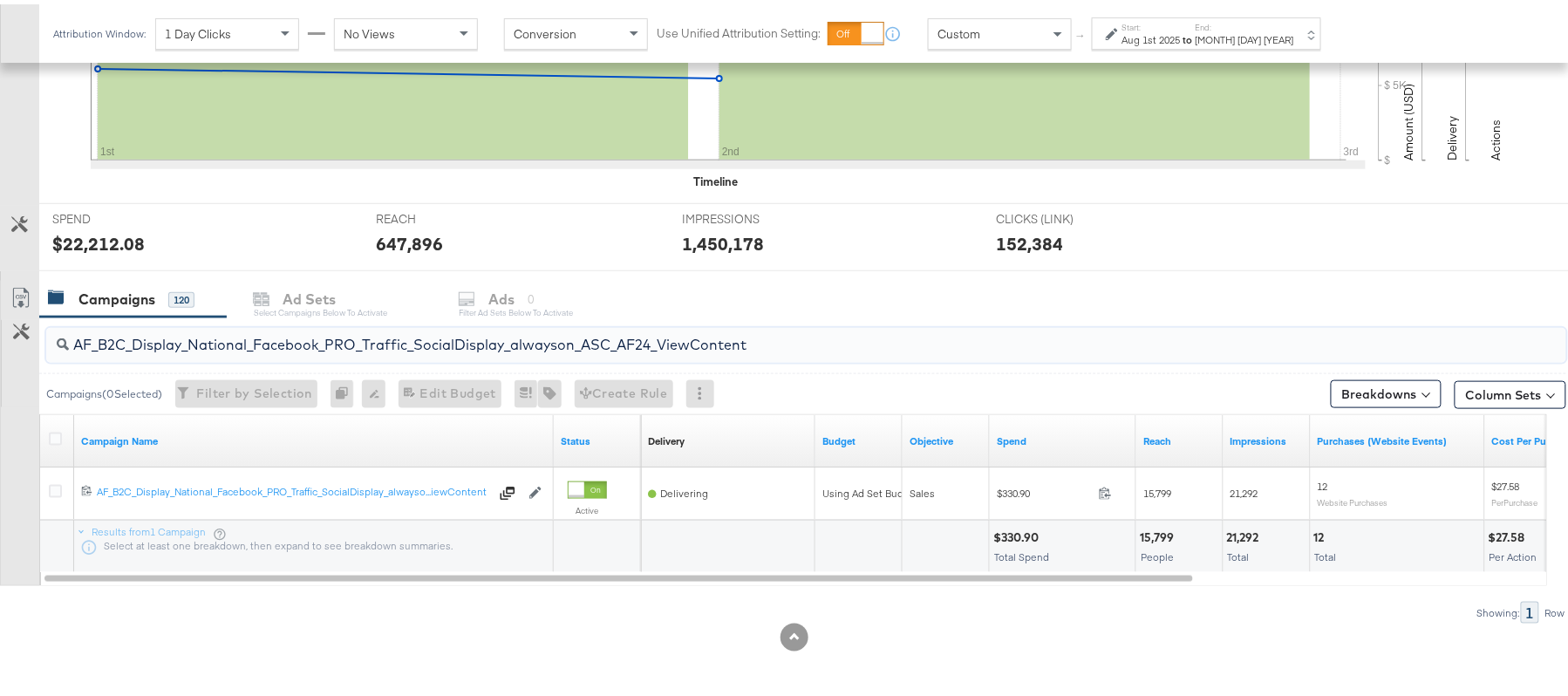 paste on "FR_B2C_Display_National_Facebook_PRO_Traffic_SocialDisplay_alwayson_ASC_FR" 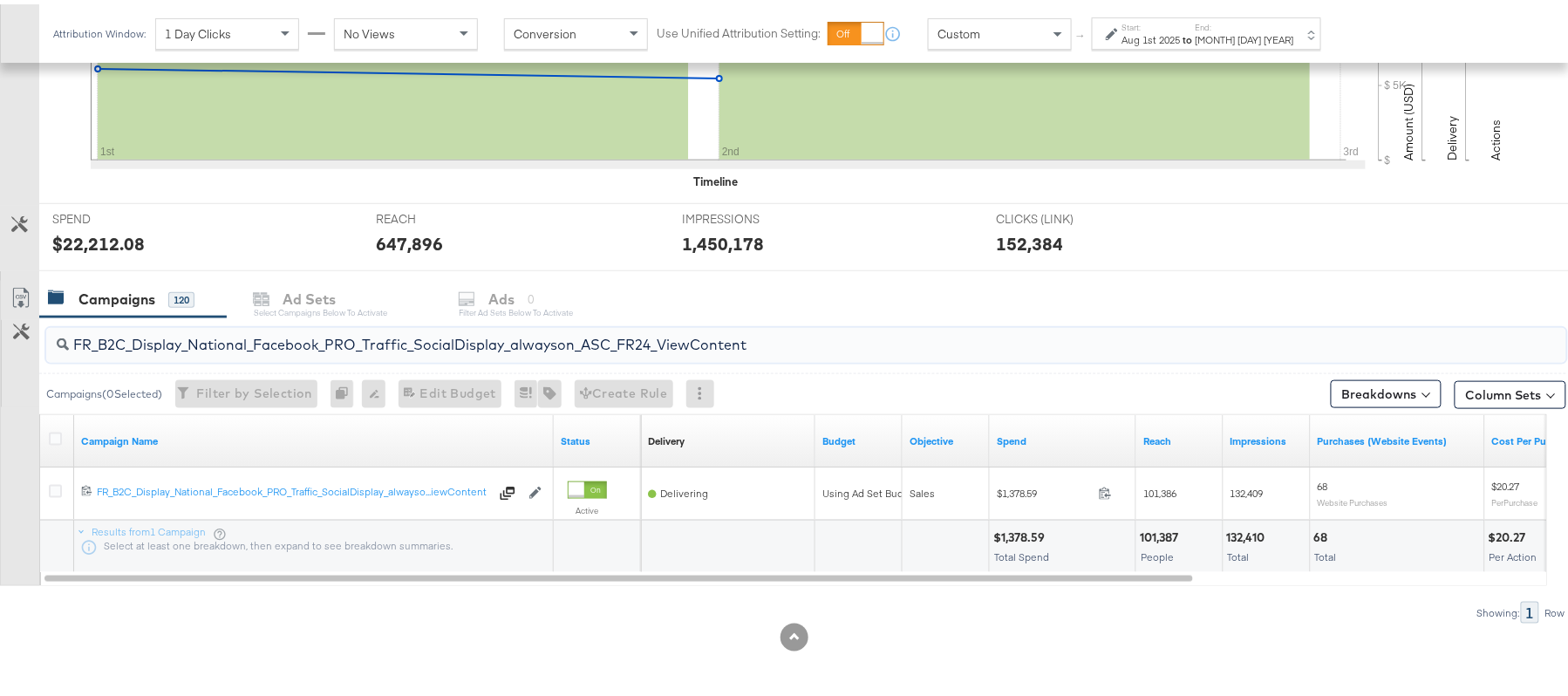 click on "$1,378.59" at bounding box center (1021, 533) 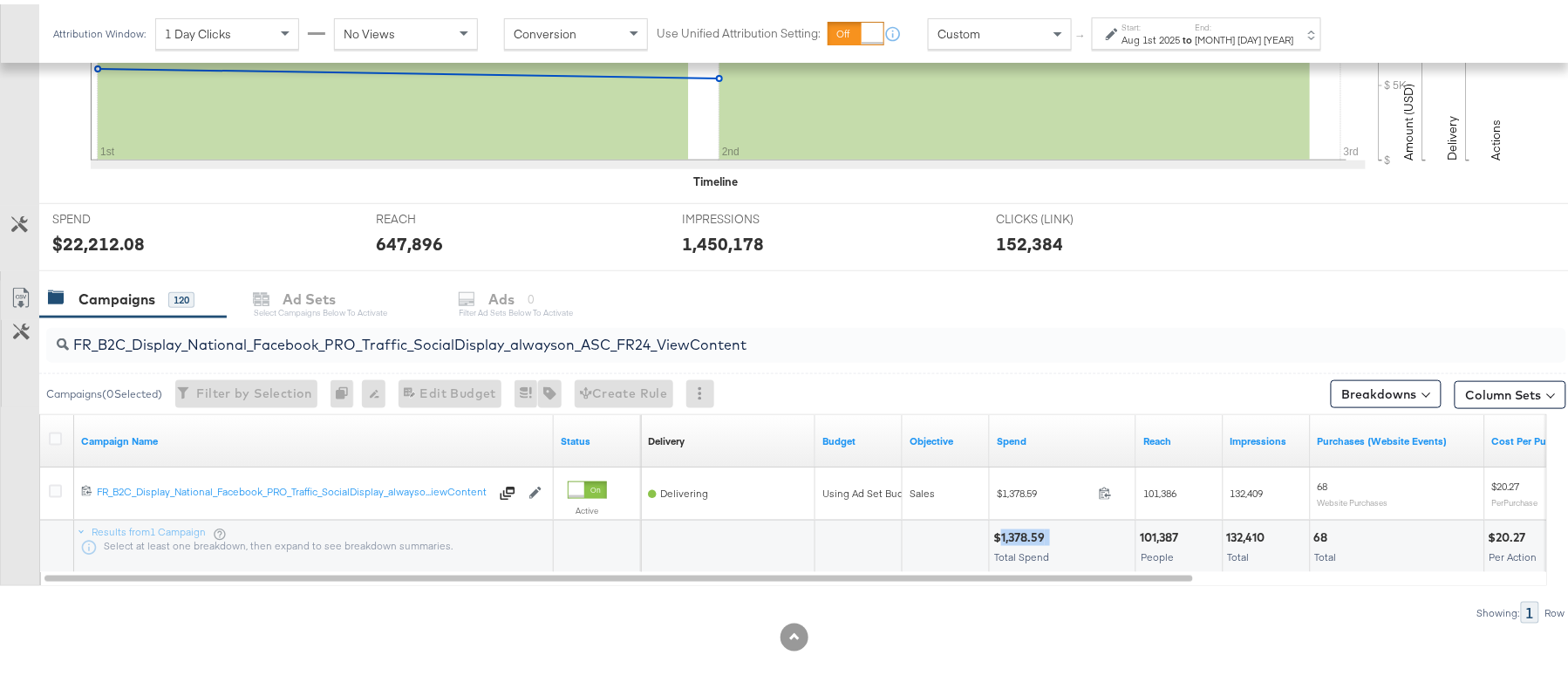 click on "$1,378.59" at bounding box center (1021, 533) 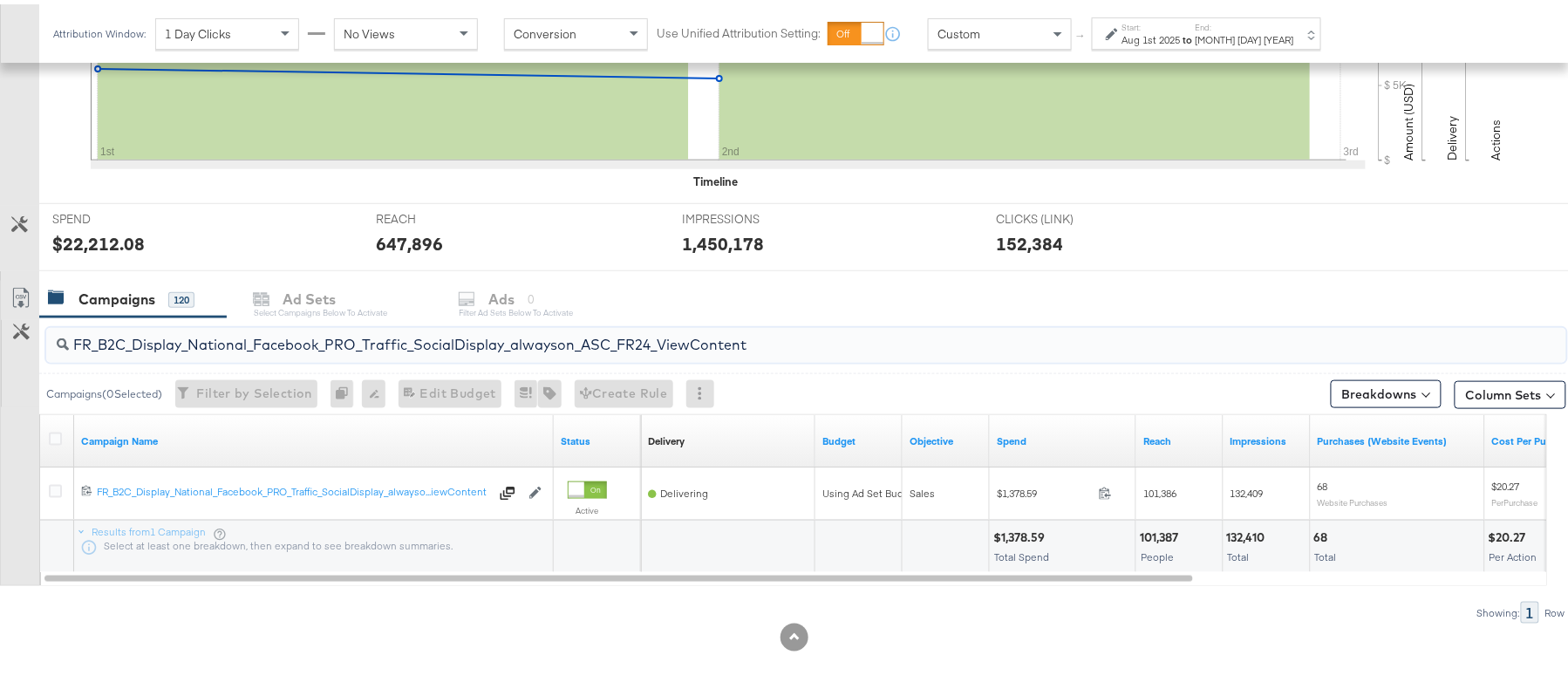 click on "FR_B2C_Display_National_Facebook_PRO_Traffic_SocialDisplay_alwayson_ASC_FR24_ViewContent" at bounding box center (748, 333) 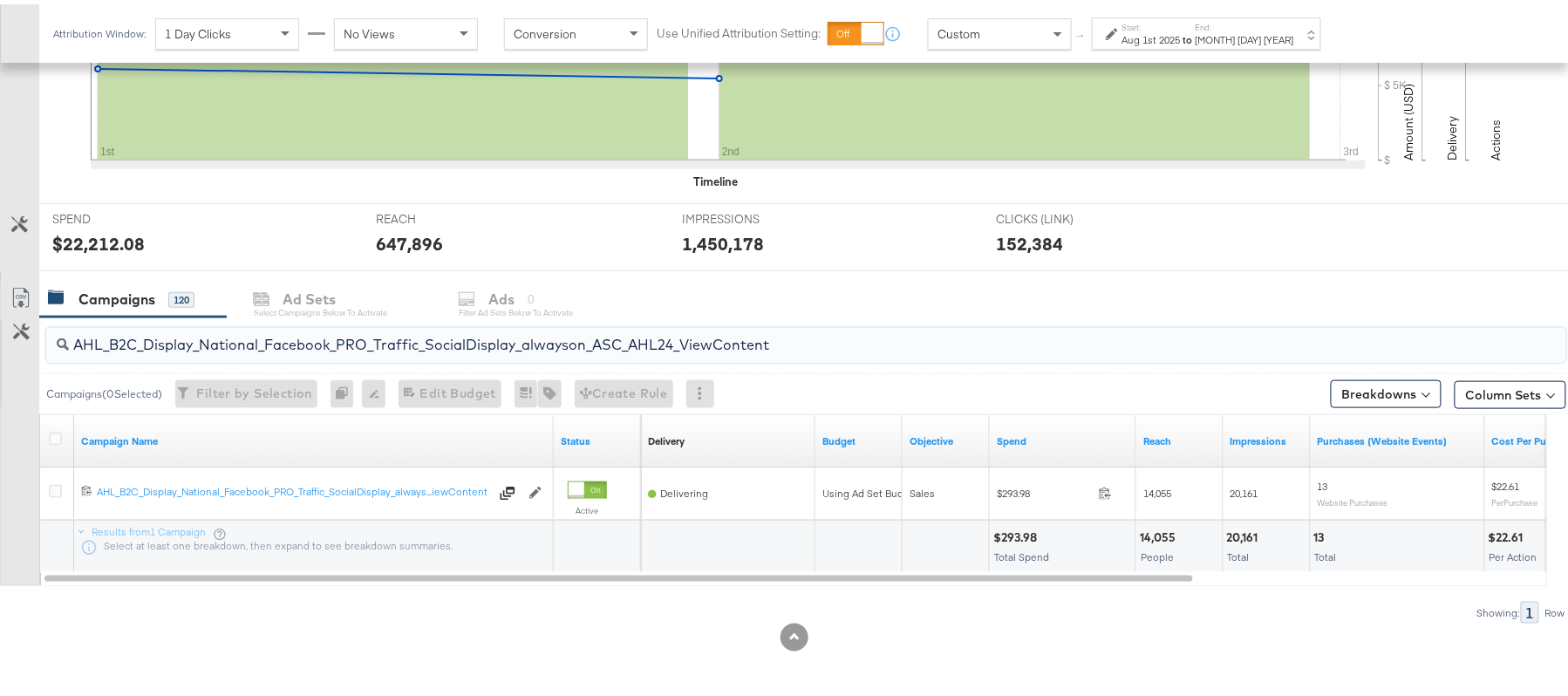 type on "AHL_B2C_Display_National_Facebook_PRO_Traffic_SocialDisplay_alwayson_ASC_AHL24_ViewContent" 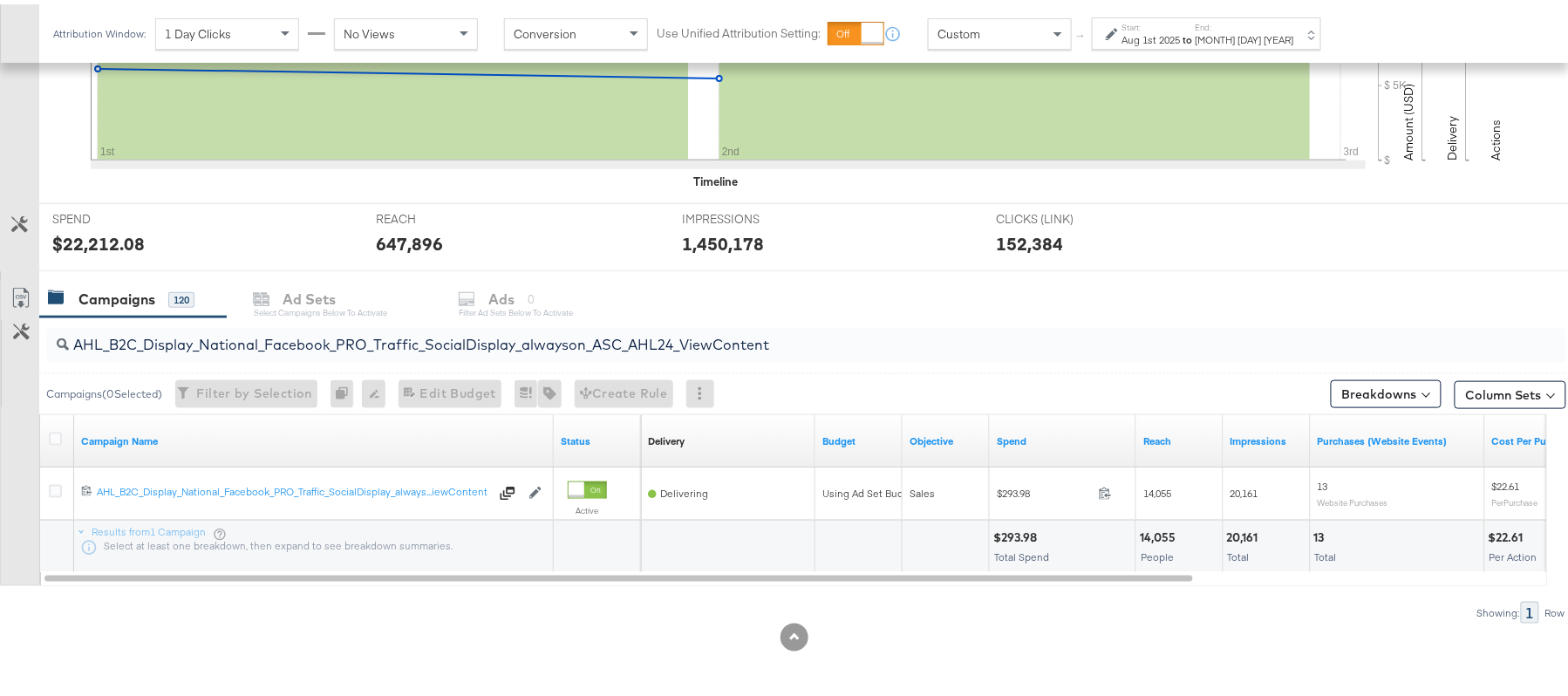 click on "$293.98" at bounding box center [1018, 533] 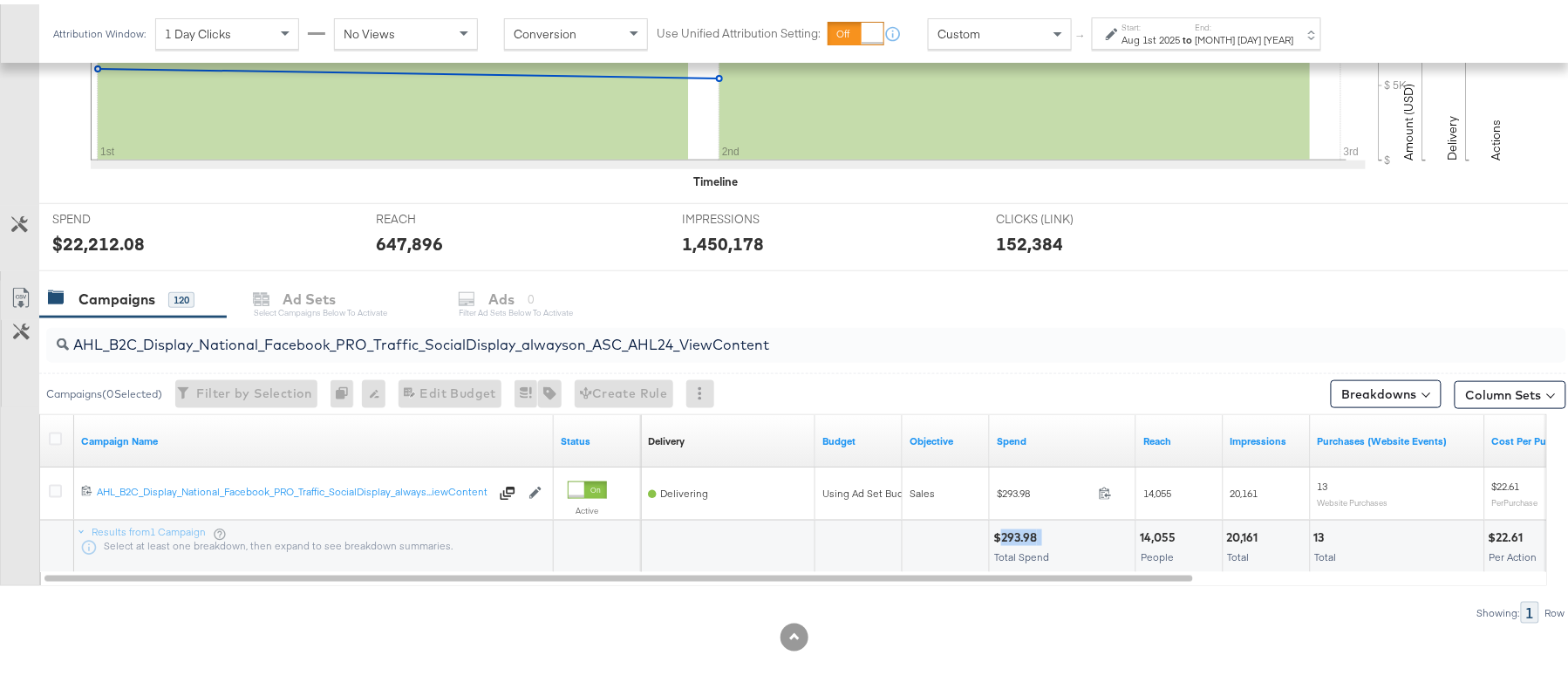 click on "$293.98" at bounding box center (1018, 533) 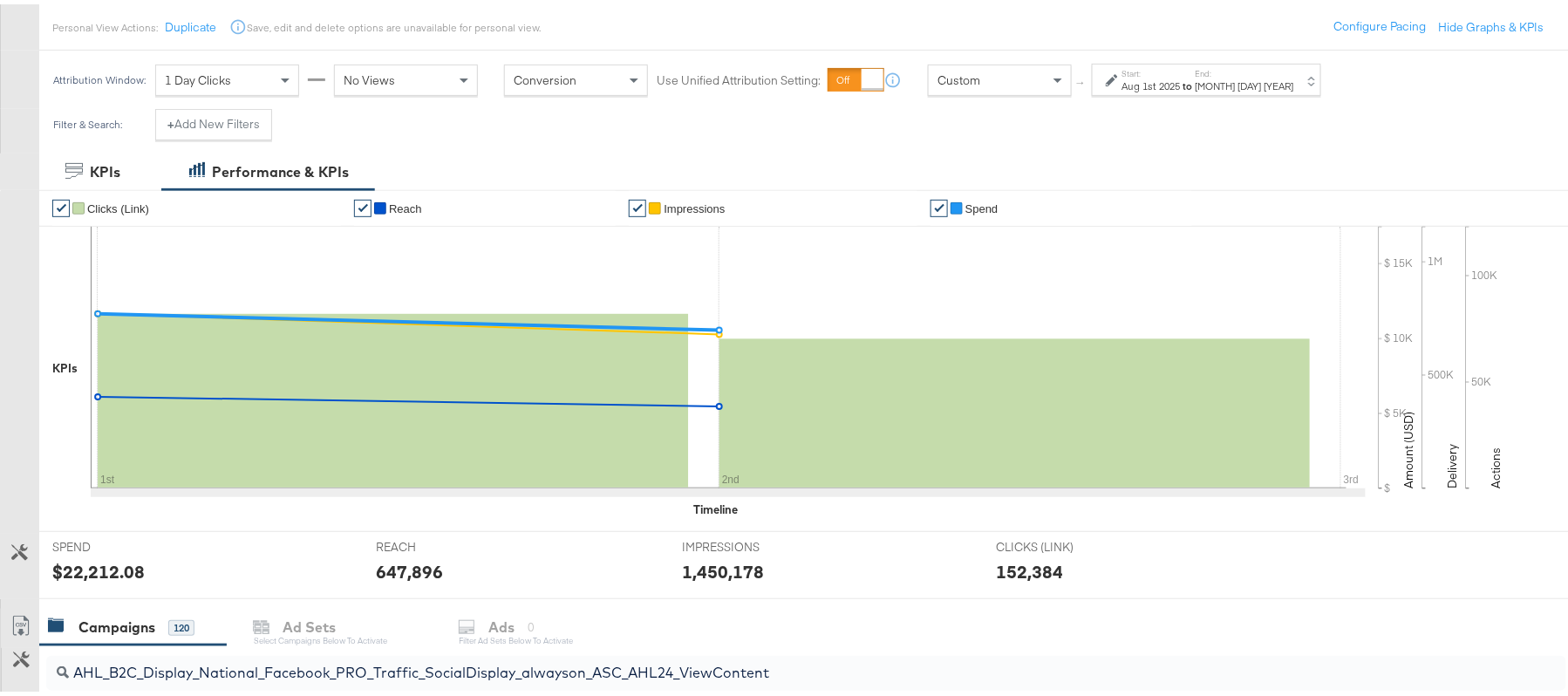 scroll, scrollTop: 0, scrollLeft: 0, axis: both 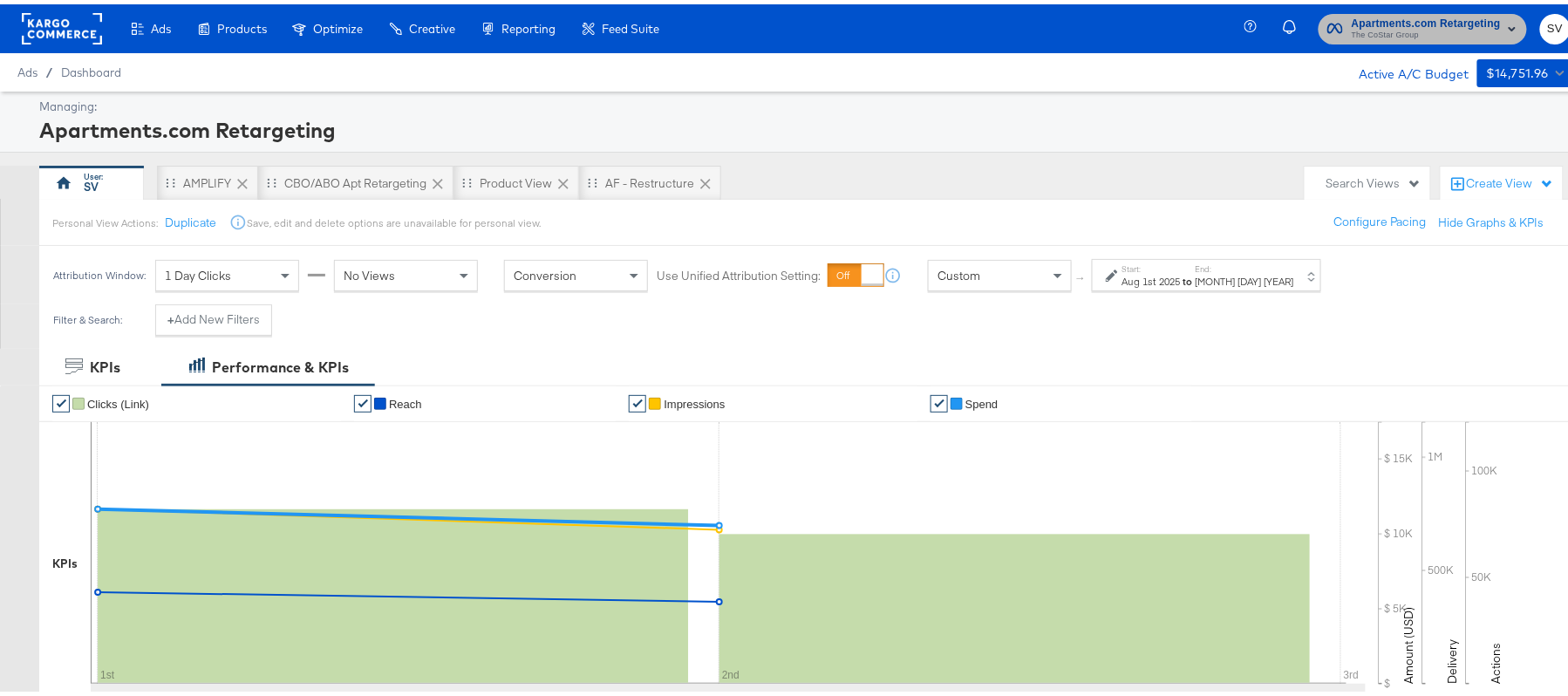 click on "Apartments.com Retargeting" at bounding box center (1426, 19) 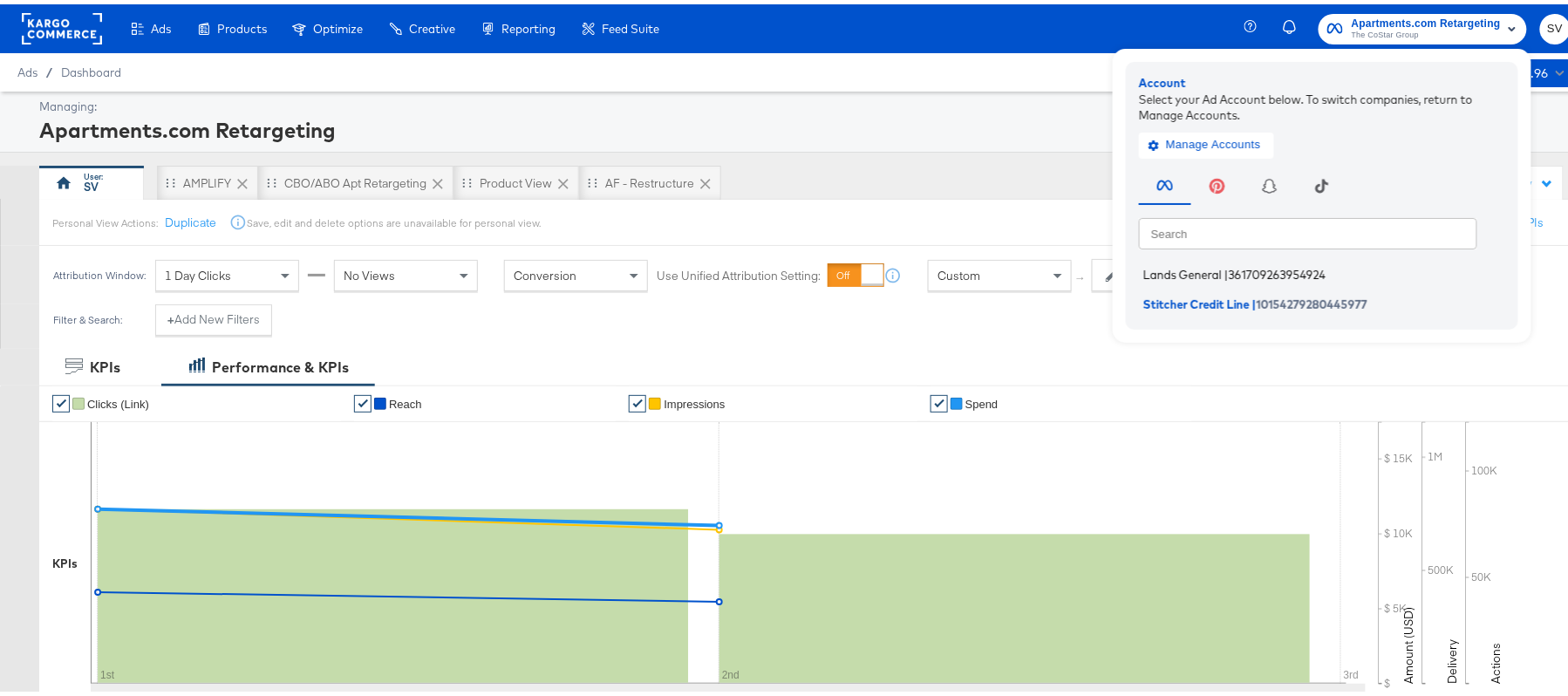 click on "Lands General" at bounding box center (1183, 270) 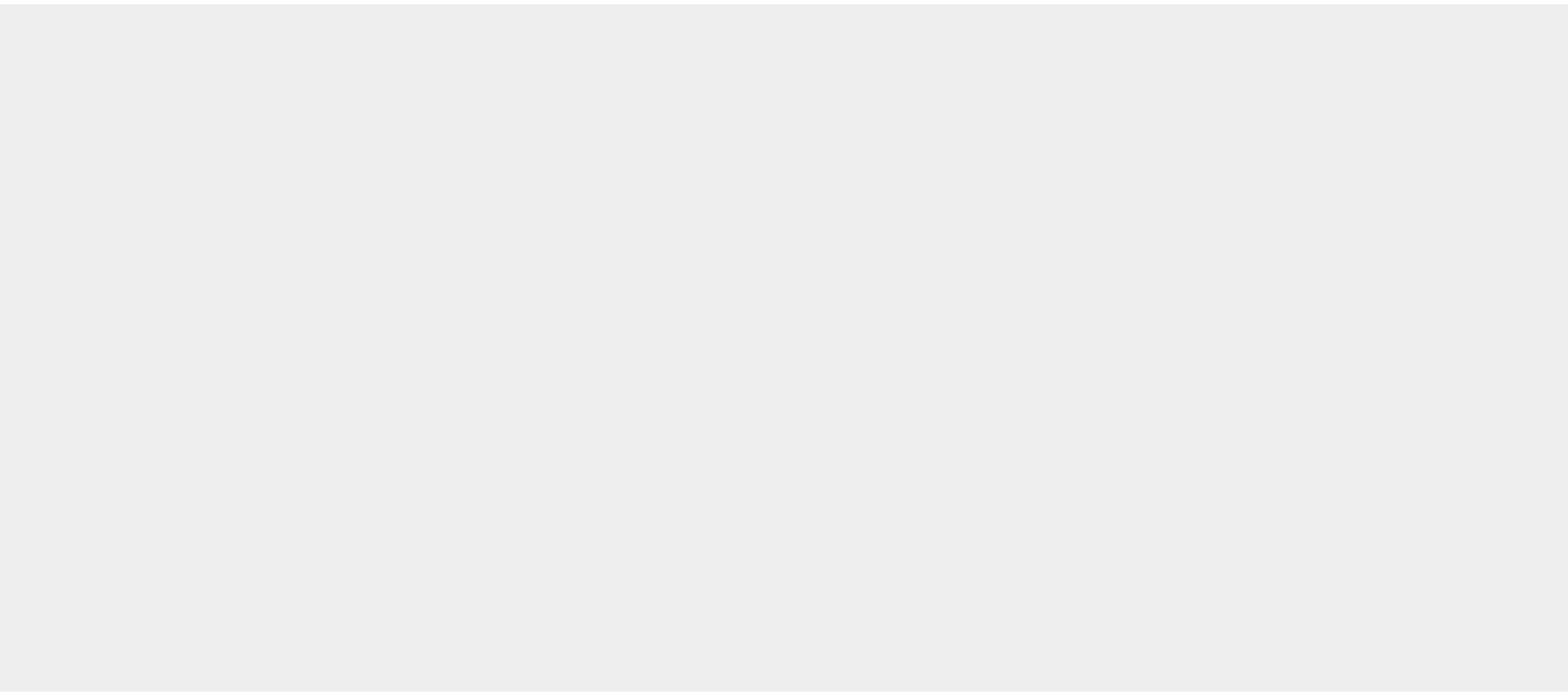 scroll, scrollTop: 0, scrollLeft: 0, axis: both 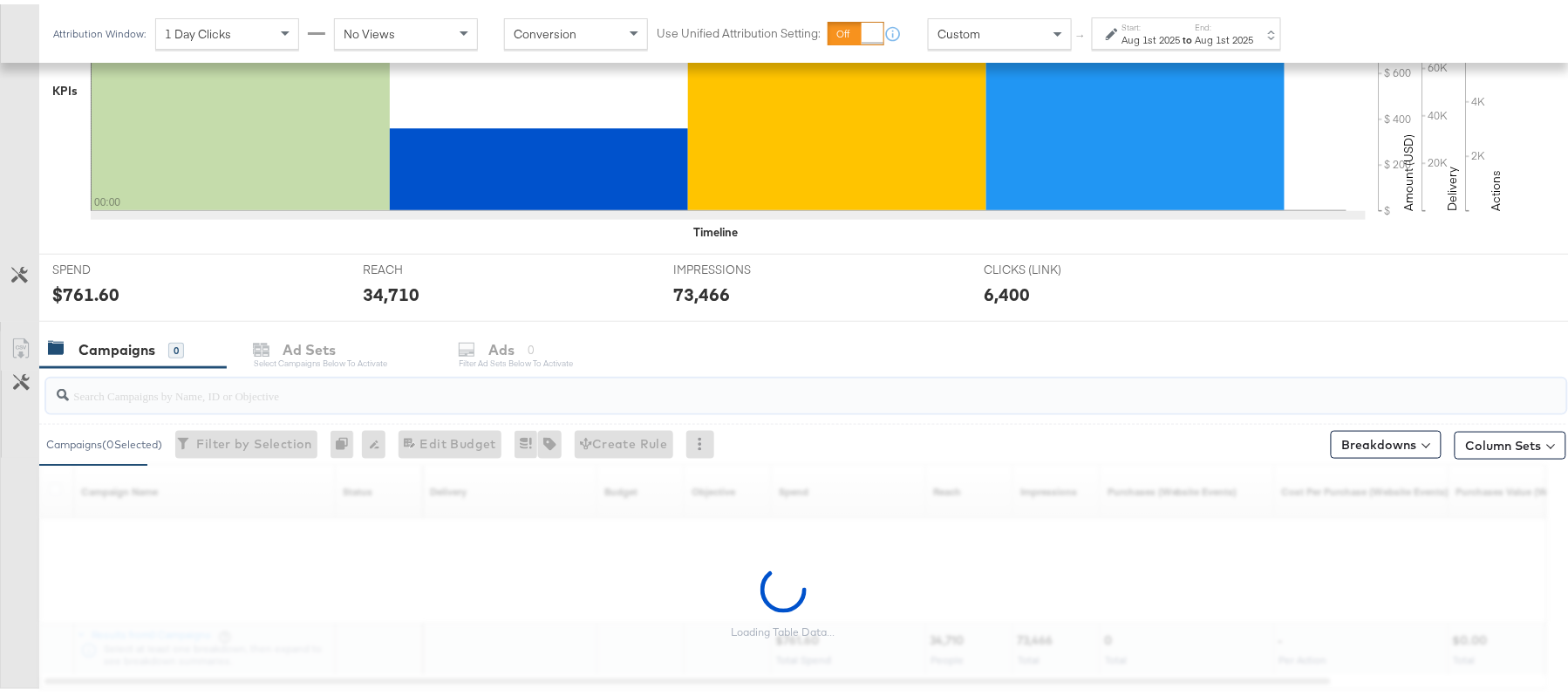 click at bounding box center (748, 384) 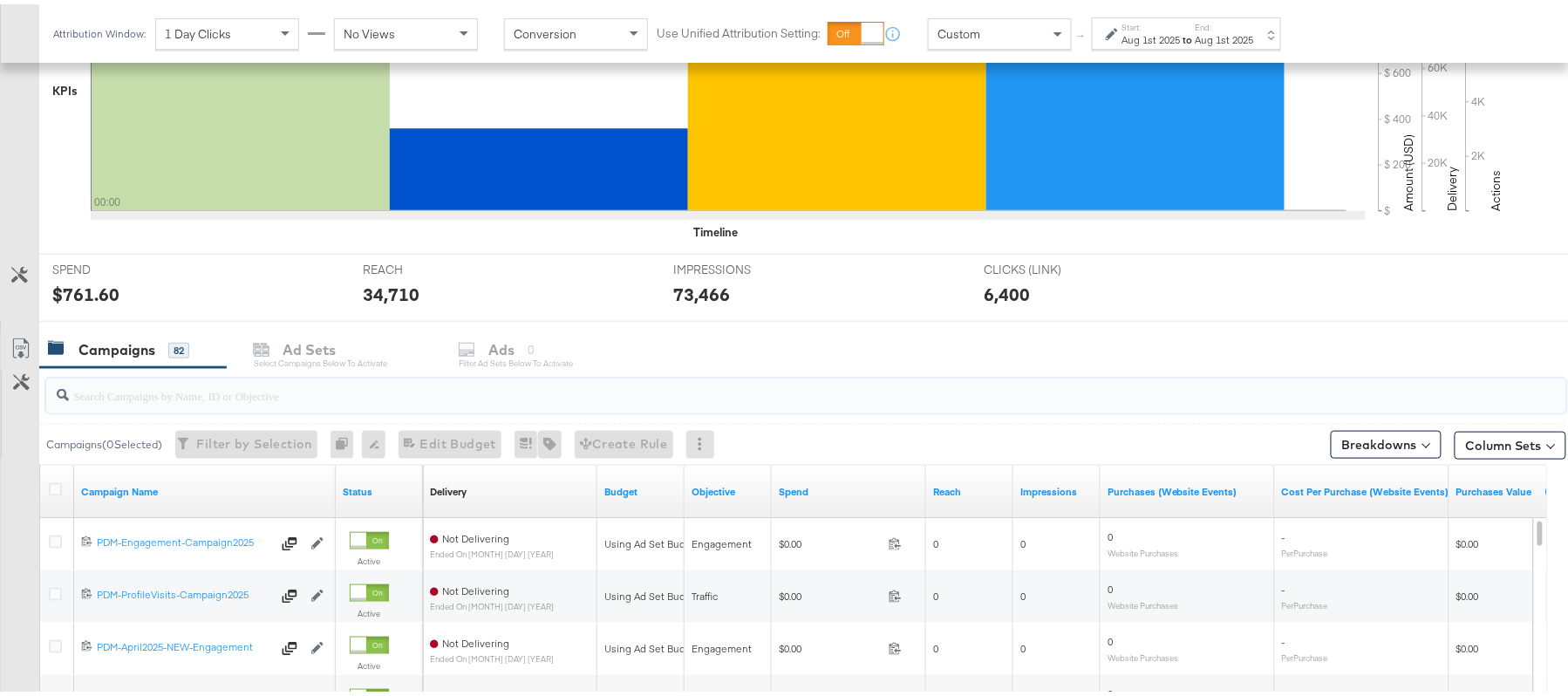 paste on "B2C_LAND_KC_RT_Sig_24" 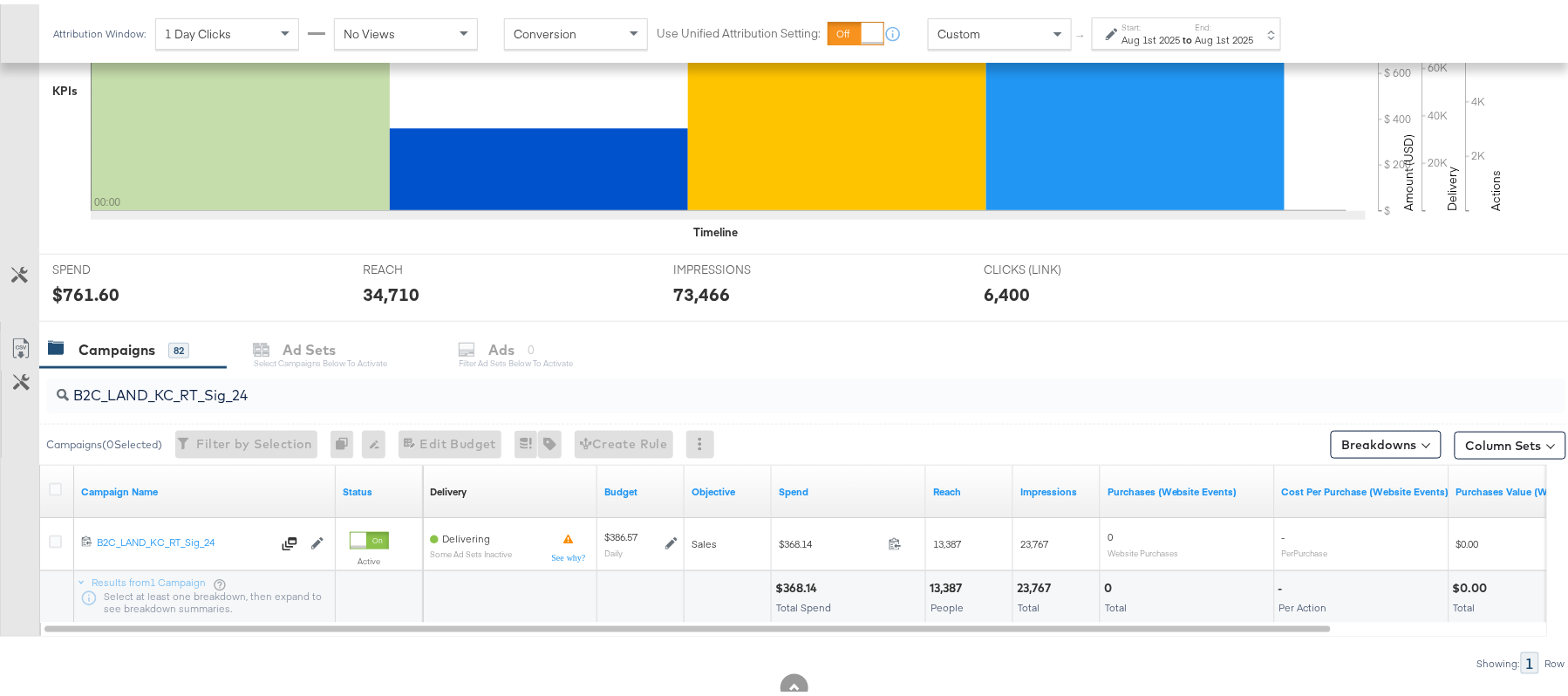 click on "$368.14" at bounding box center (799, 583) 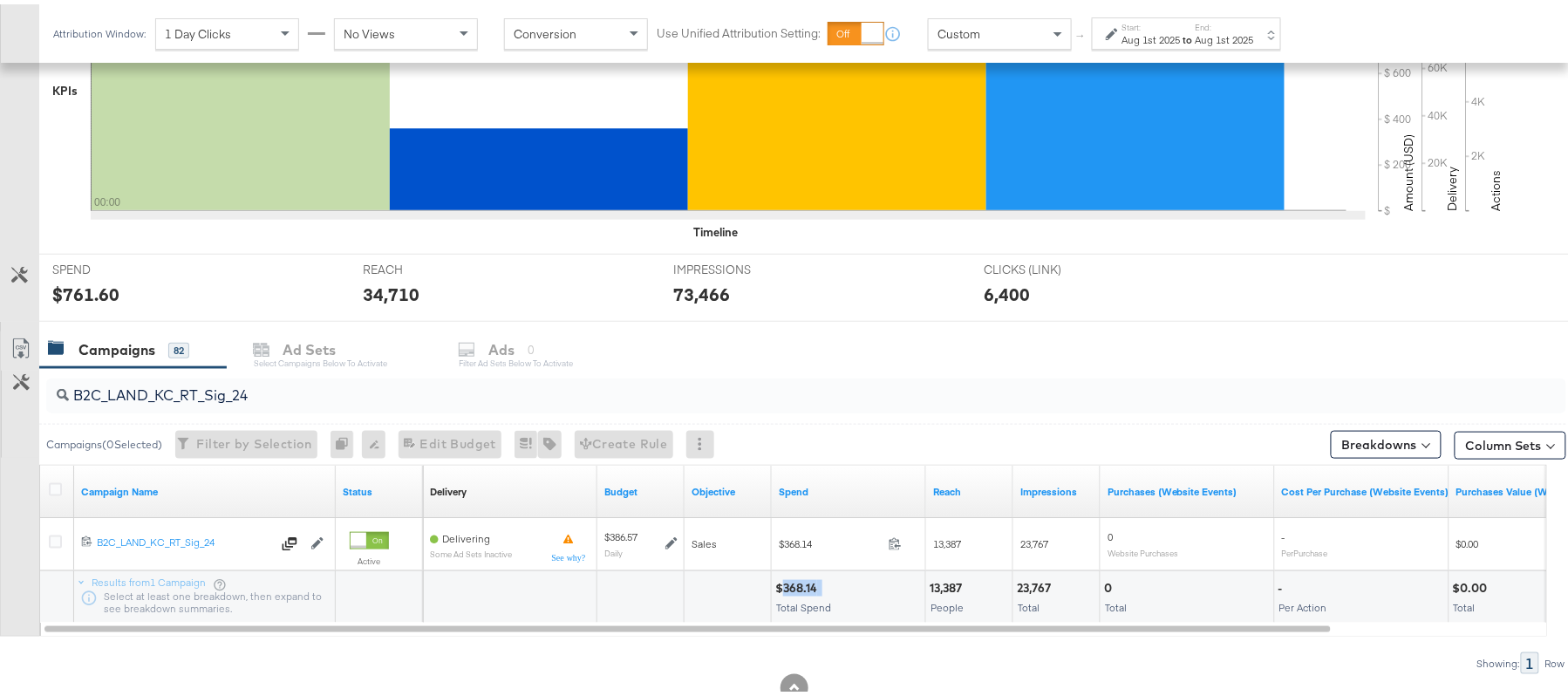 click on "$368.14" at bounding box center [799, 583] 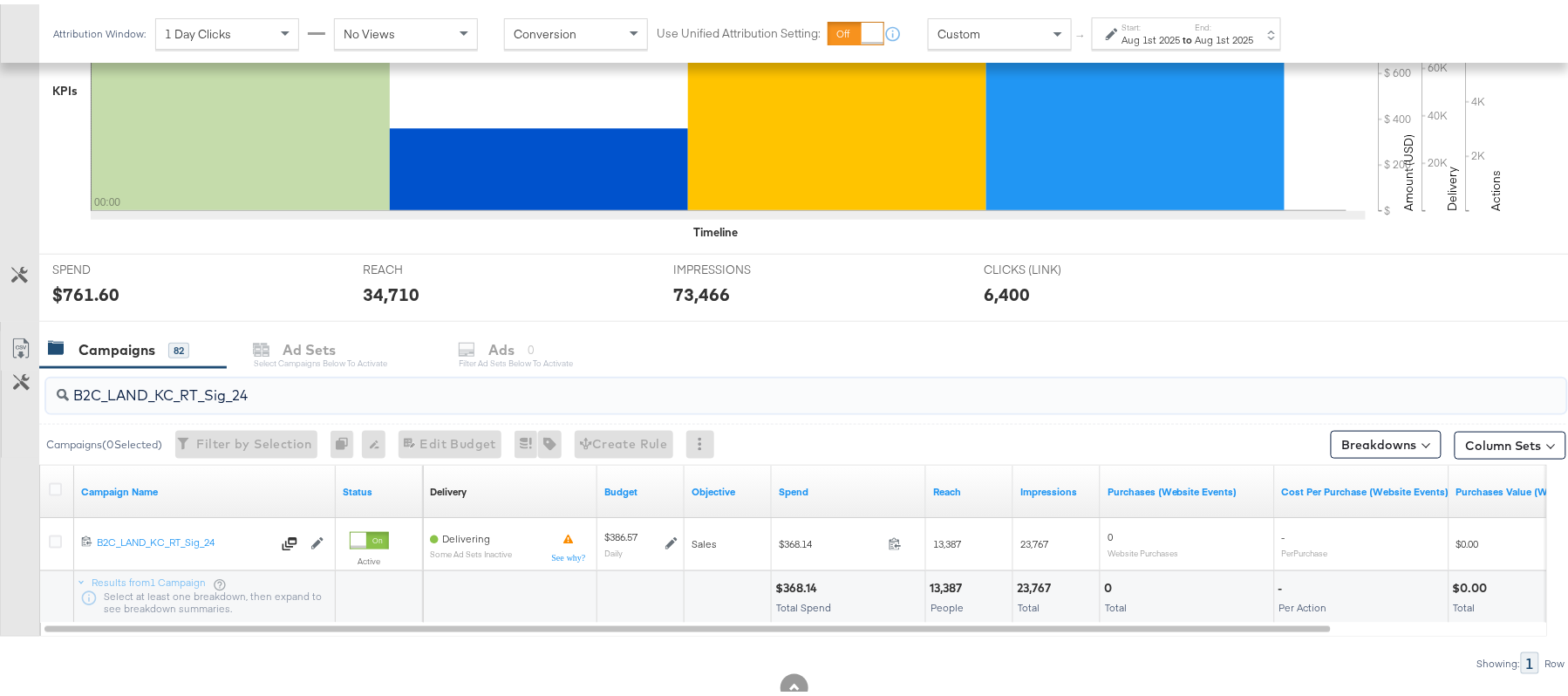 click on "B2C_LAND_KC_RT_Sig_24" at bounding box center [748, 384] 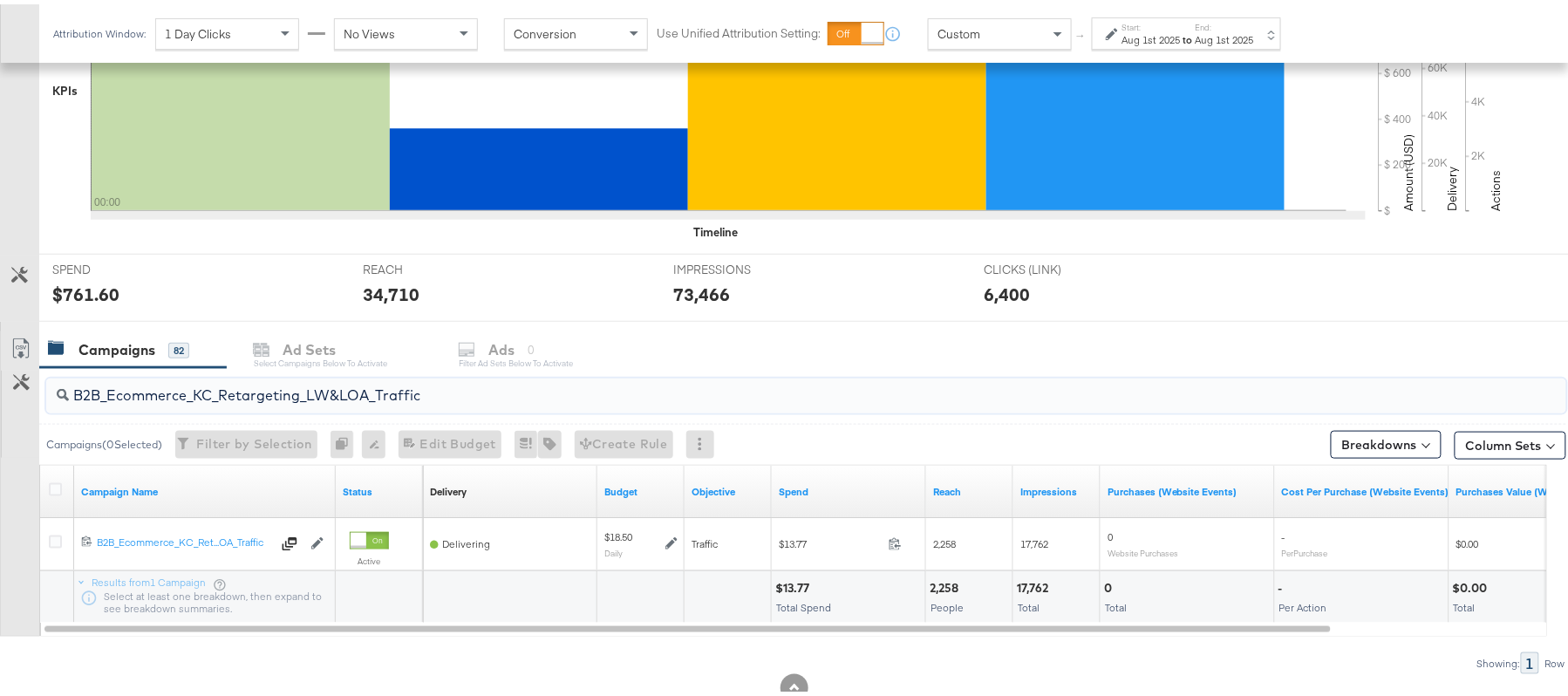 type on "B2B_Ecommerce_KC_Retargeting_LW&LOA_Traffic" 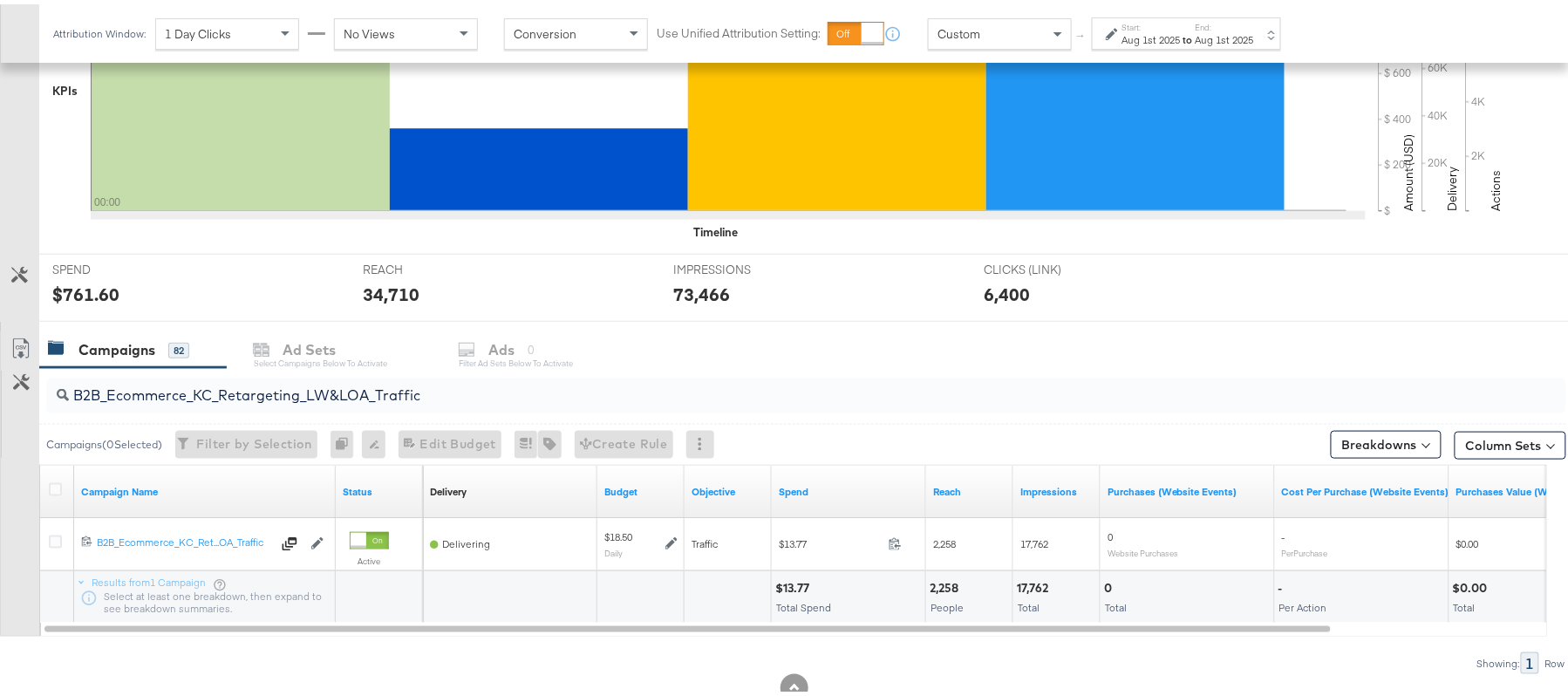 click on "$13.77" at bounding box center (794, 583) 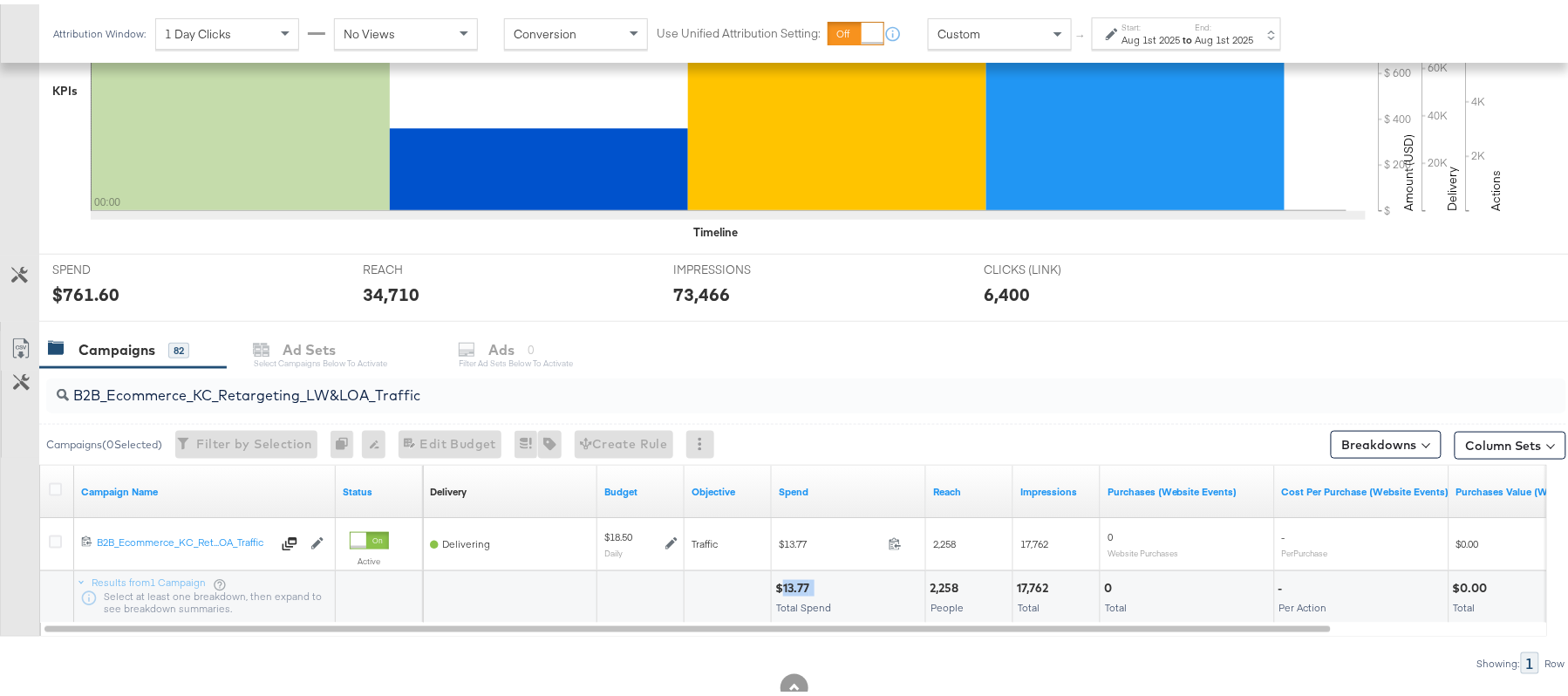 click on "$13.77" at bounding box center (794, 583) 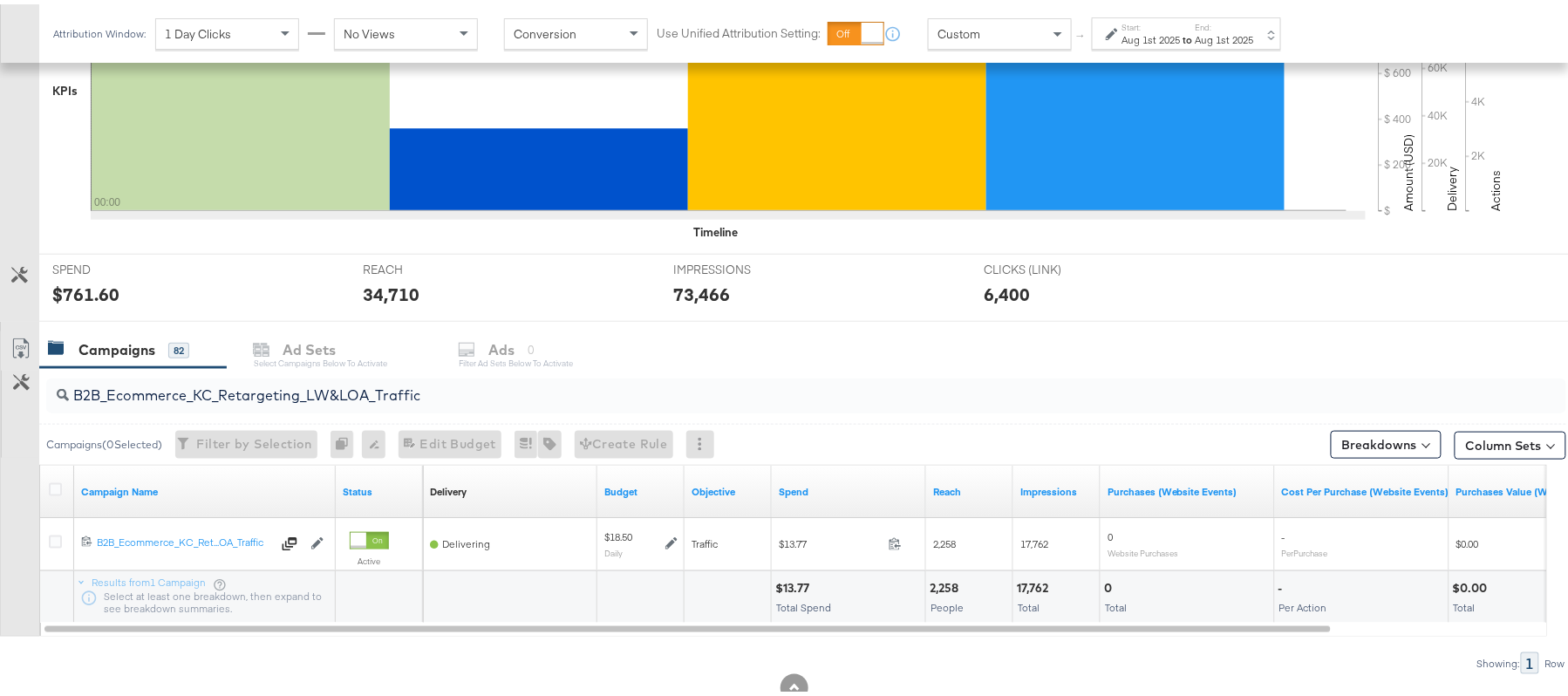 click on "Attribution Window:  1 Day Clicks No Views Conversion Use Unified Attribution Setting: If you set use unified attribution setting, your query's conversion metric attribution and campaign optimization will use the attribution setting of the ad object(s) being queried — a single period of time during which conversions are credited to ads and used to inform campaign optimization. Custom ↑  Start:  Aug 1st 2025    to     End:  Aug 1st 2025" at bounding box center (671, 29) 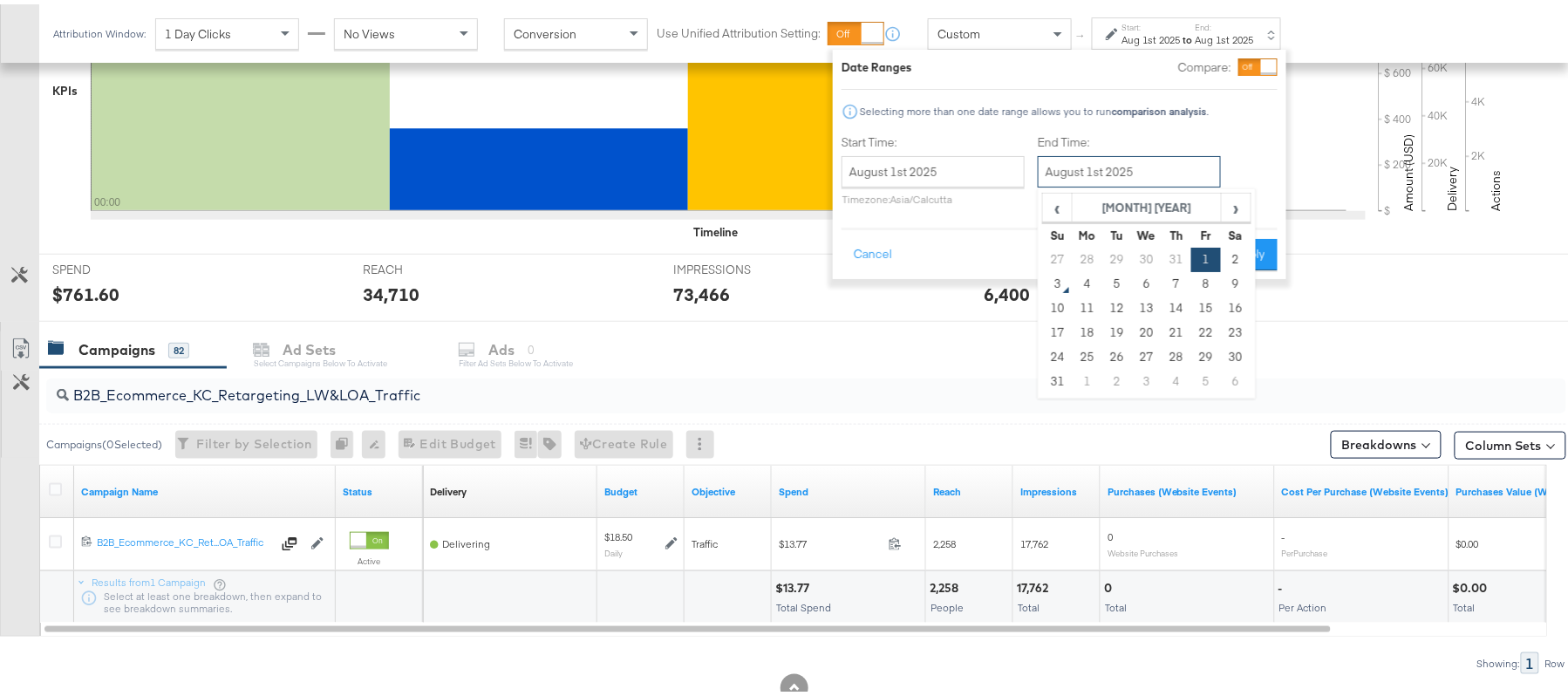 click on "August 1st 2025" at bounding box center (1129, 167) 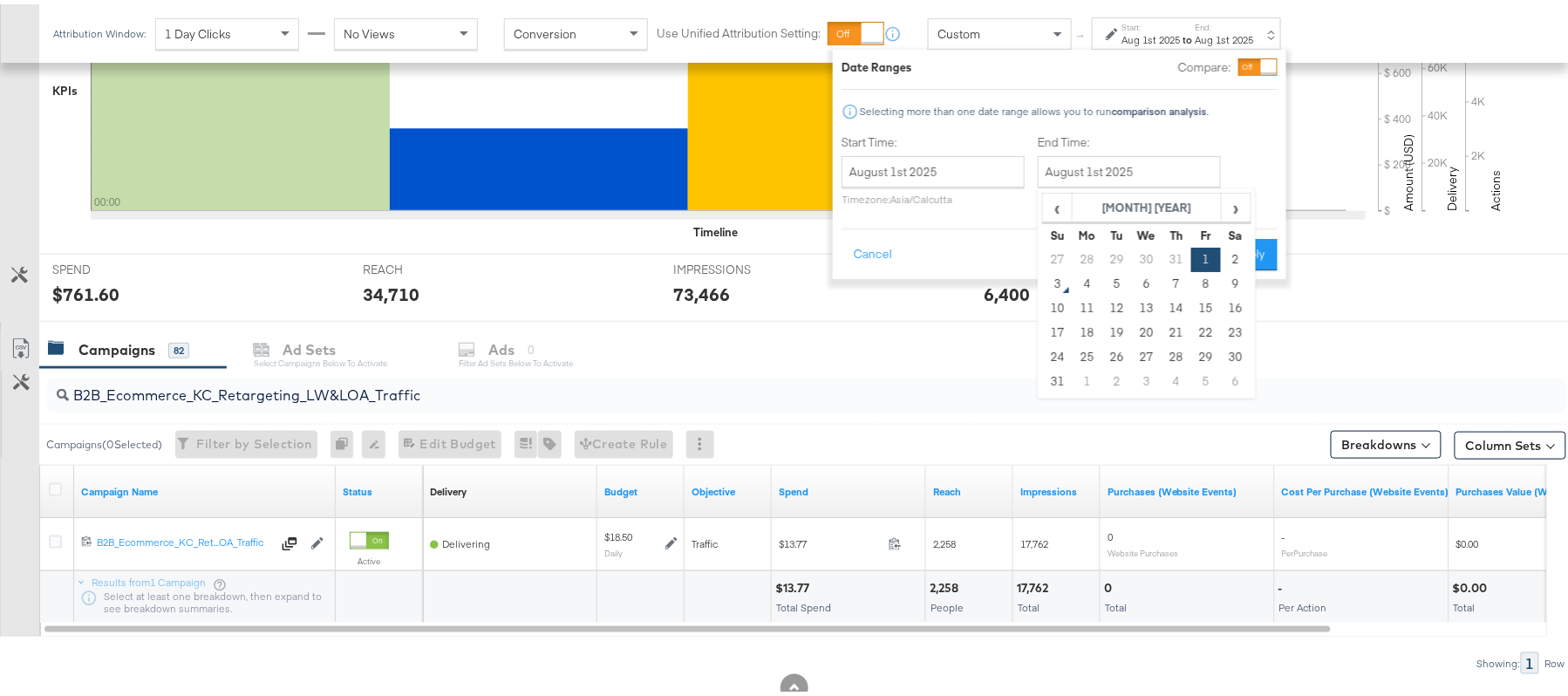 click on "‹ August 2025 › Su Mo Tu We Th Fr Sa 27 28 29 30 31 1 2 3 4 5 6 7 8 9 10 11 12 13 14 15 16 17 18 19 20 21 22 23 24 25 26 27 28 29 30 31 1 2 3 4 5 6" at bounding box center (1147, 289) 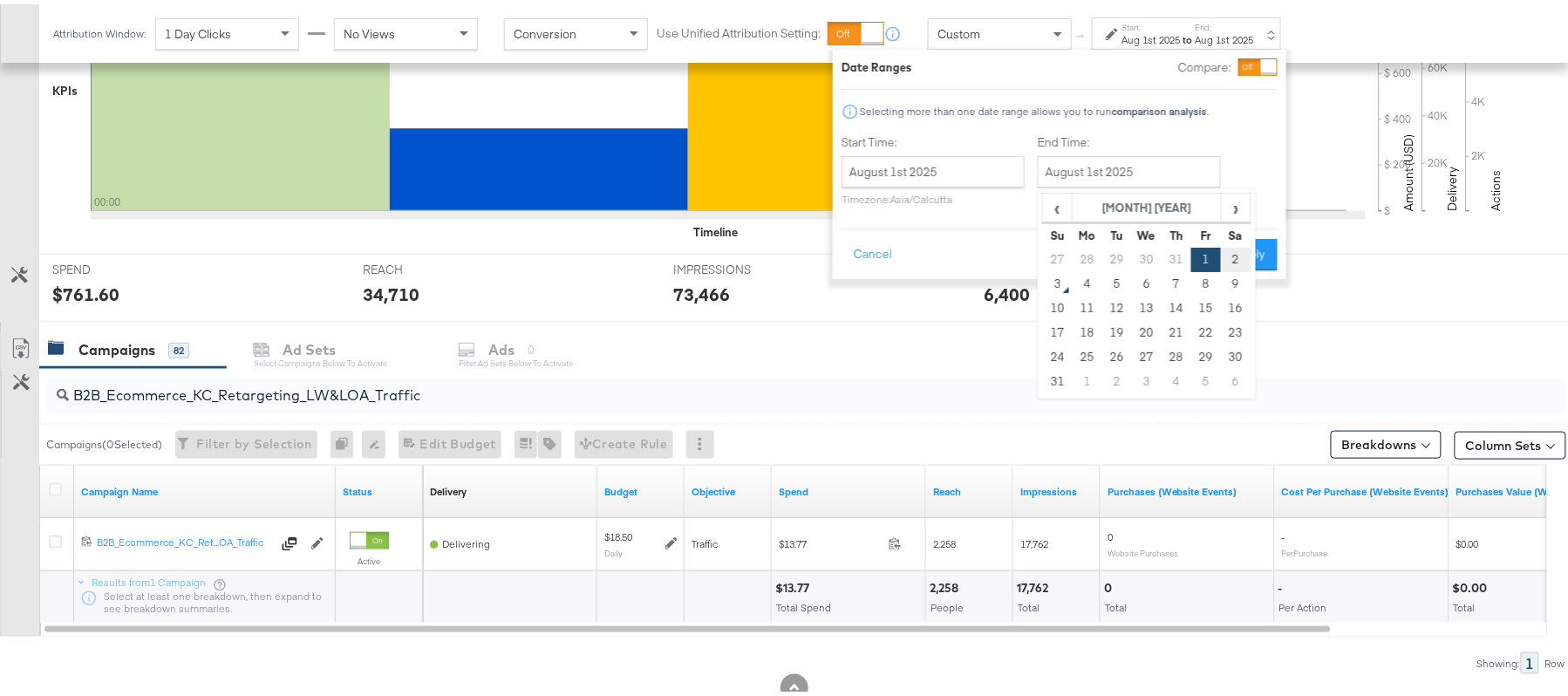 click on "2" at bounding box center [1236, 256] 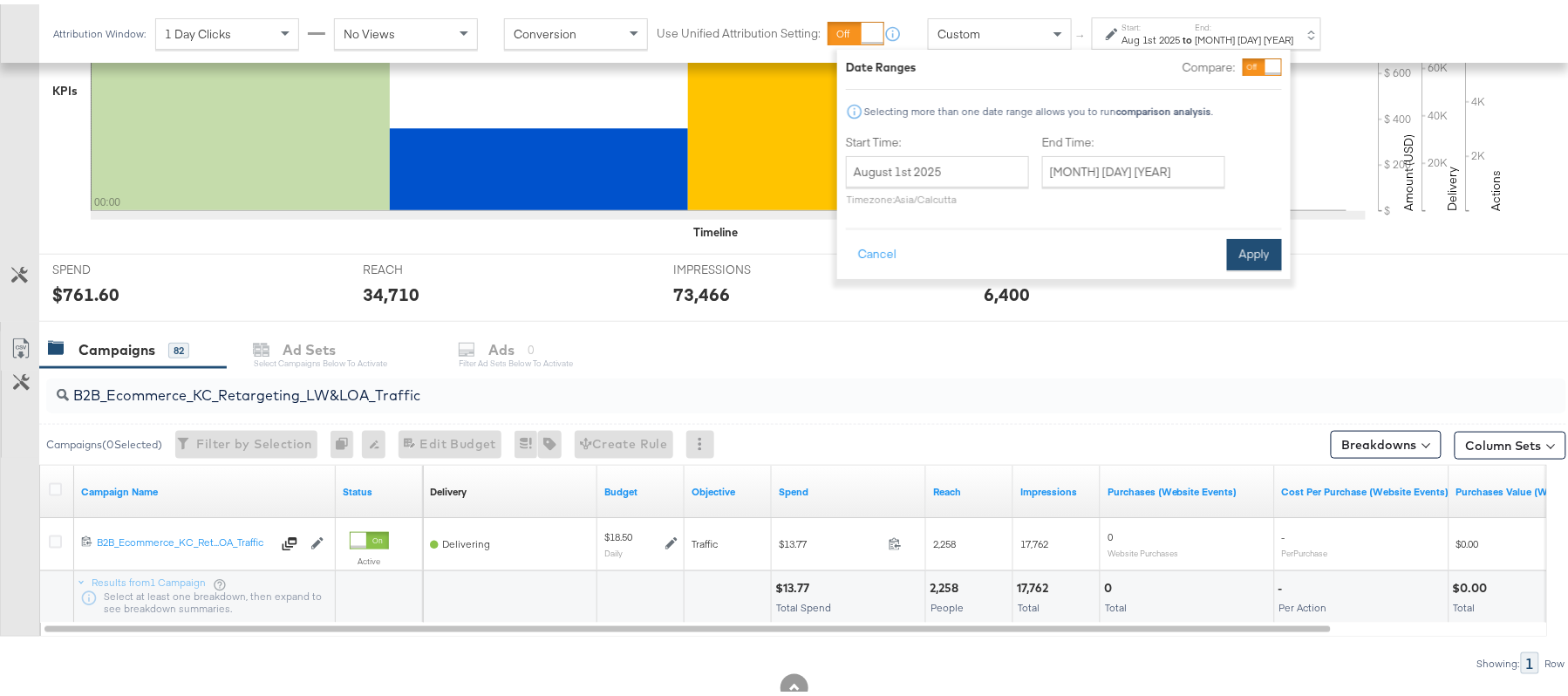 click on "Apply" at bounding box center [1254, 250] 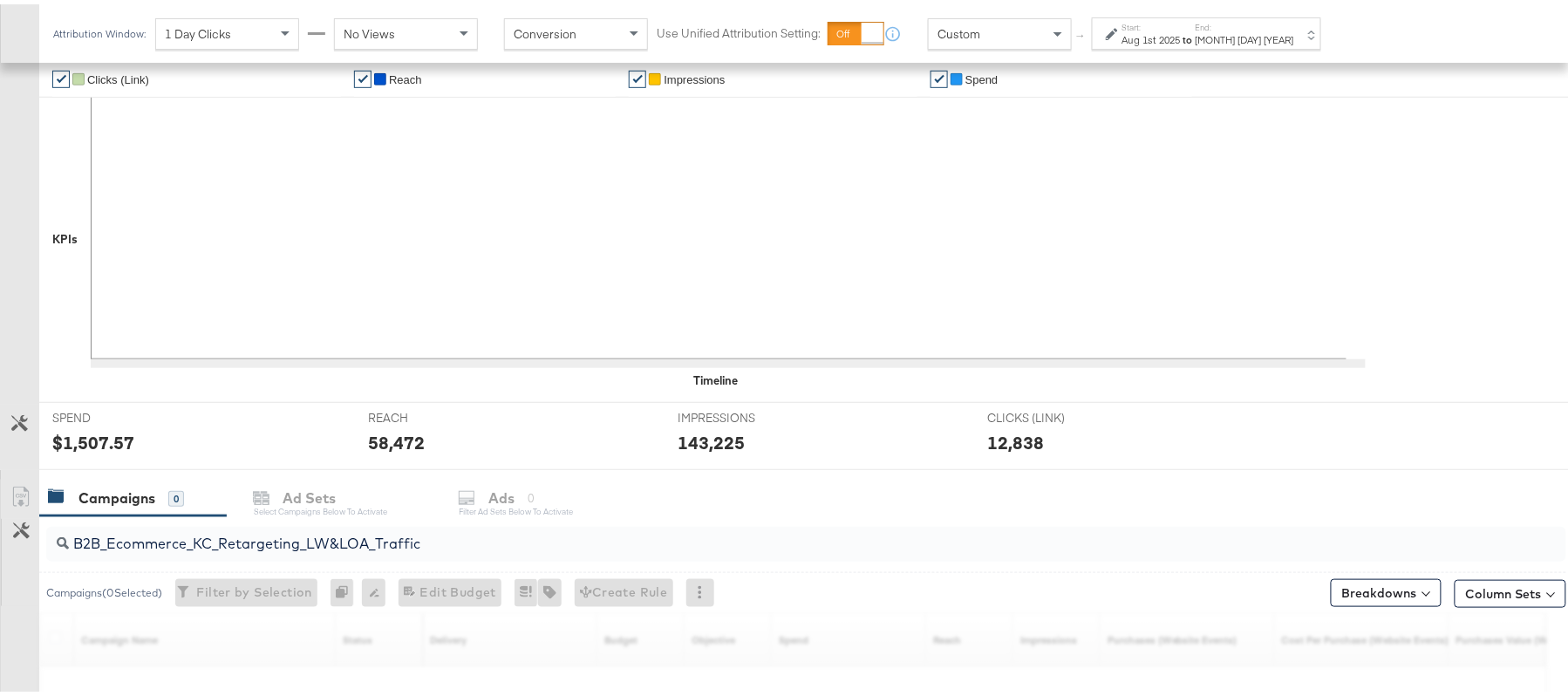 scroll, scrollTop: 473, scrollLeft: 0, axis: vertical 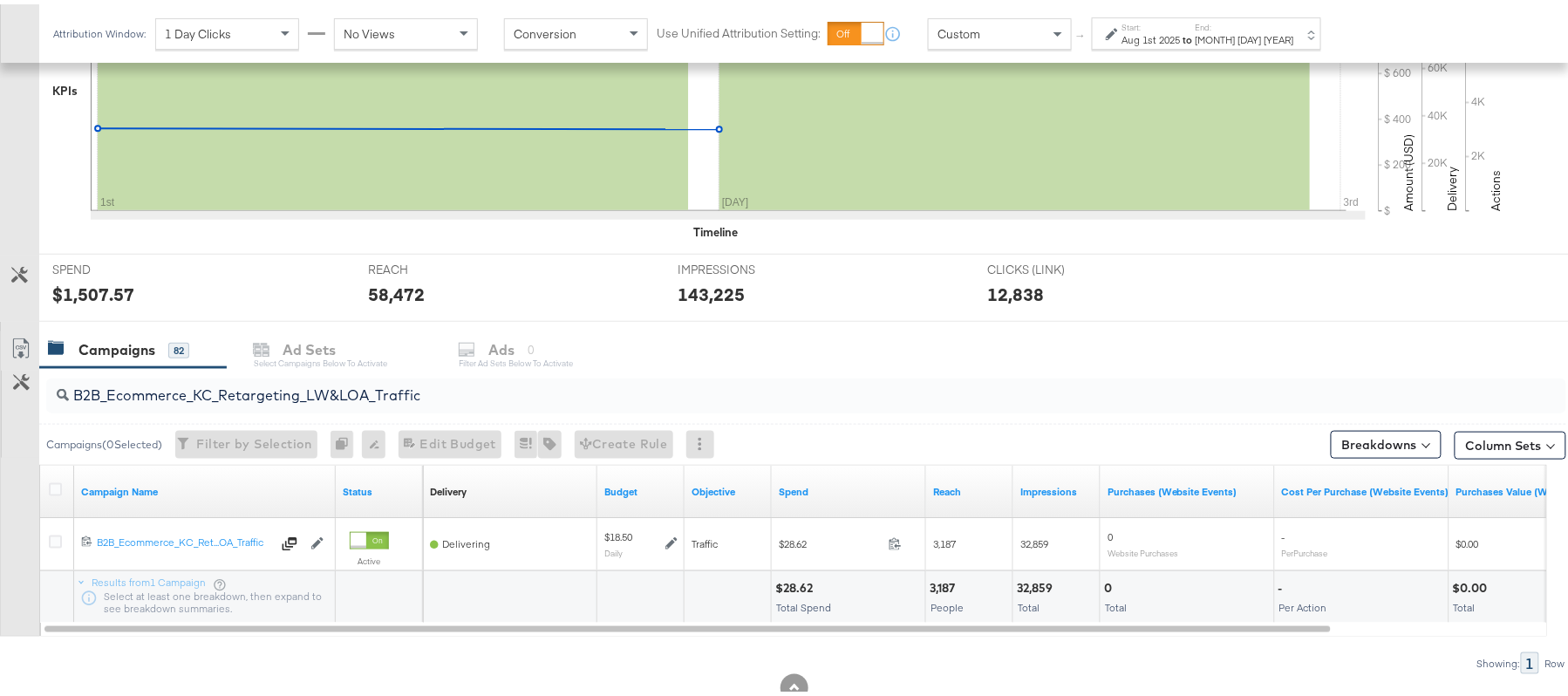 click on "B2B_Ecommerce_KC_Retargeting_LW&LOA_Traffic" at bounding box center (806, 392) 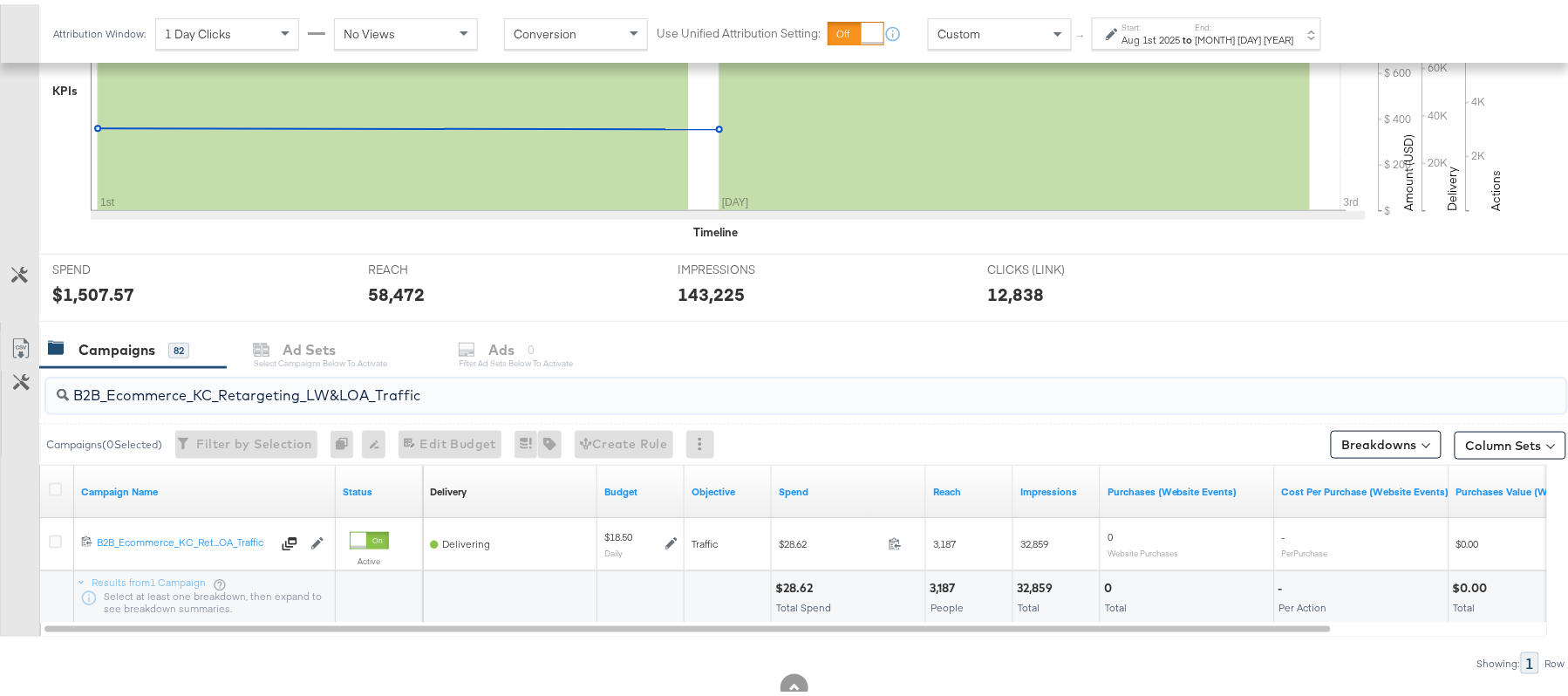 click on "B2B_Ecommerce_KC_Retargeting_LW&LOA_Traffic" at bounding box center [748, 384] 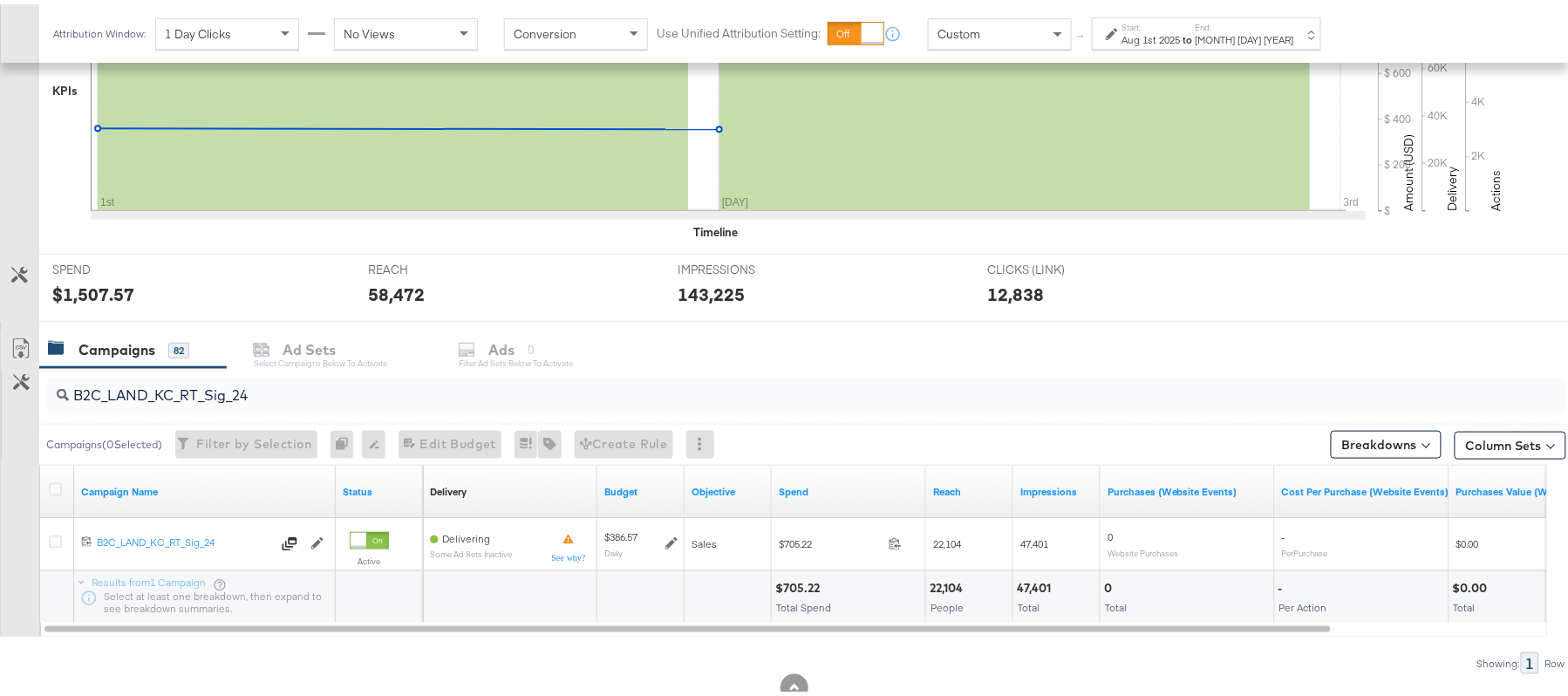 click on "$705.22" at bounding box center (800, 583) 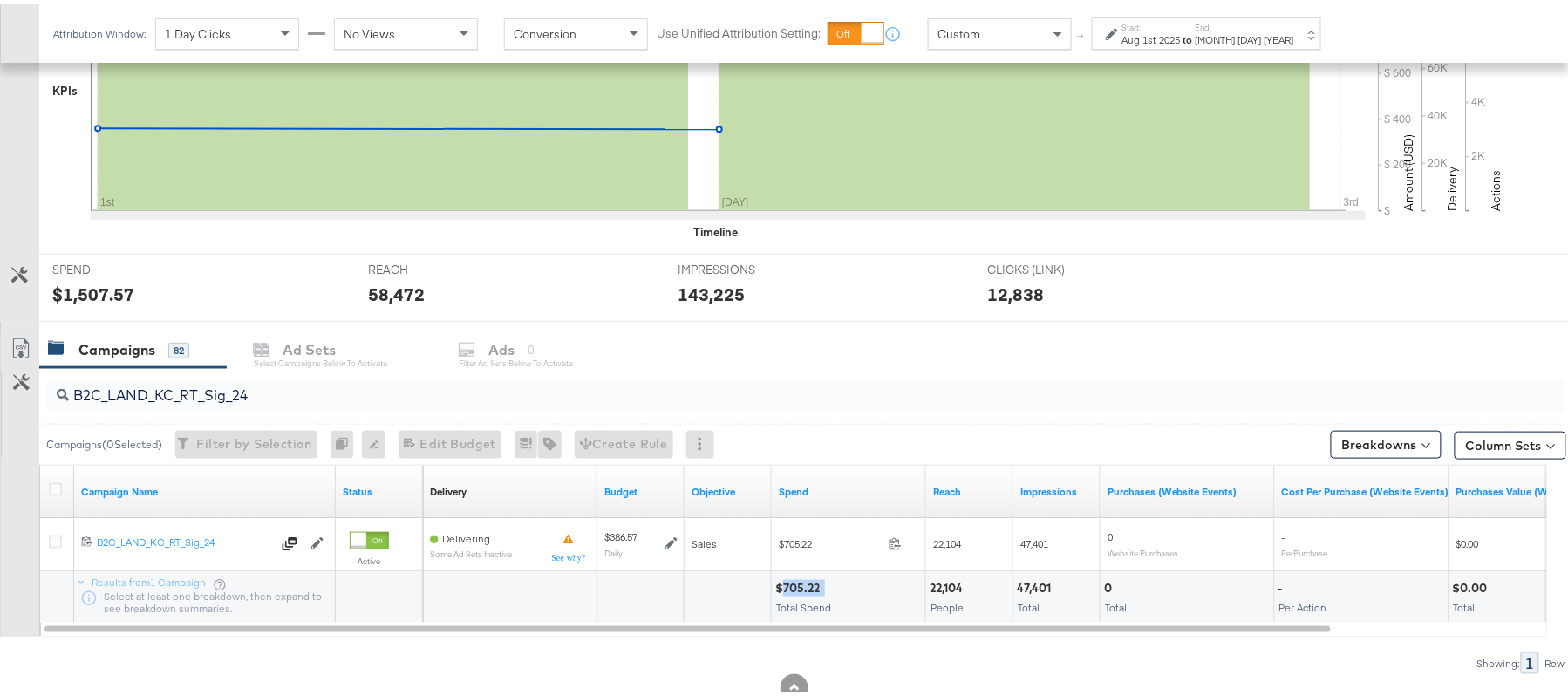 click on "$705.22" at bounding box center (800, 583) 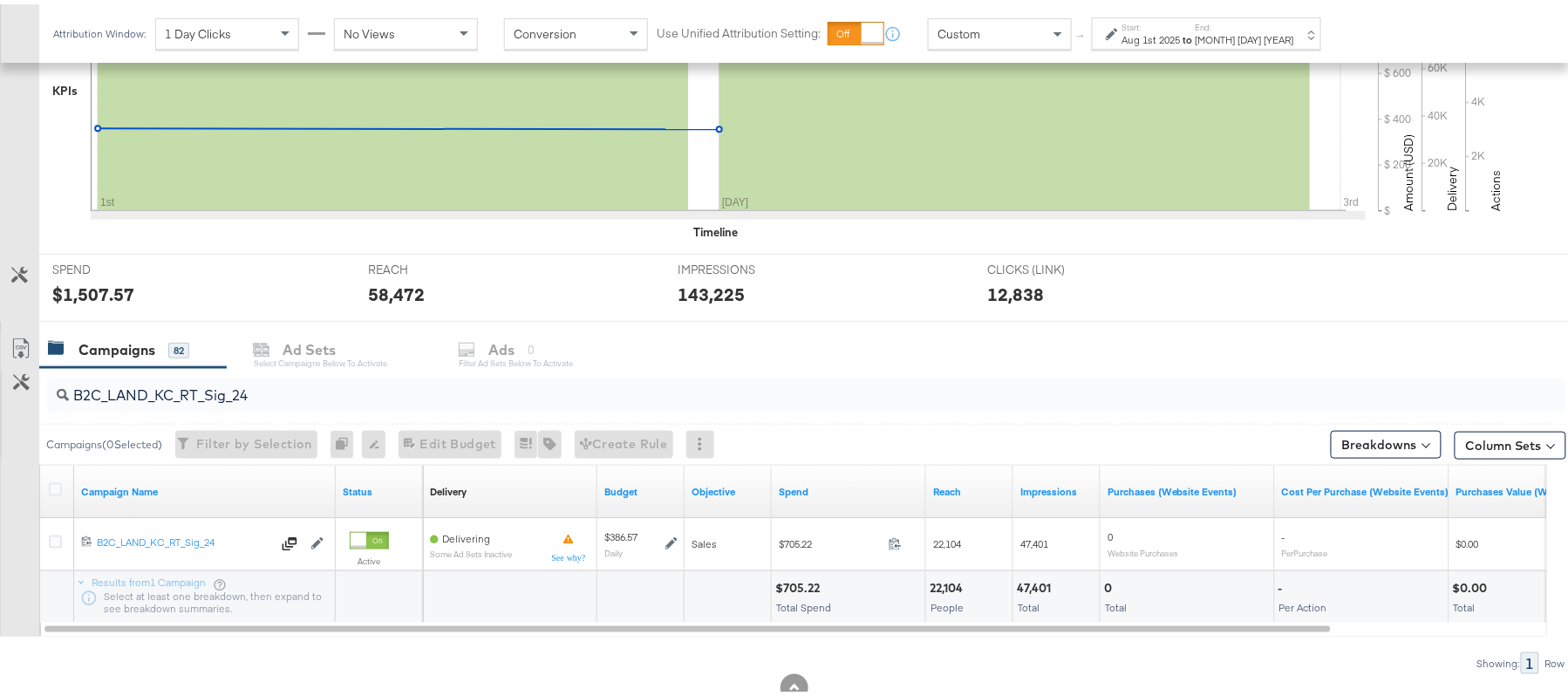 drag, startPoint x: 293, startPoint y: 415, endPoint x: 304, endPoint y: 392, distance: 25.495098 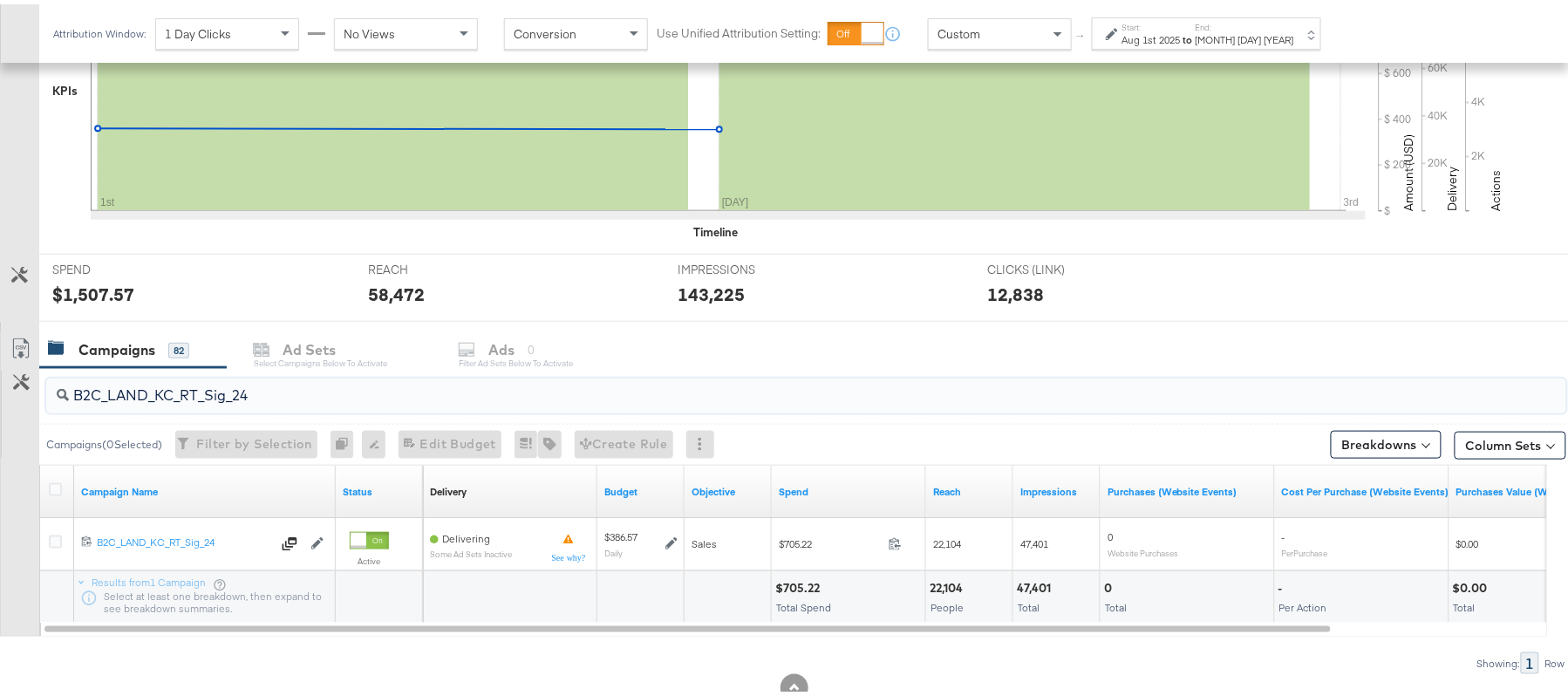 click on "B2C_LAND_KC_RT_Sig_24" at bounding box center (748, 384) 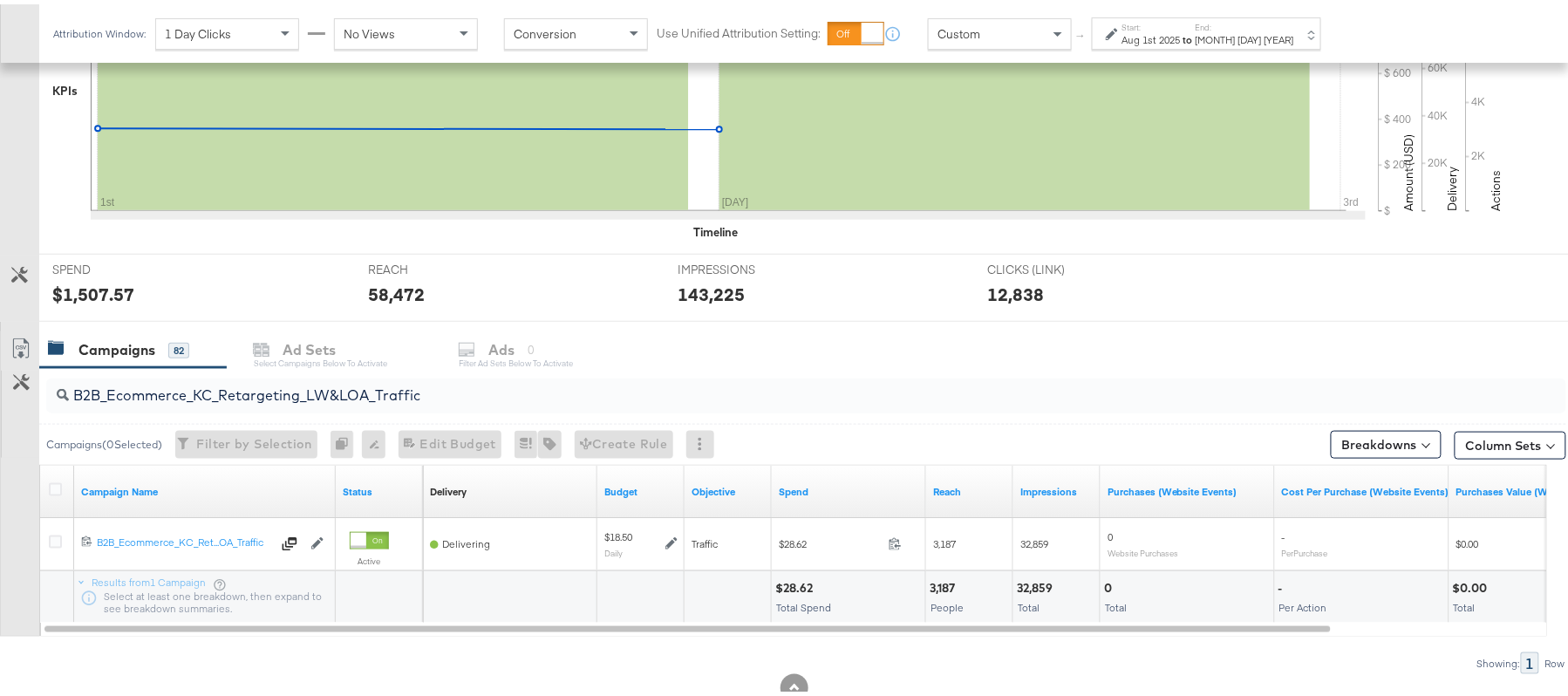 click on "$28.62    Total Spend" at bounding box center [849, 593] 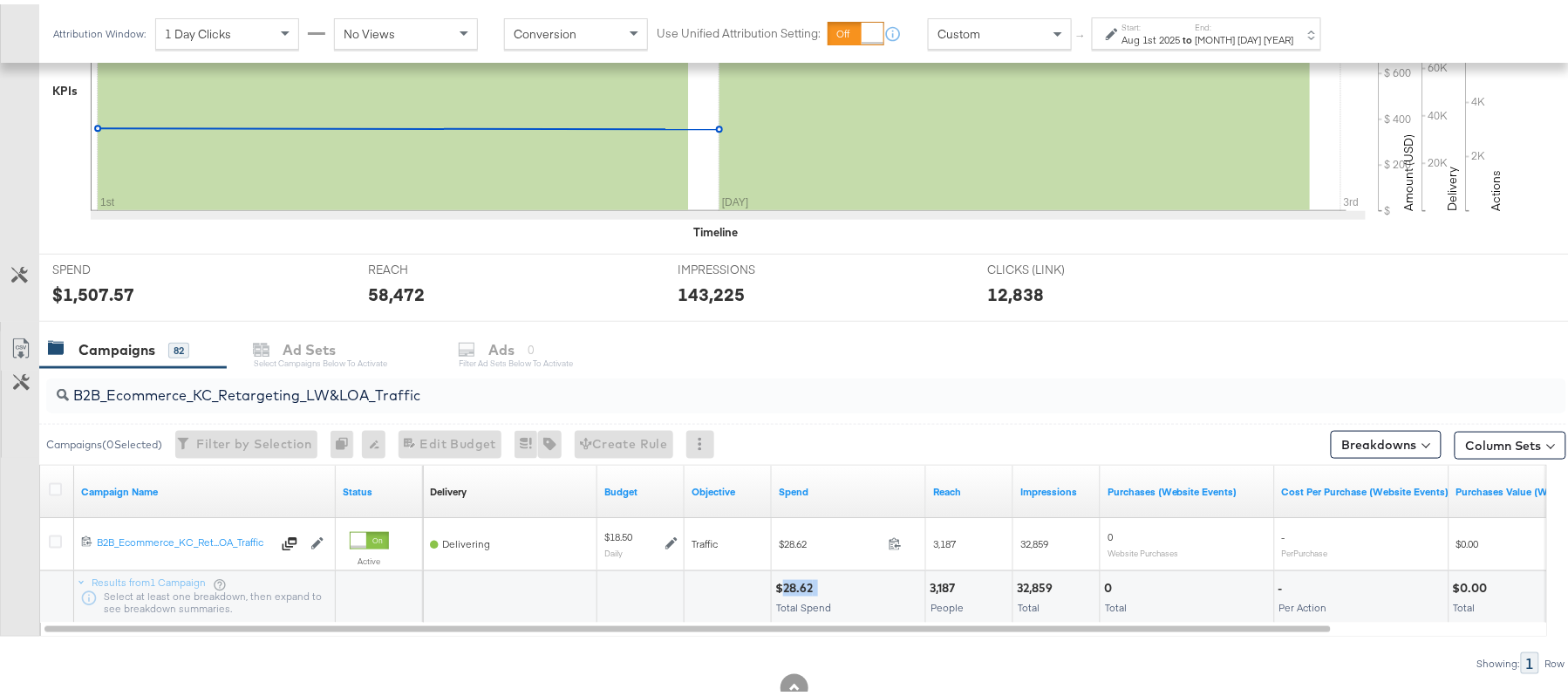 click on "$28.62    Total Spend" at bounding box center [849, 593] 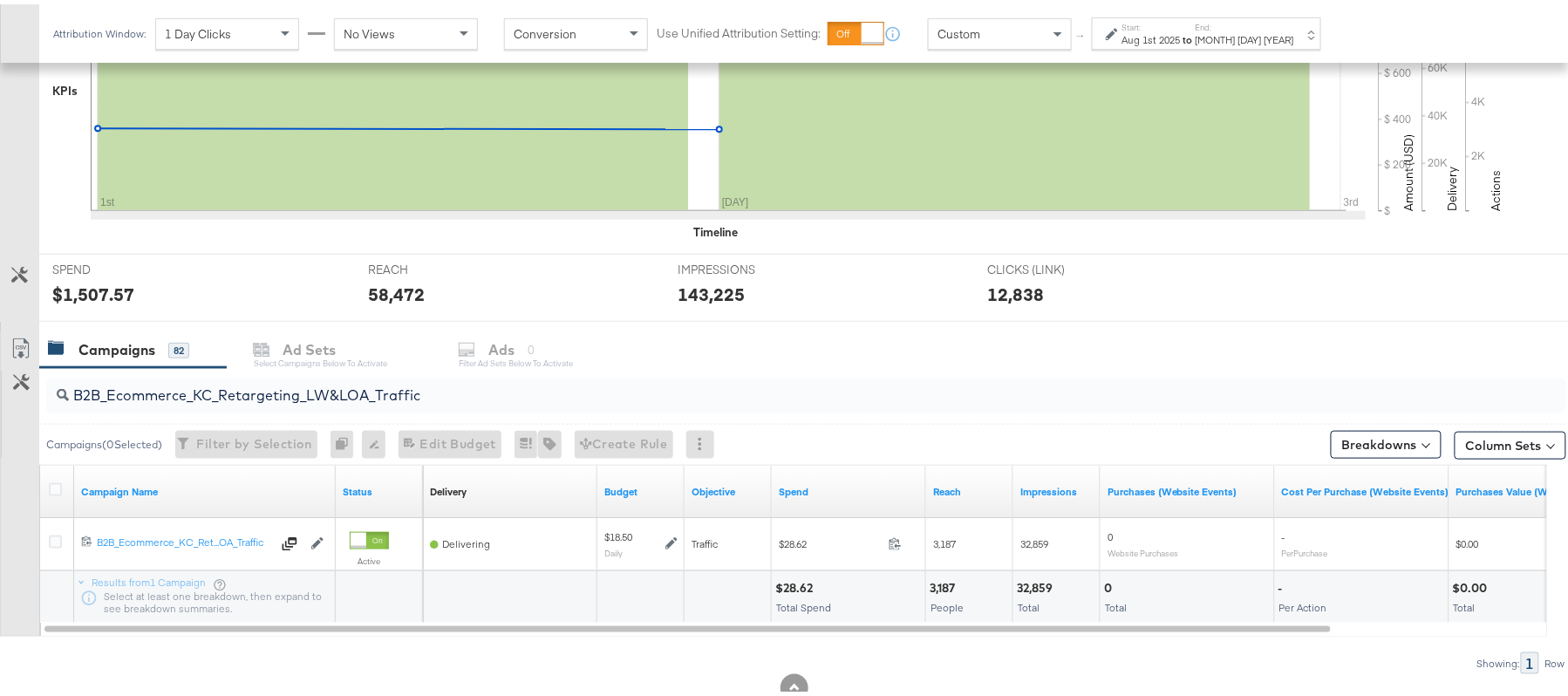 click on "B2B_Ecommerce_KC_Retargeting_LW&LOA_Traffic" at bounding box center (806, 392) 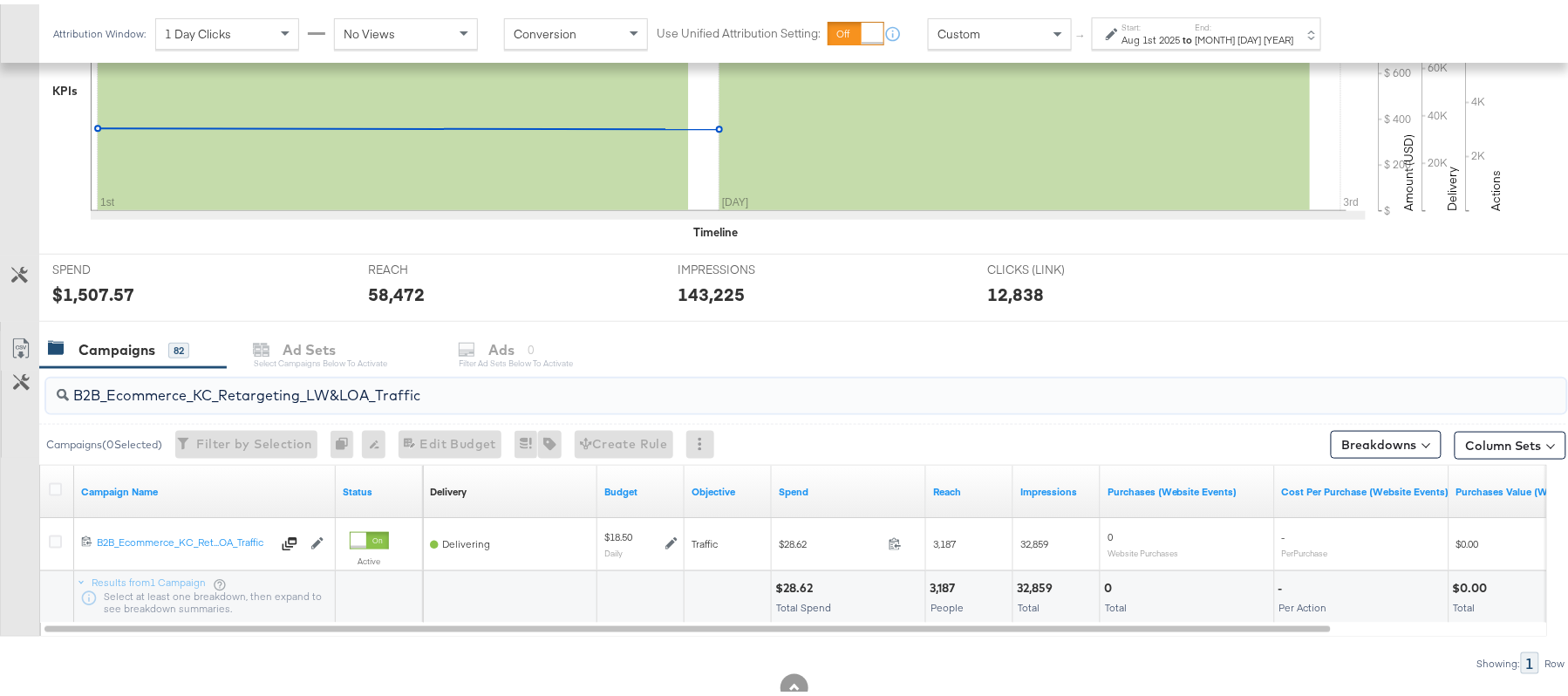 paste on "KC_Retargeting_Prospects & Clients_Conversions" 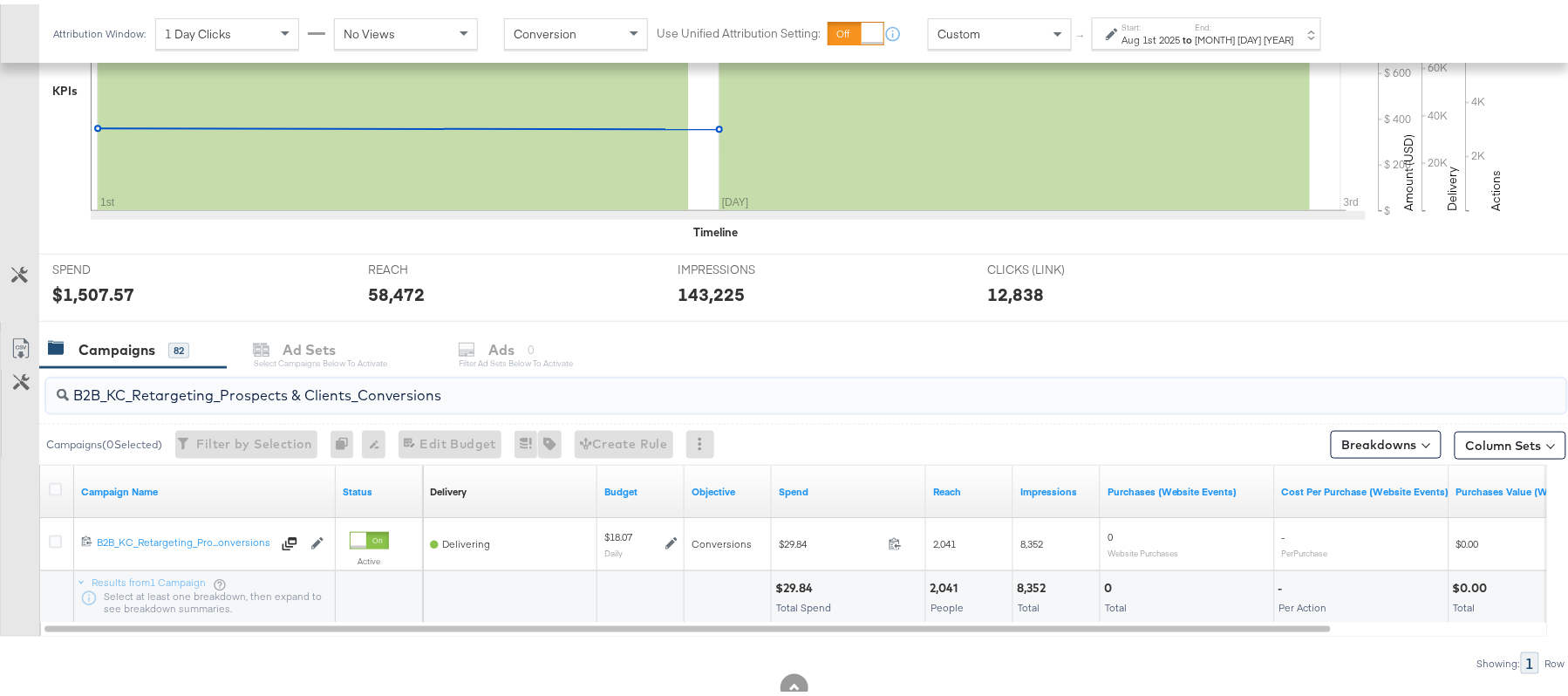 click on "$29.84    Total Spend" at bounding box center [849, 593] 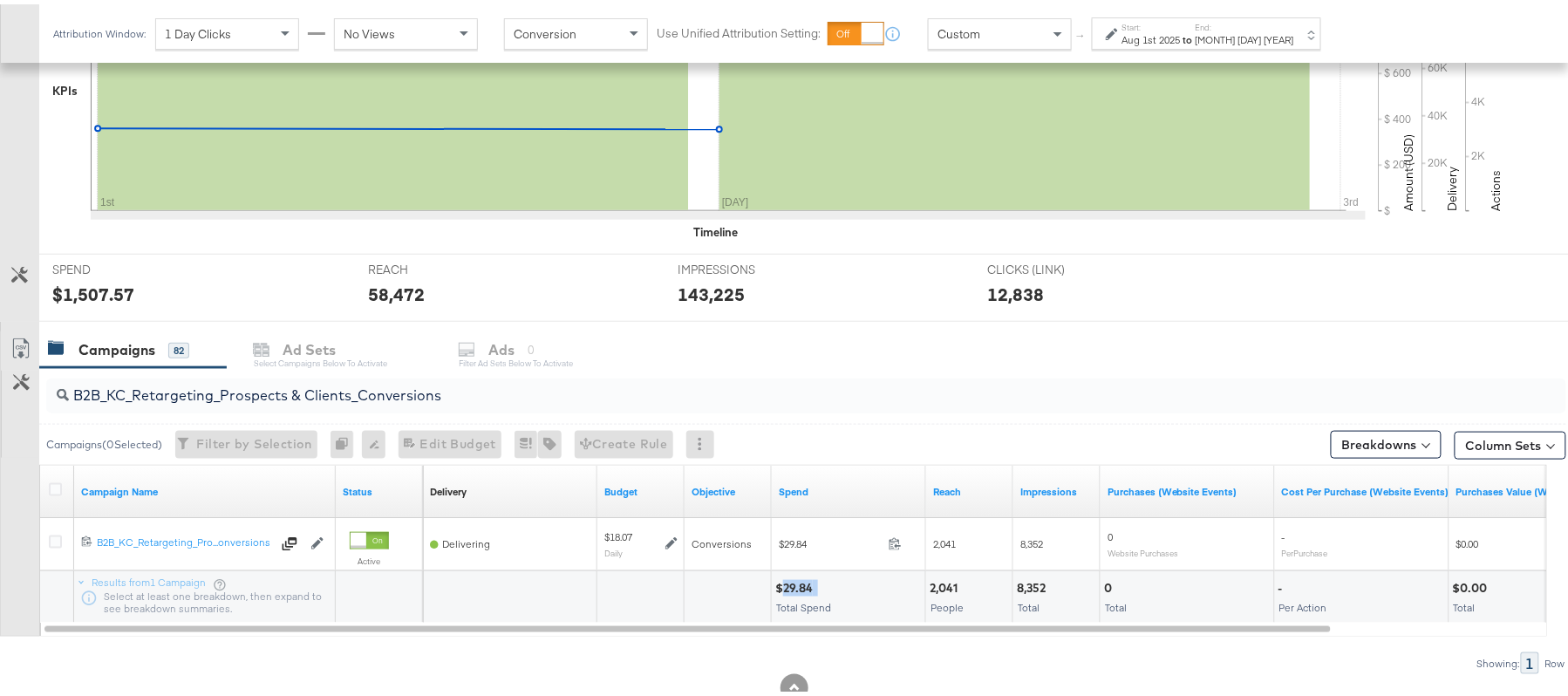 click on "$29.84    Total Spend" at bounding box center (849, 593) 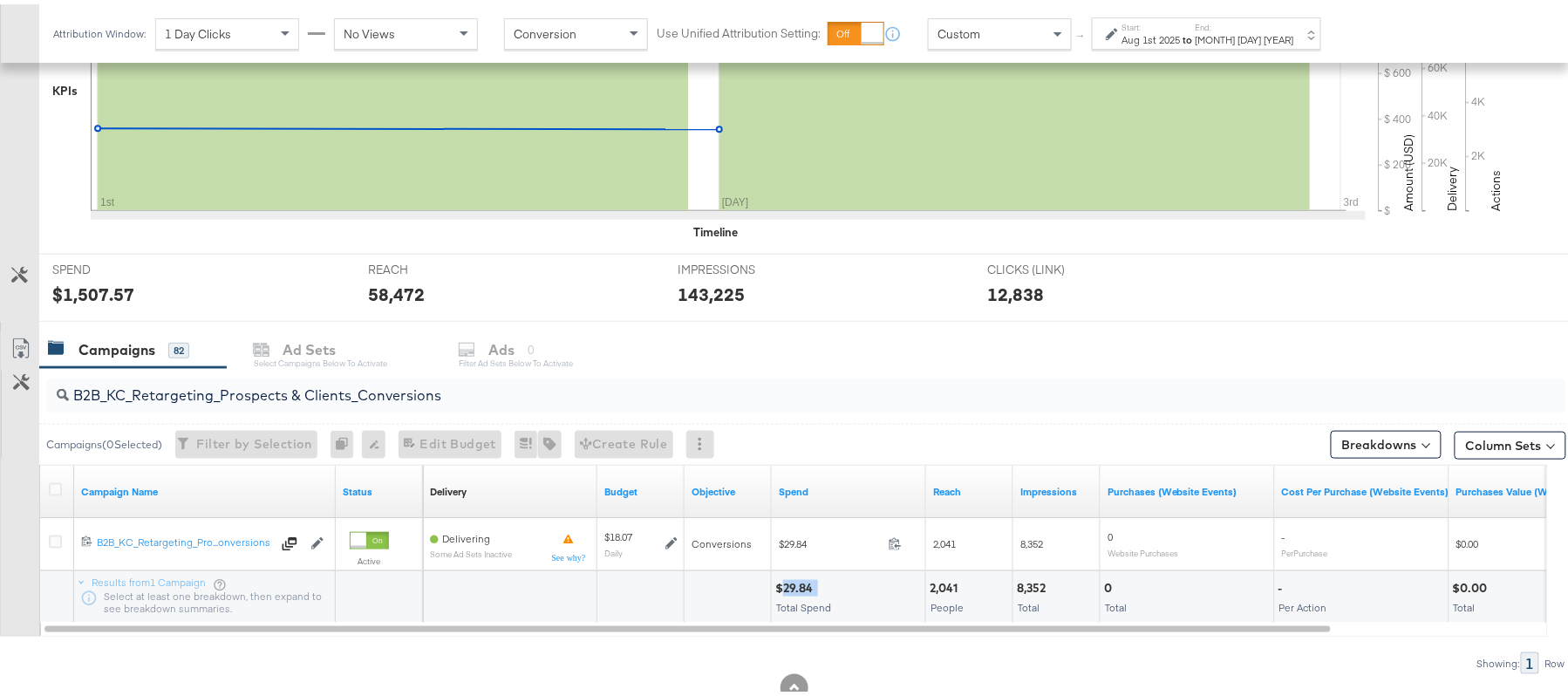 copy on "29.84" 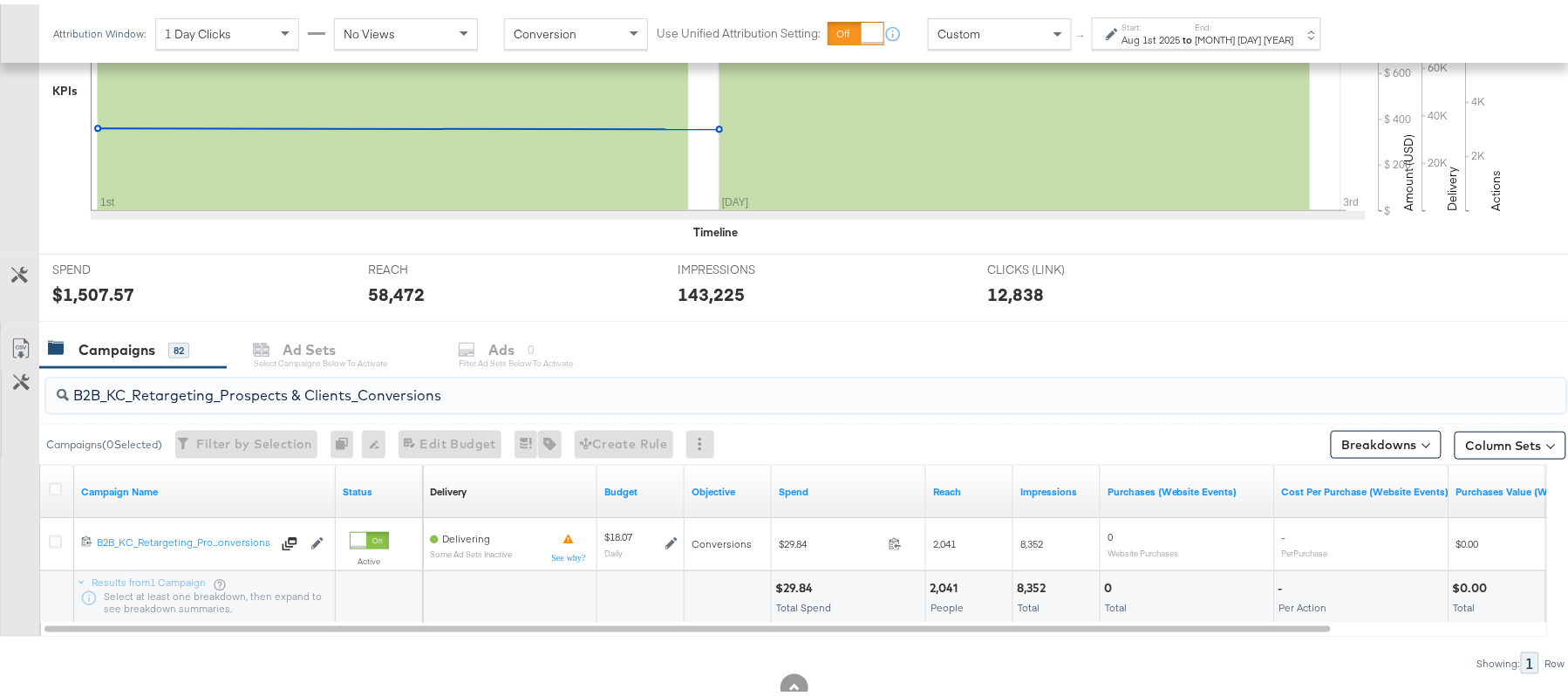 click on "B2B_KC_Retargeting_Prospects & Clients_Conversions" at bounding box center [748, 384] 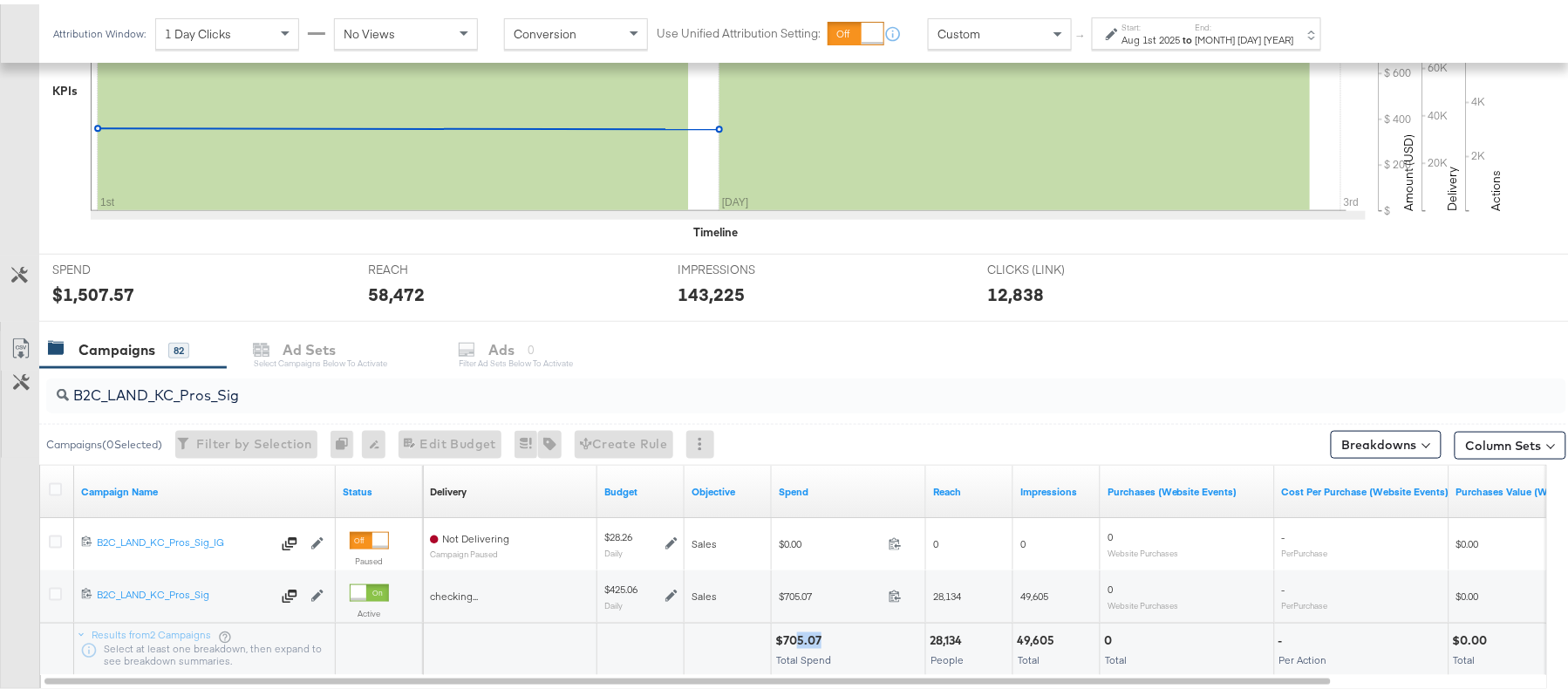 drag, startPoint x: 818, startPoint y: 636, endPoint x: 795, endPoint y: 636, distance: 23 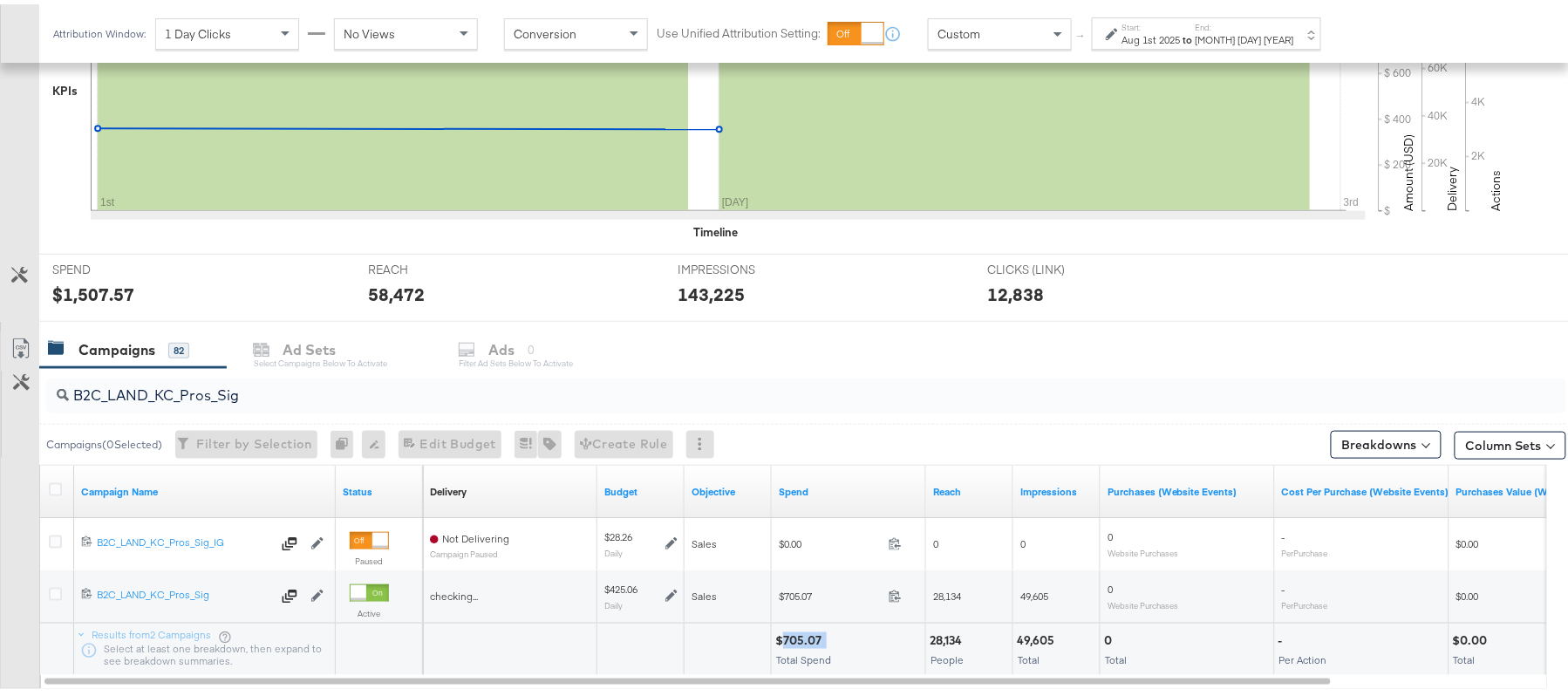 click on "$705.07" at bounding box center (801, 636) 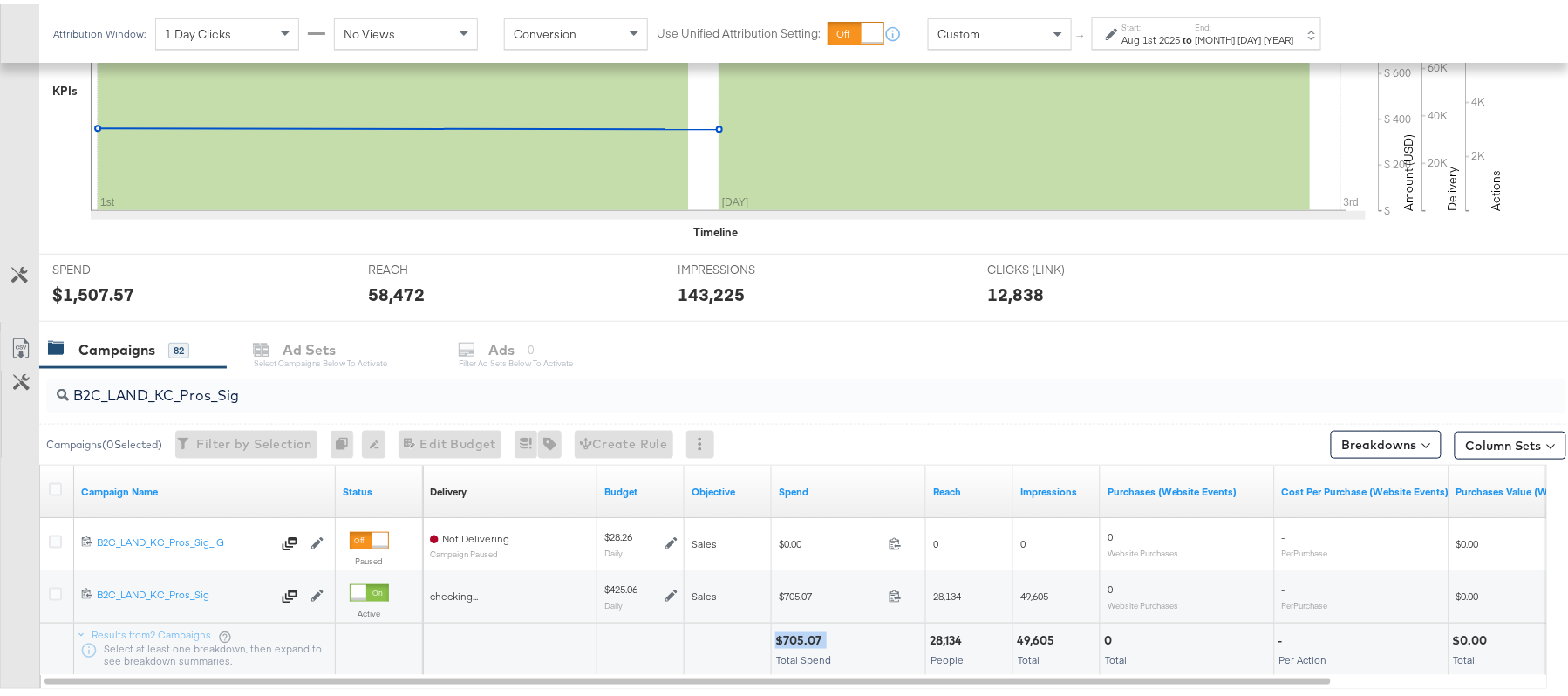 click on "$705.07" at bounding box center [801, 636] 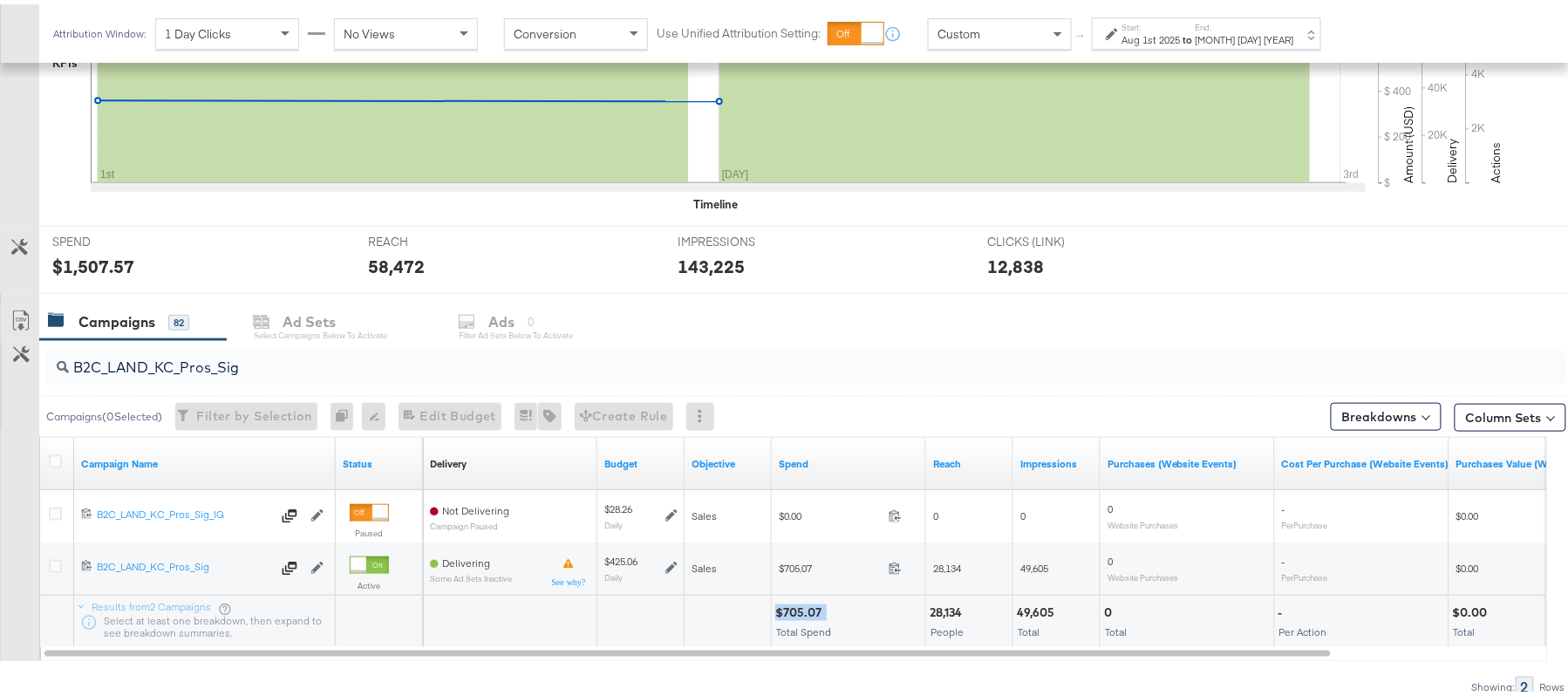 scroll, scrollTop: 577, scrollLeft: 0, axis: vertical 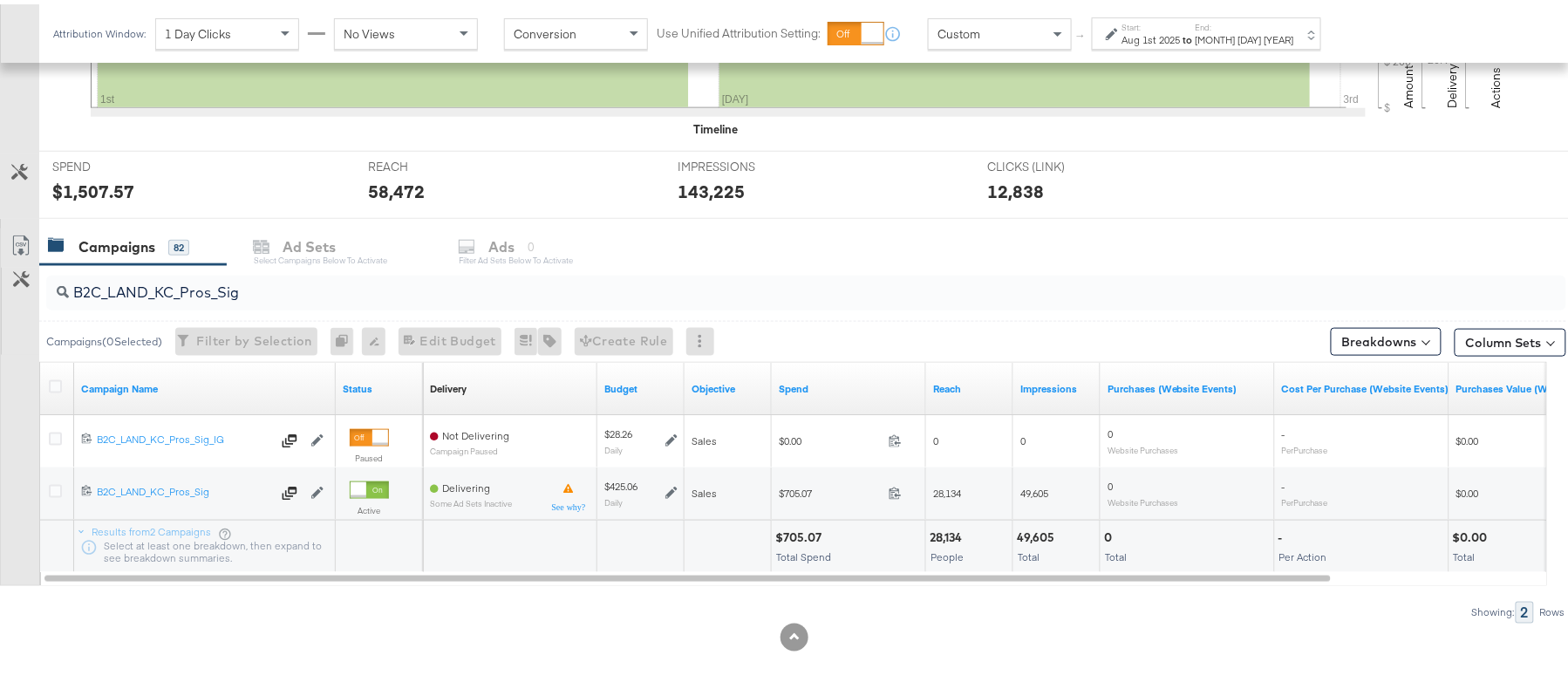 click on "B2C_LAND_KC_Pros_Sig" at bounding box center (748, 281) 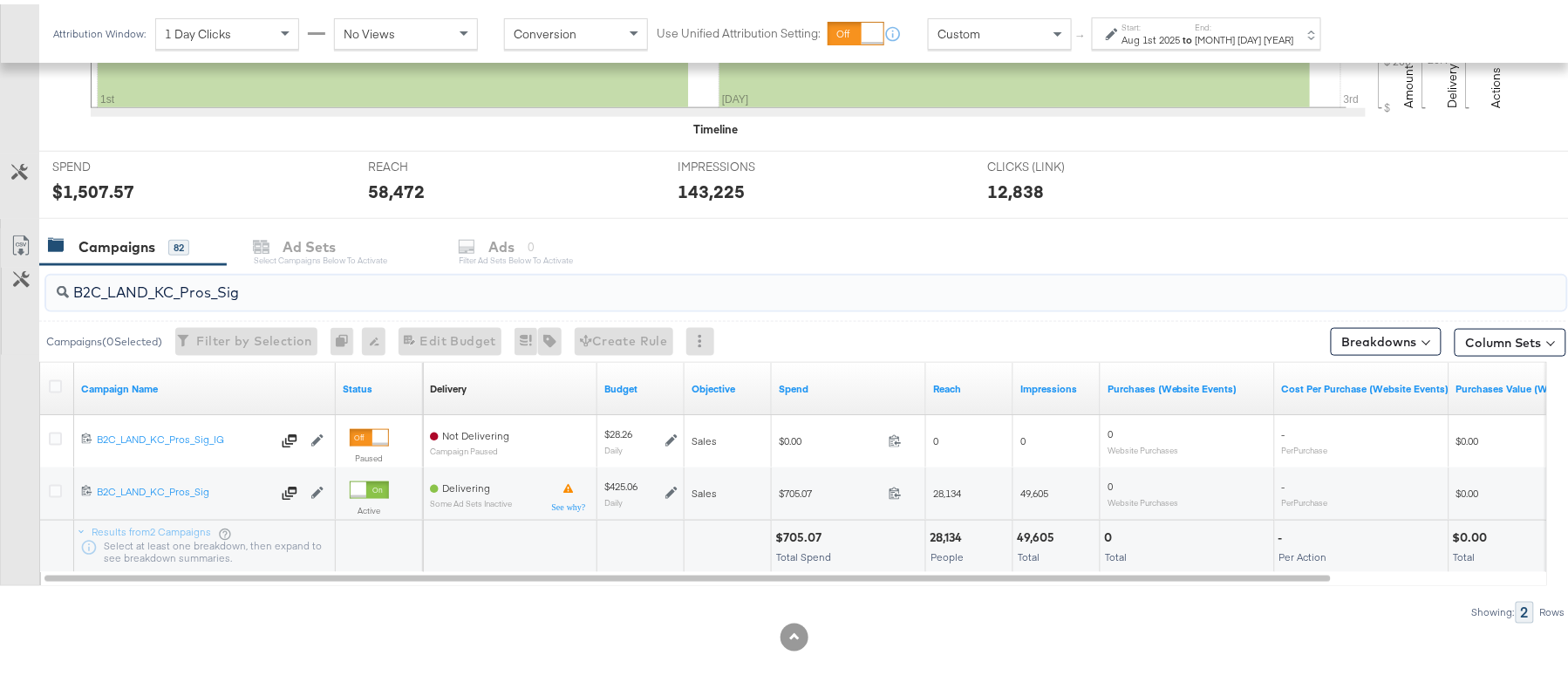 paste on "RT_Sig_24" 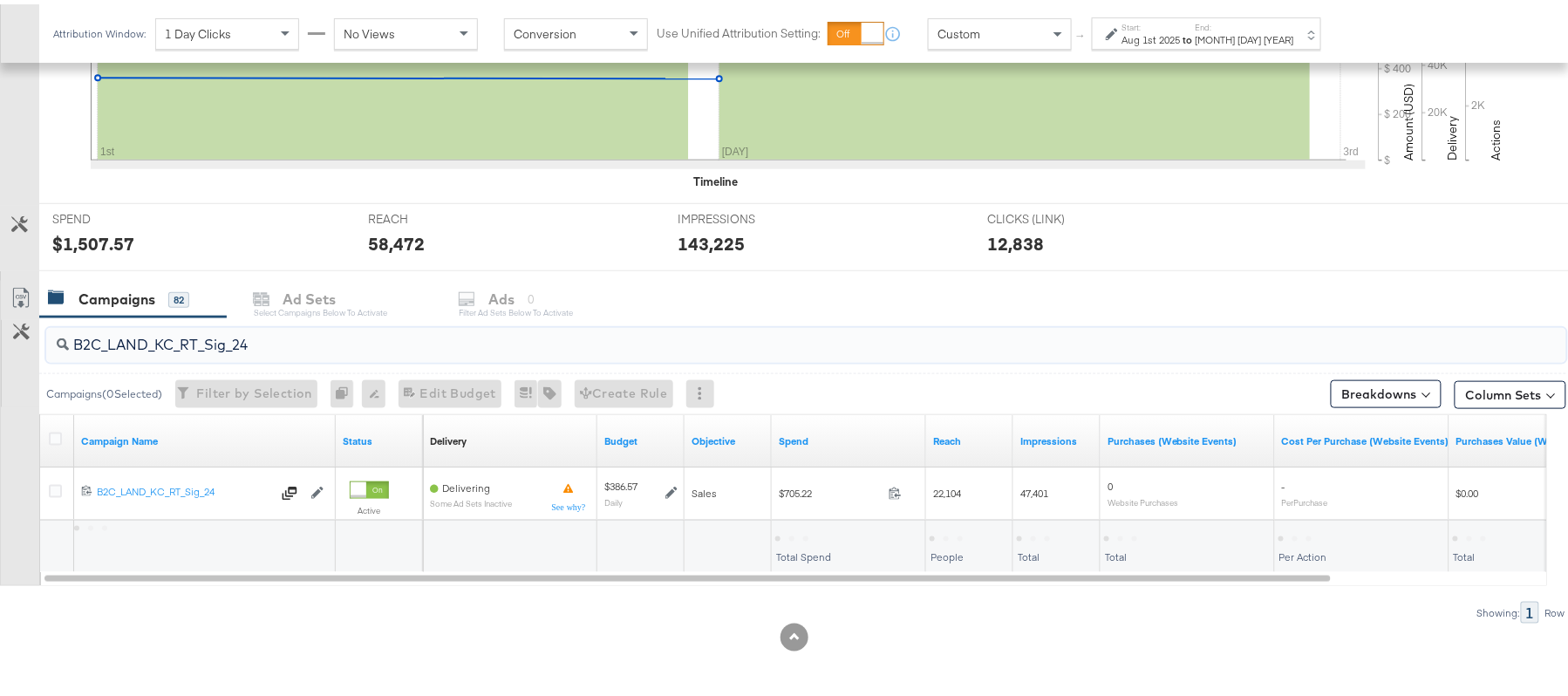 scroll, scrollTop: 525, scrollLeft: 0, axis: vertical 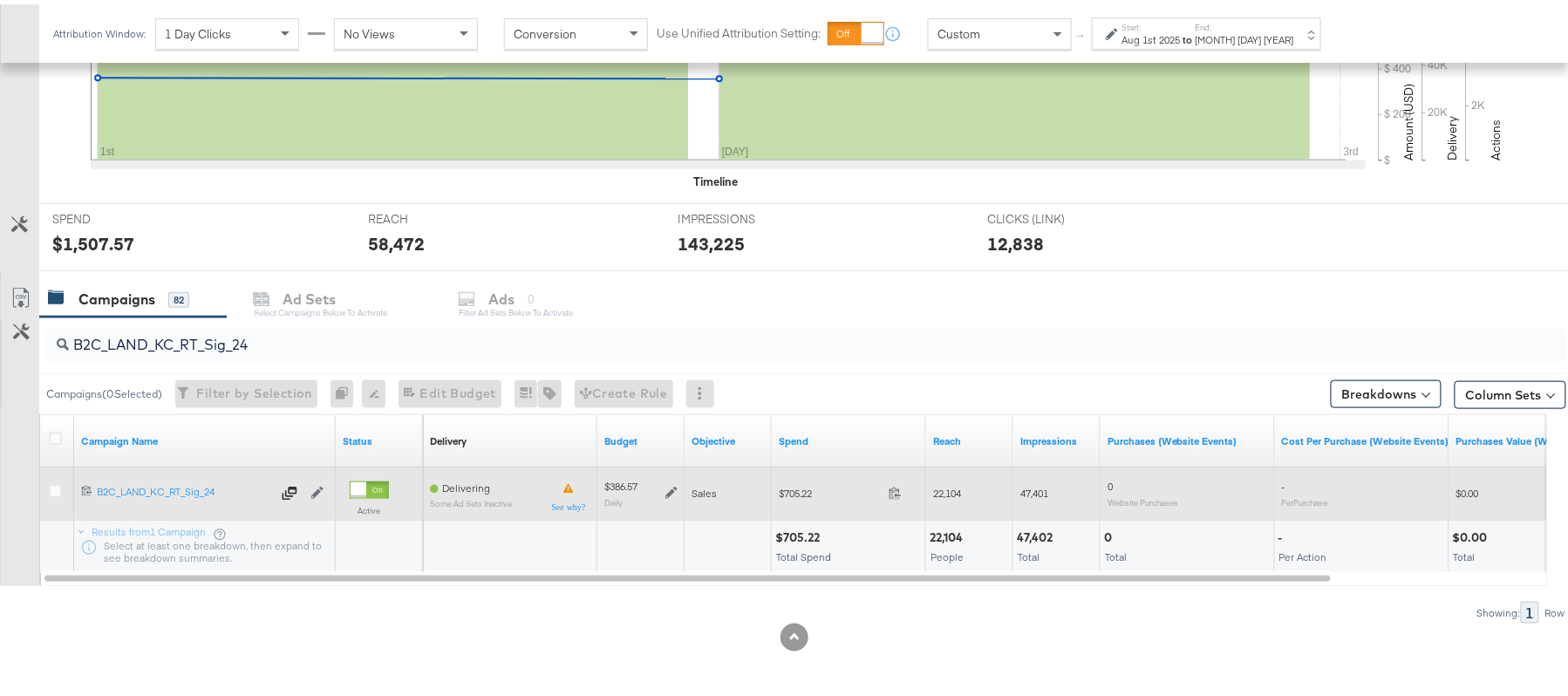 click 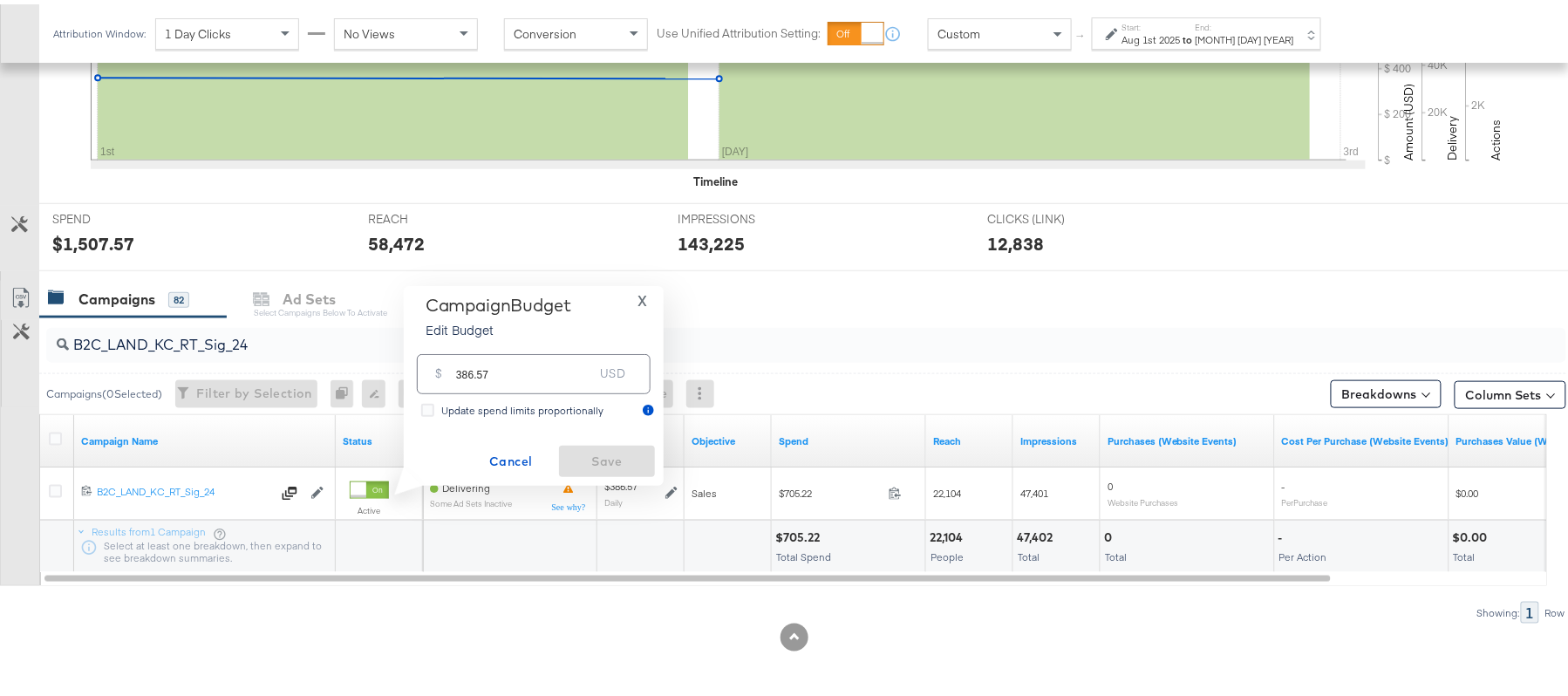 click on "386.57" at bounding box center [525, 362] 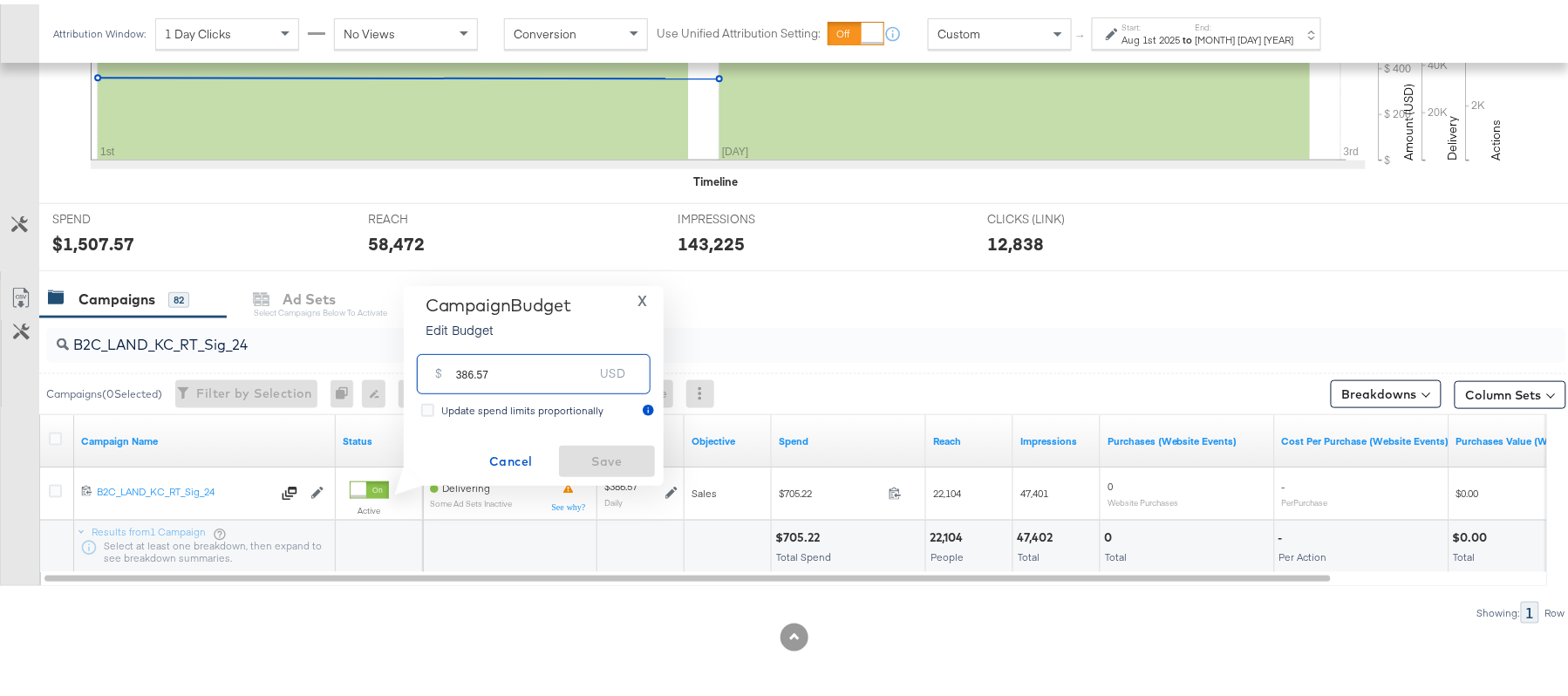 paste on "$444.56" 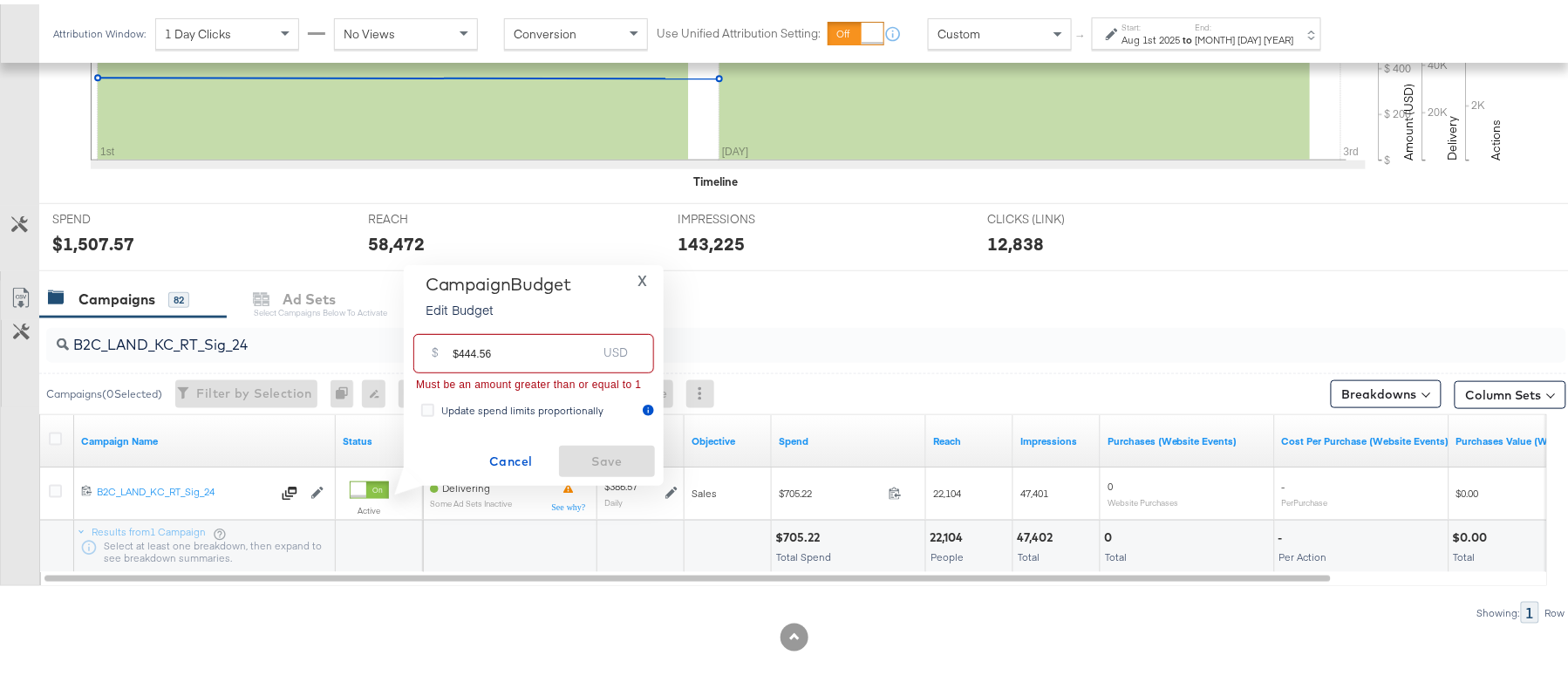 click on "$444.56" at bounding box center (524, 342) 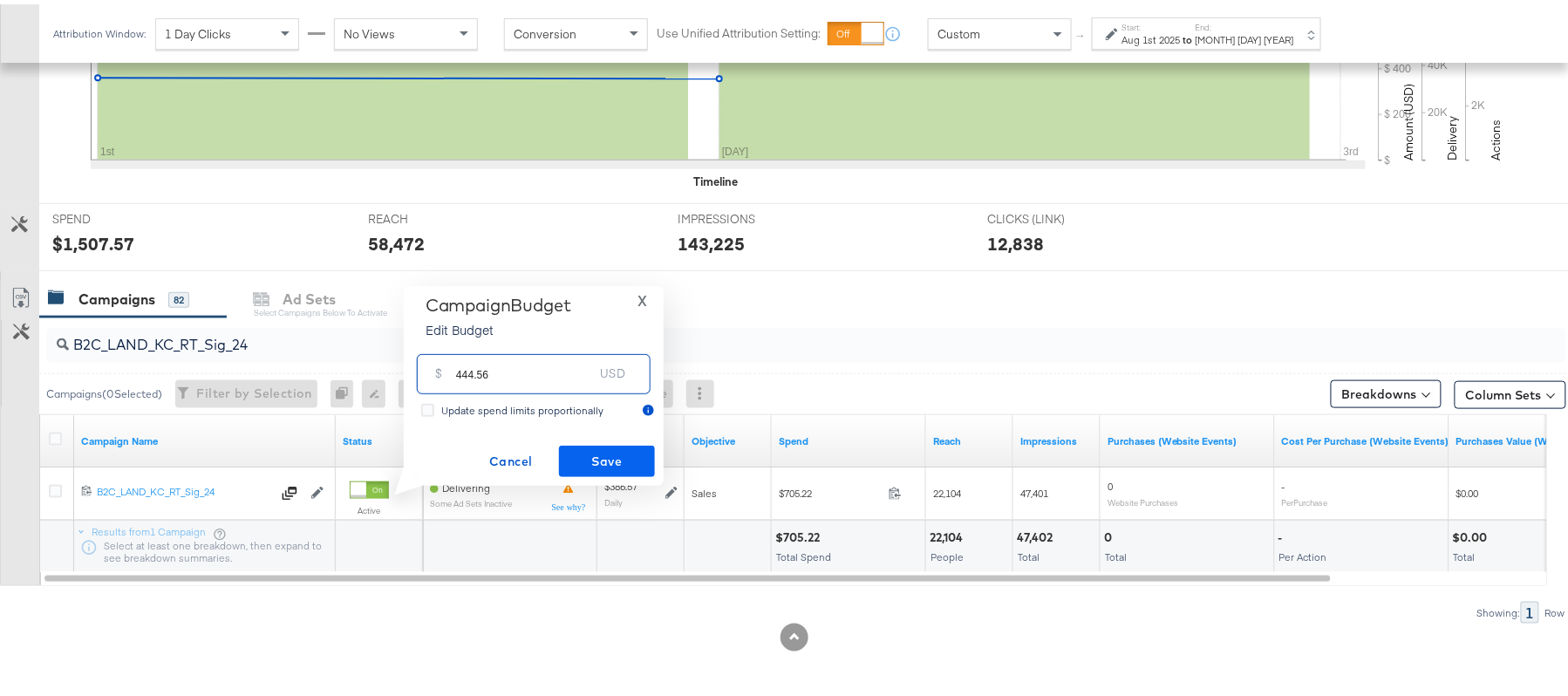 type on "444.56" 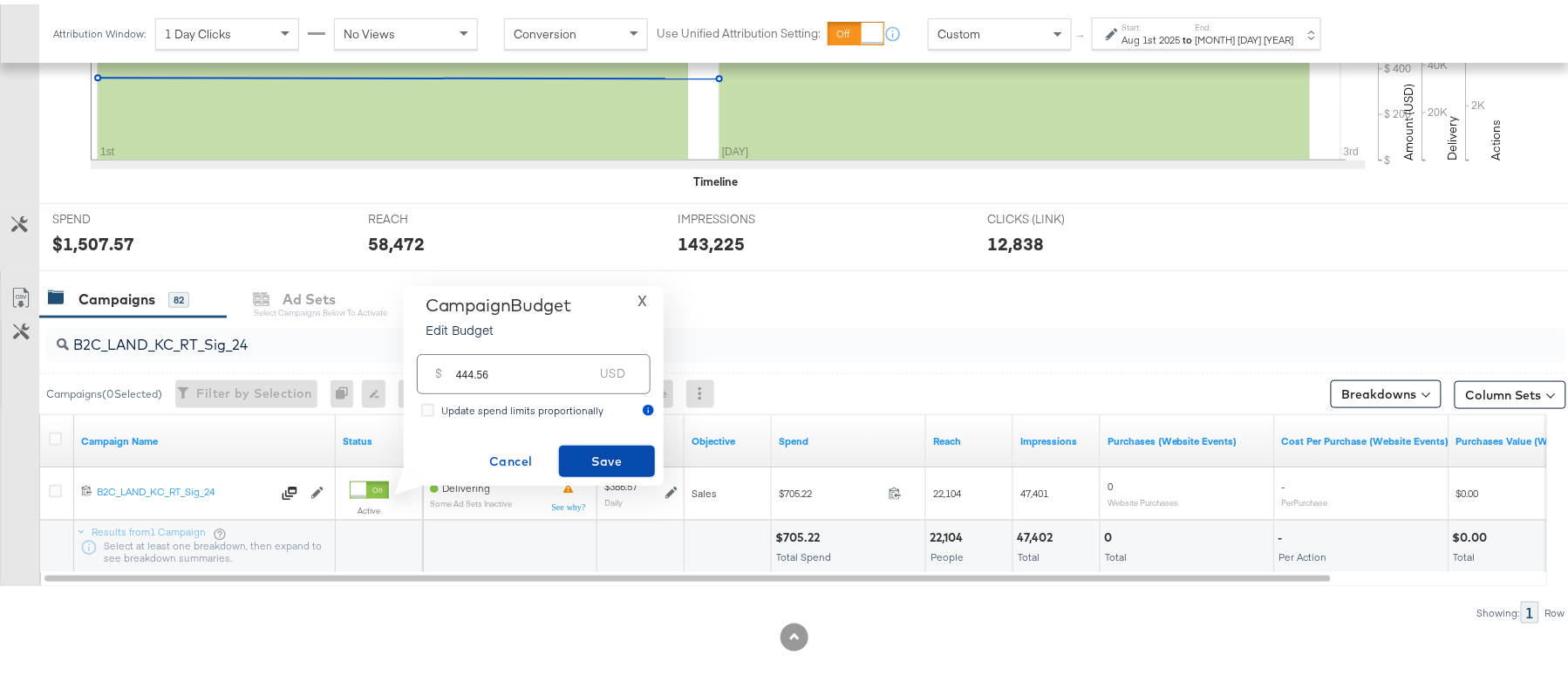 click on "Save" at bounding box center (607, 457) 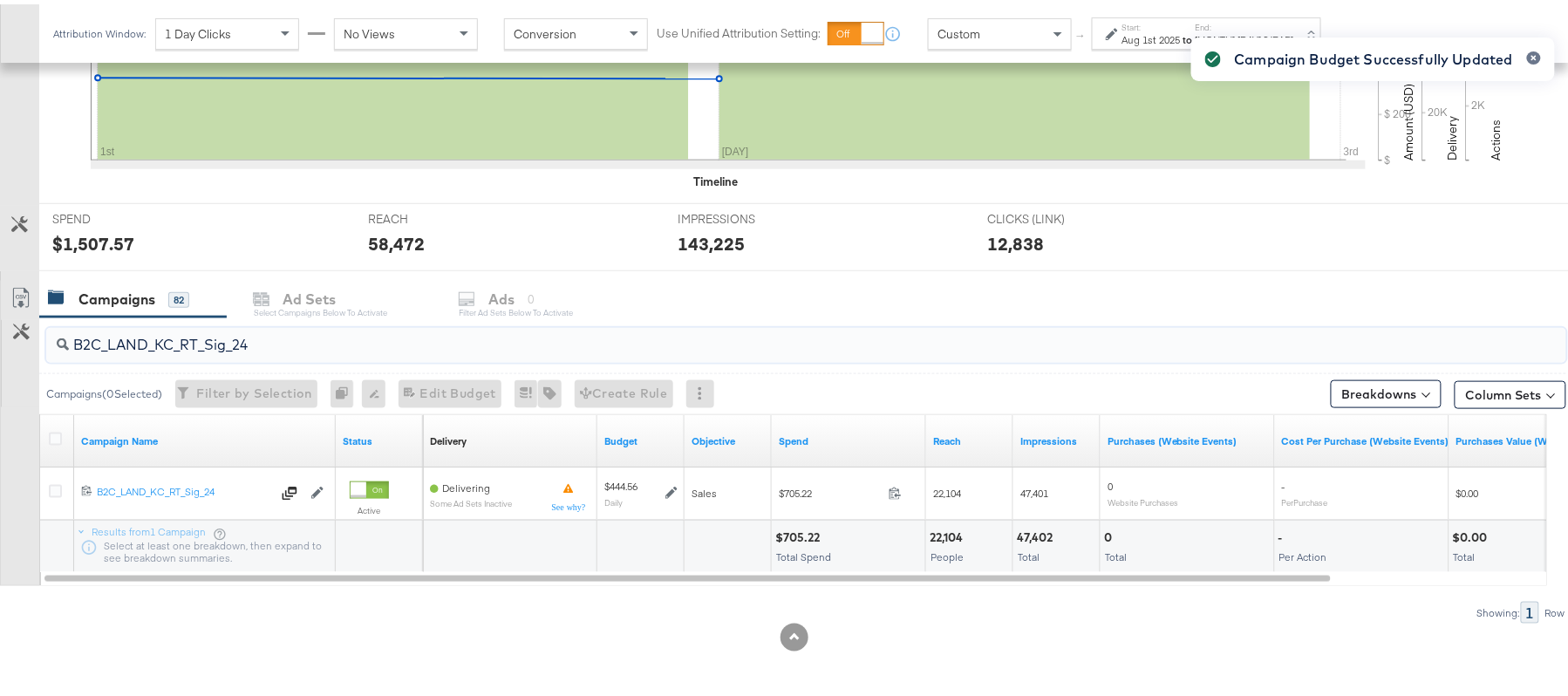 click on "B2C_LAND_KC_RT_Sig_24" at bounding box center [748, 333] 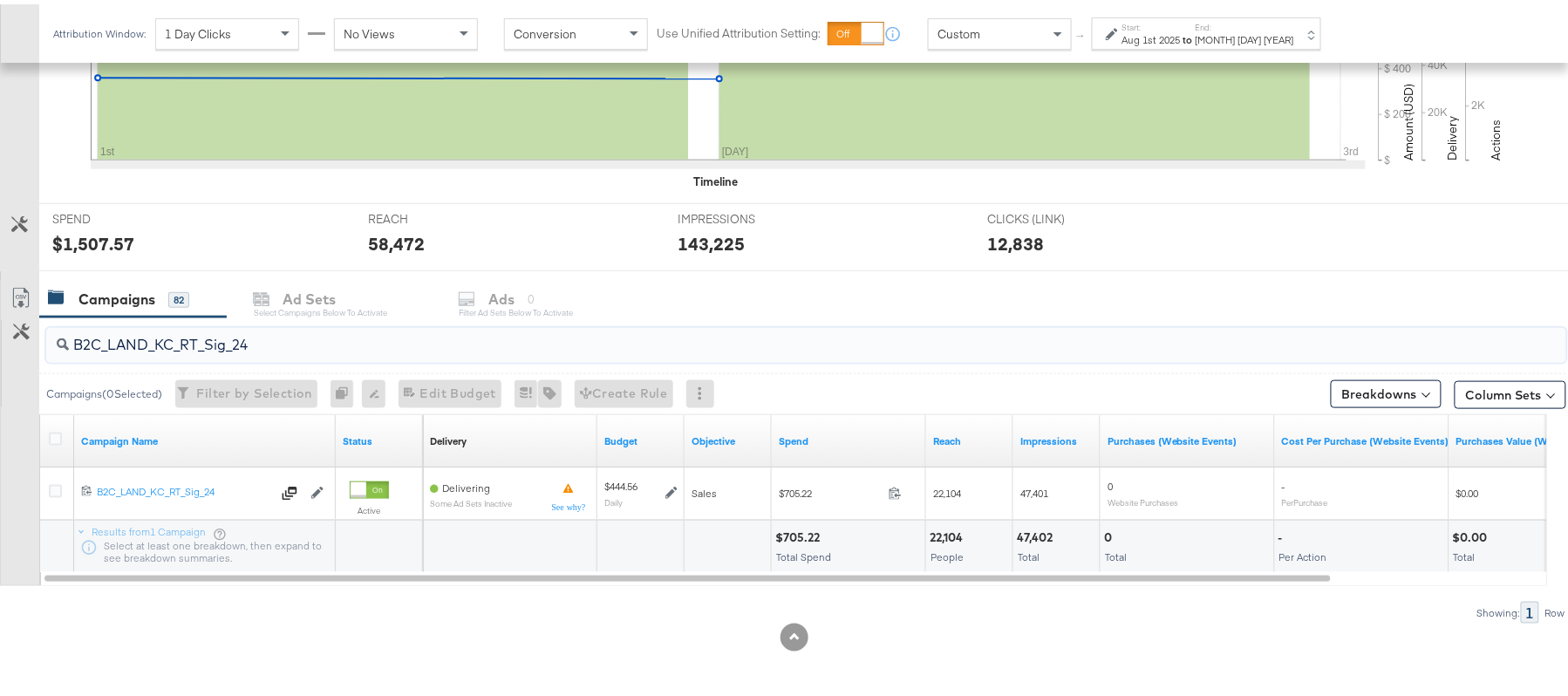 paste on "B_Ecommerce_KC_Retargeting_LW&LOA_Traffic" 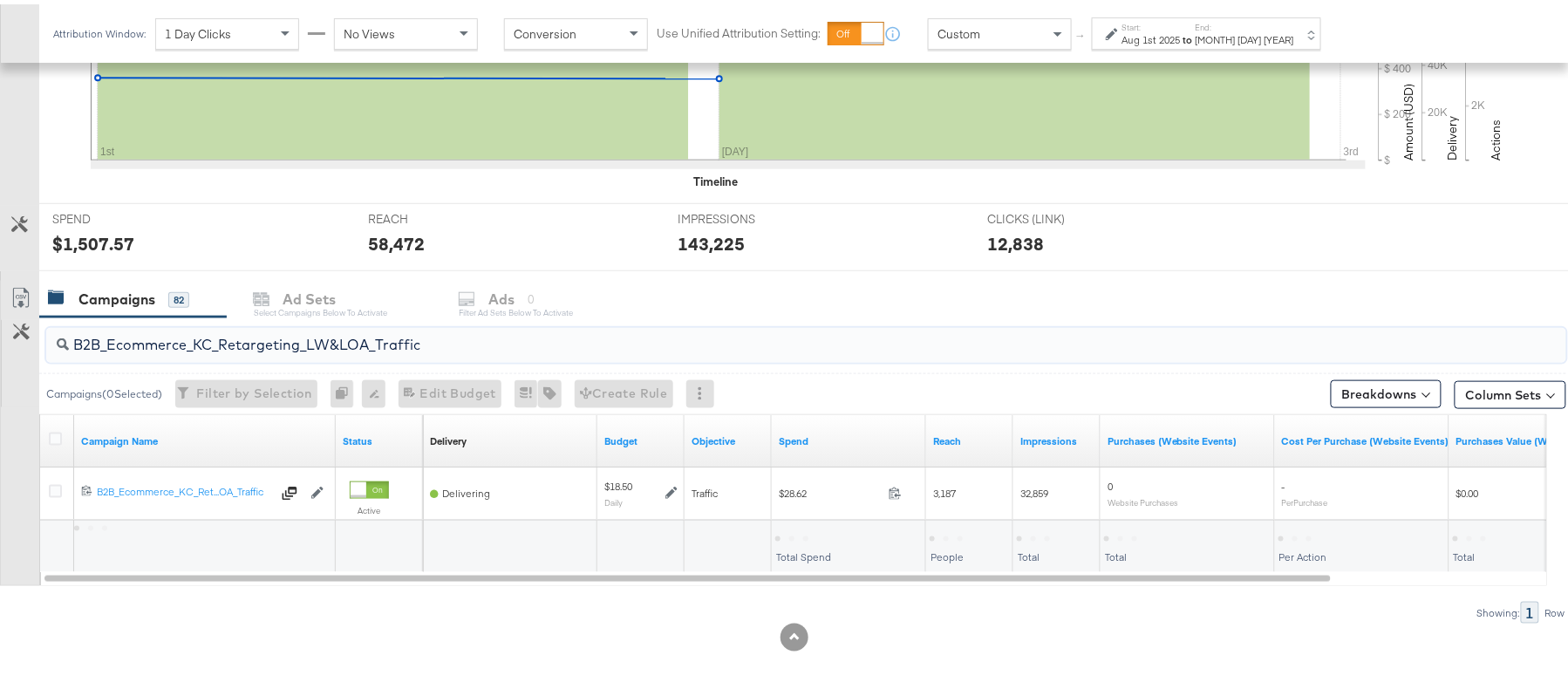 type on "B2B_Ecommerce_KC_Retargeting_LW&LOA_Traffic" 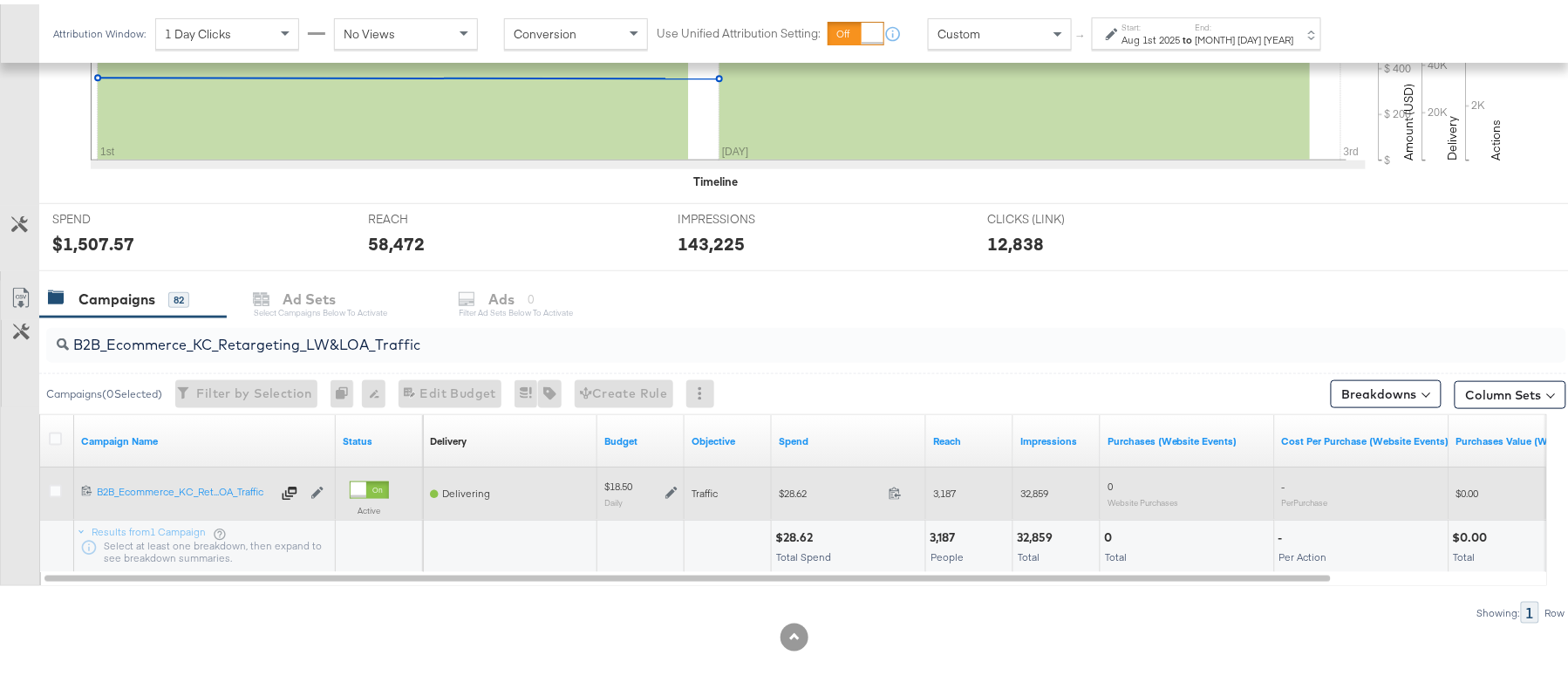 click 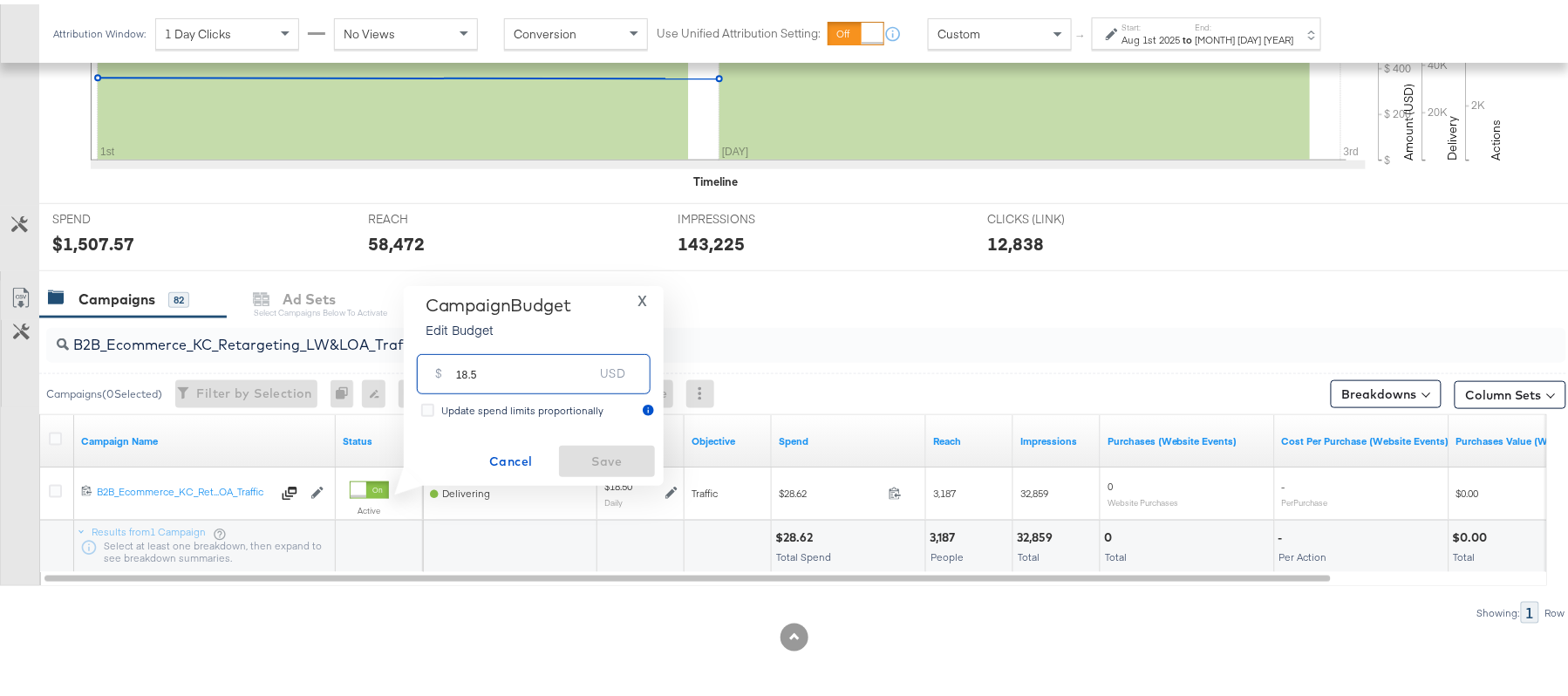 click on "18.5" at bounding box center (525, 362) 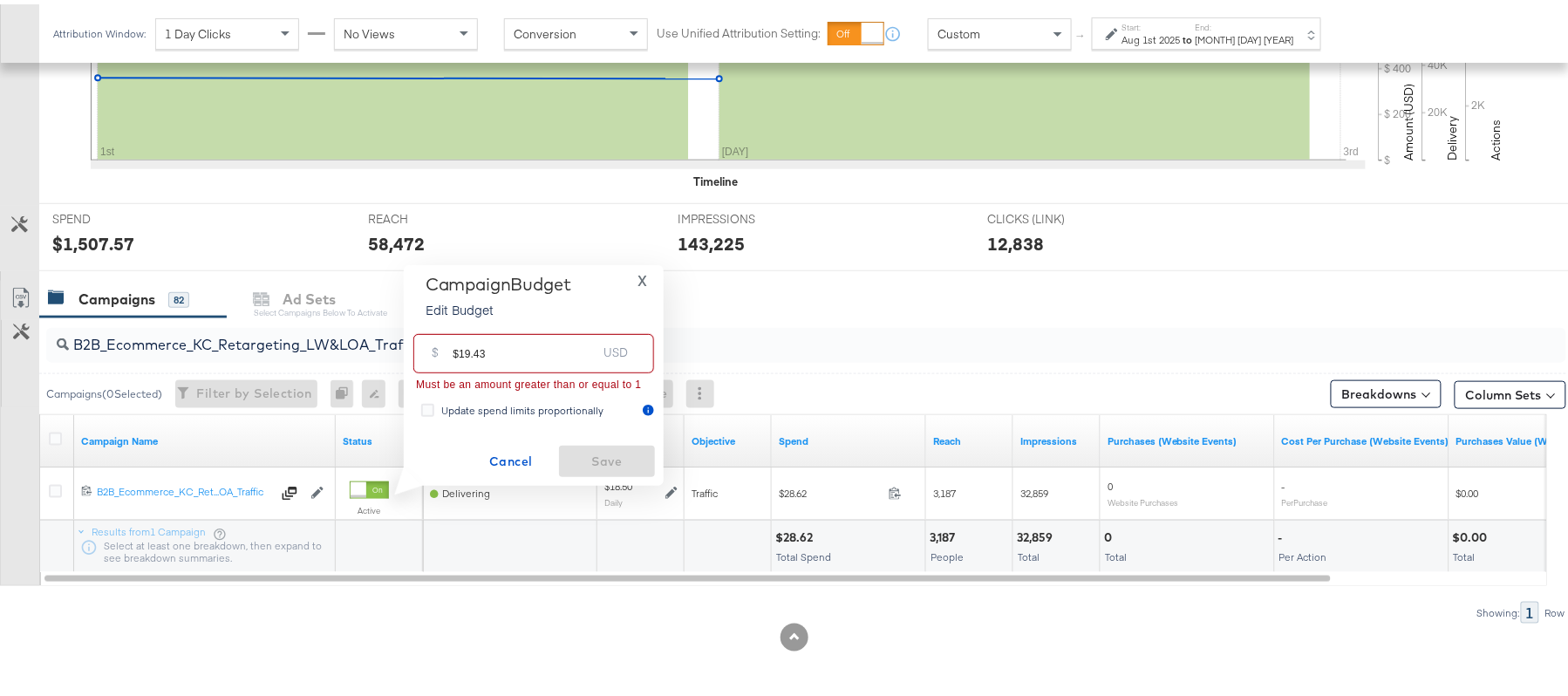click on "$19.43" at bounding box center (524, 342) 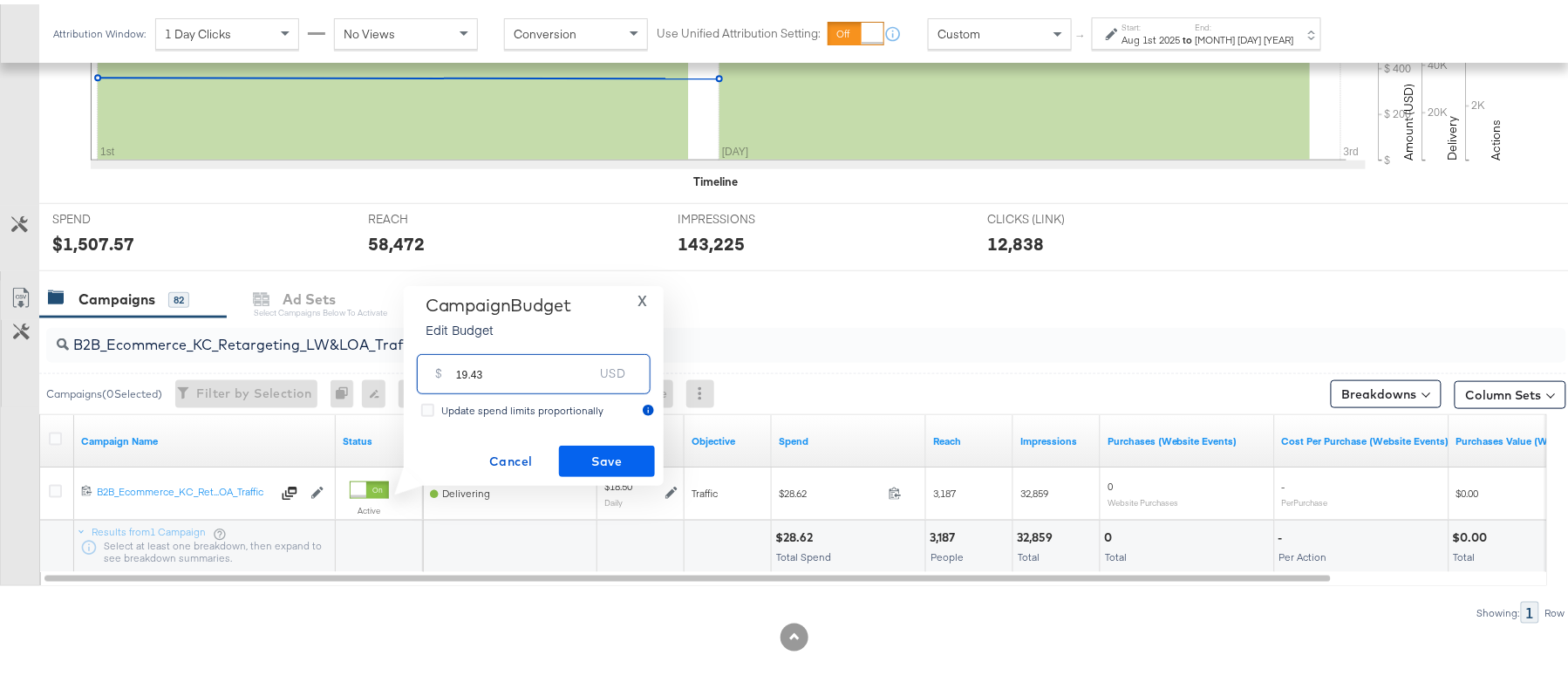 type on "19.43" 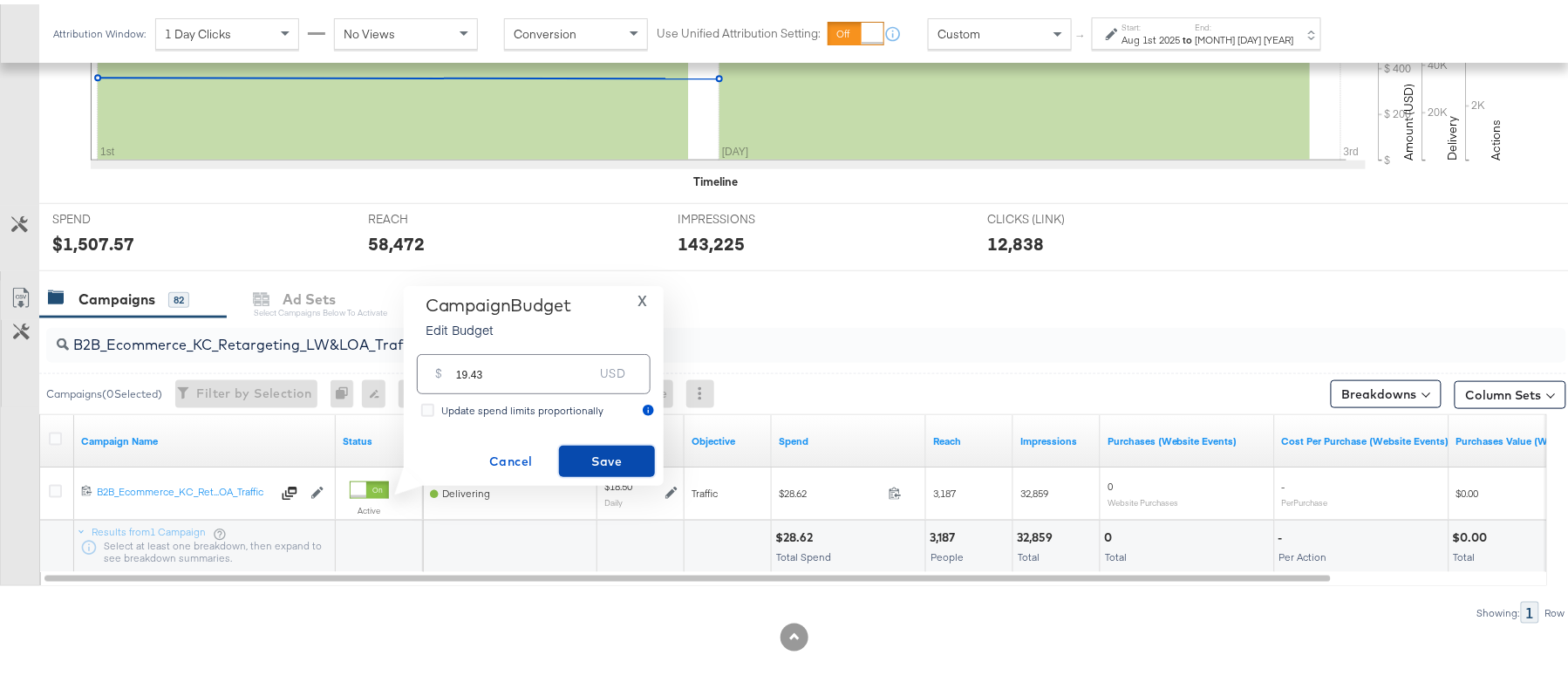 click on "Save" at bounding box center (607, 457) 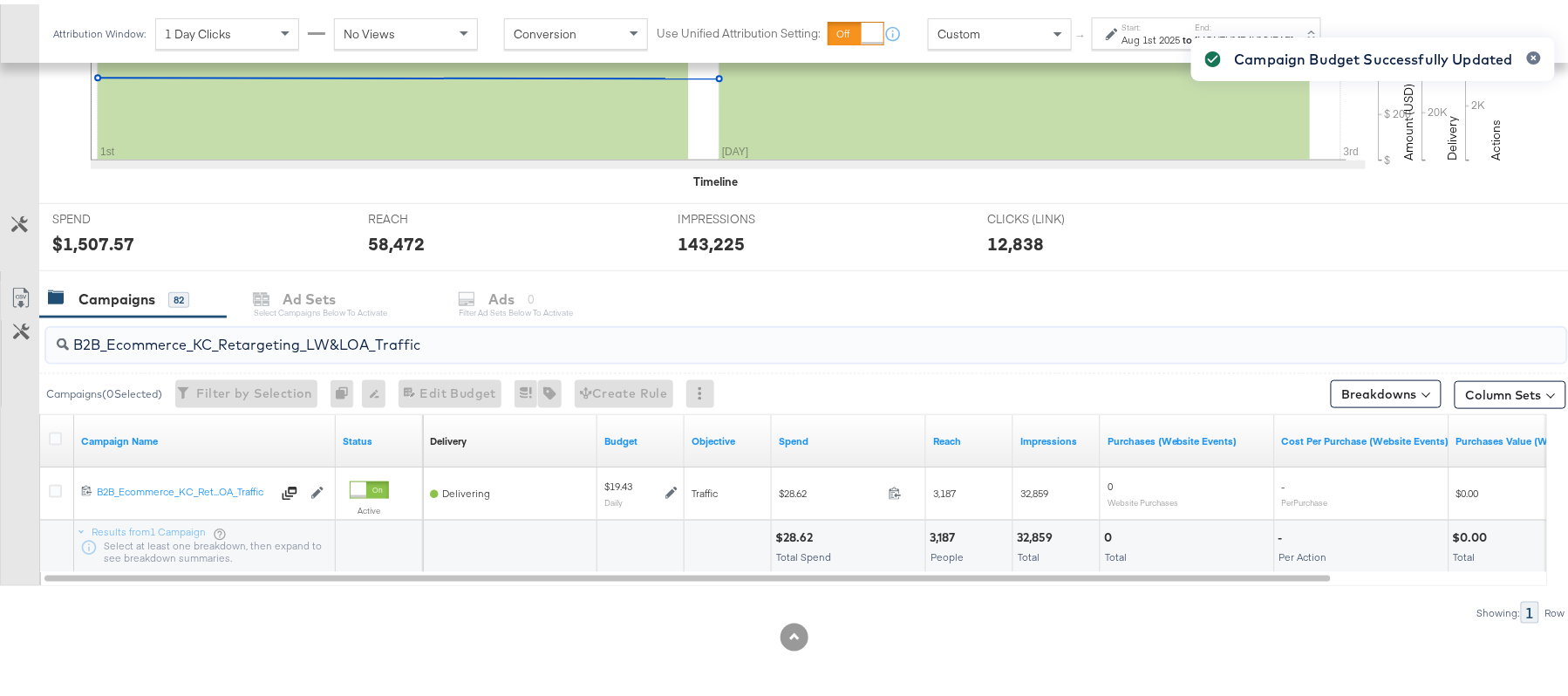 click on "B2B_Ecommerce_KC_Retargeting_LW&LOA_Traffic" at bounding box center (748, 333) 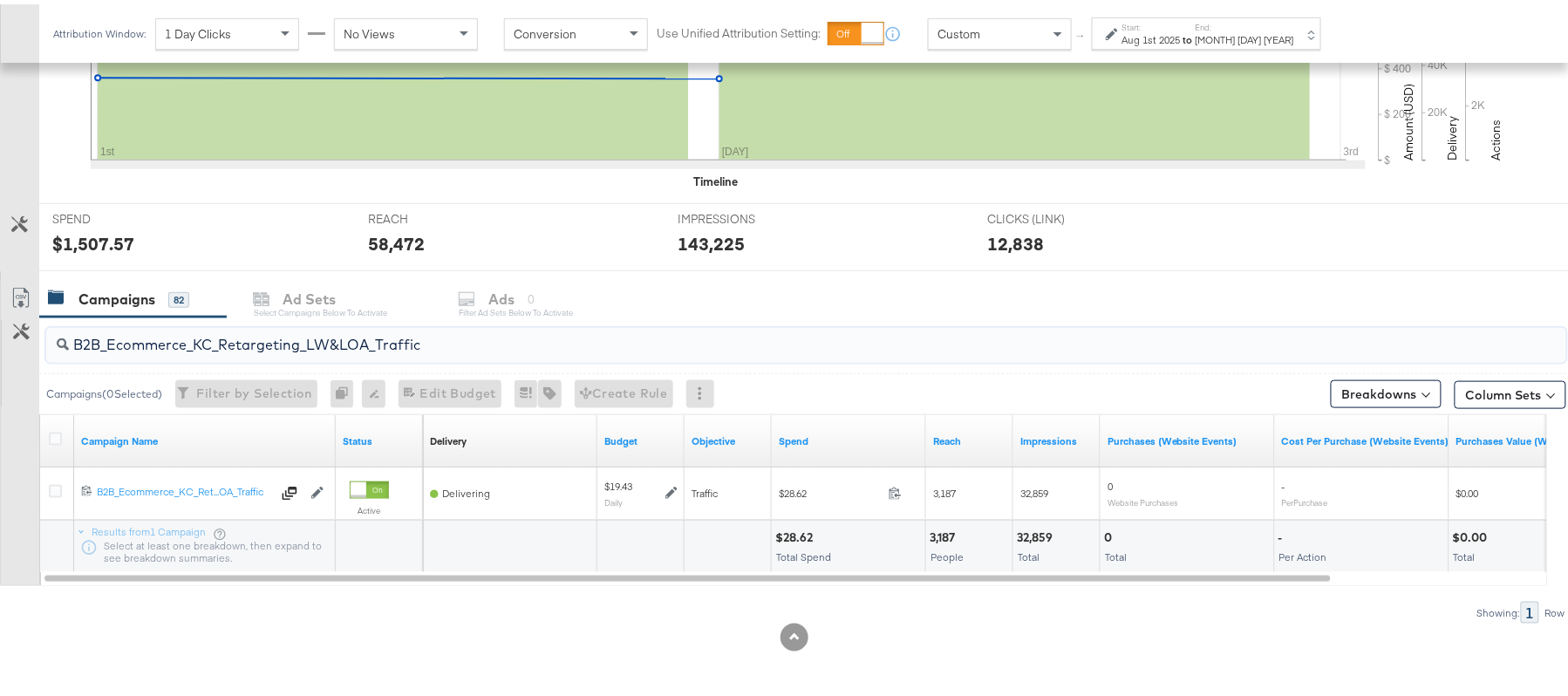 paste on "KC_Retargeting_Prospects & Clients_Conversions" 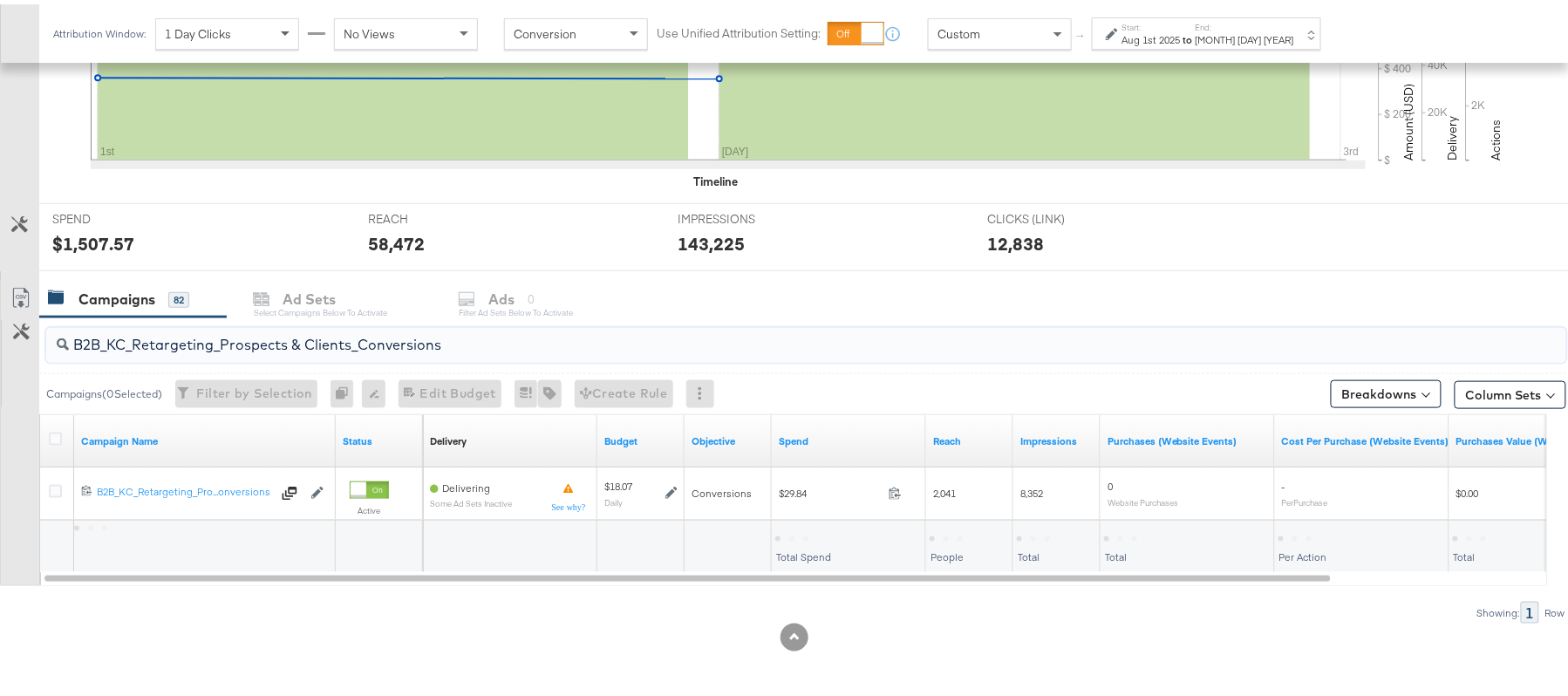 type on "B2B_KC_Retargeting_Prospects & Clients_Conversions" 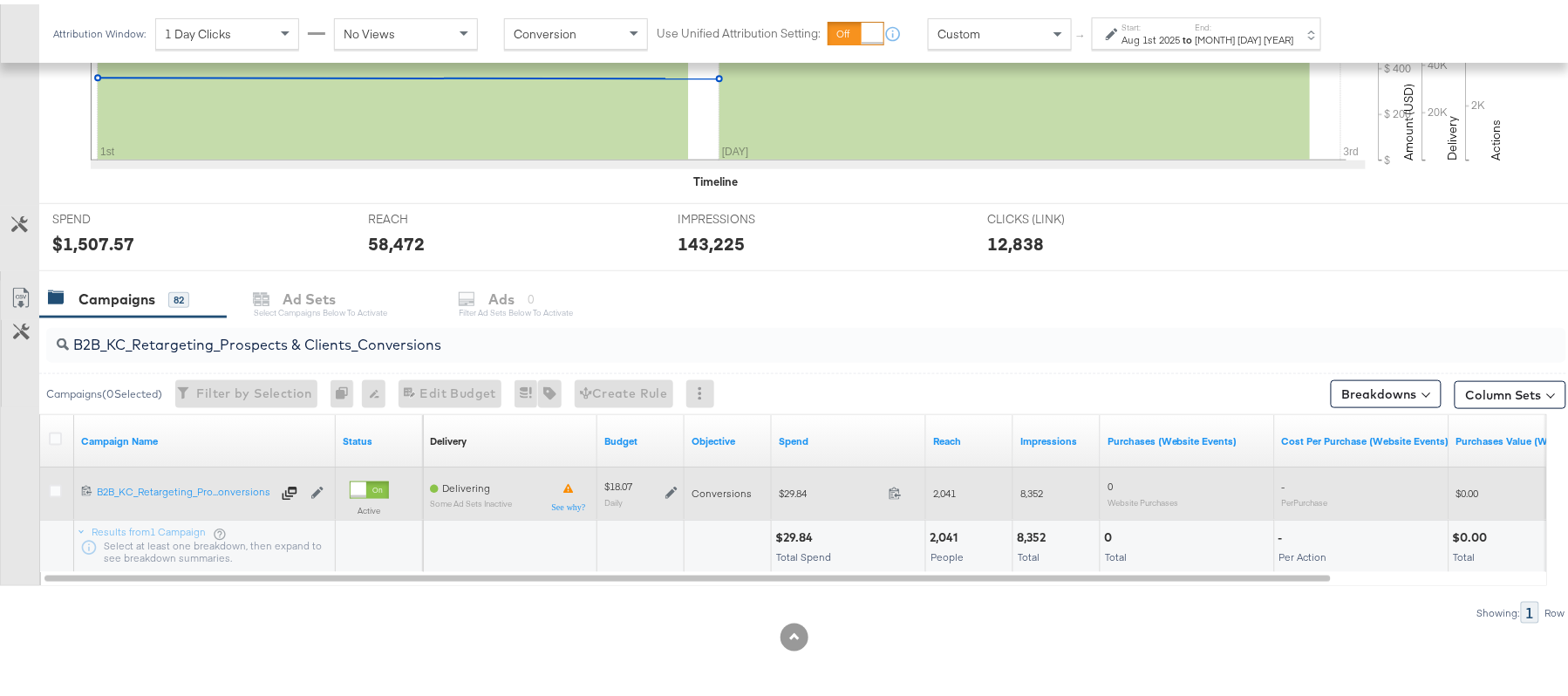 click 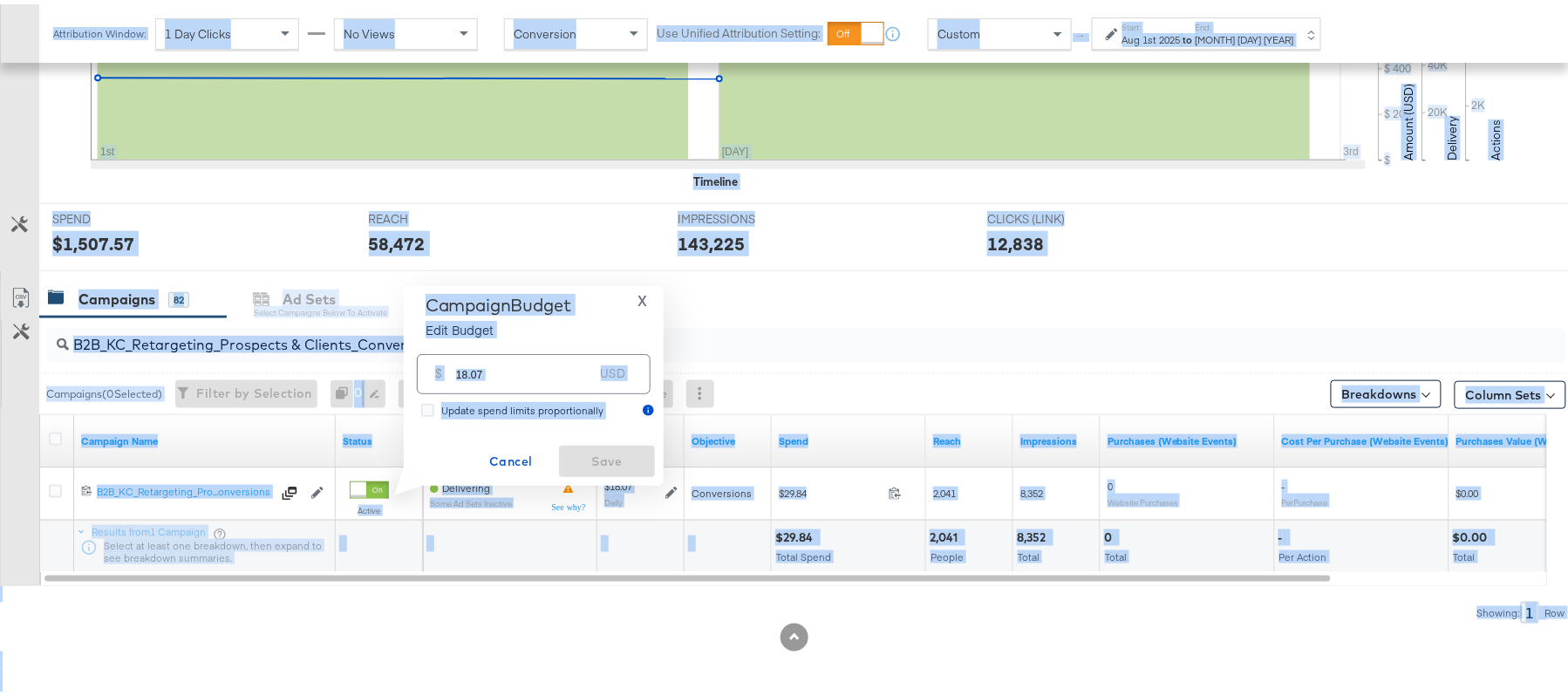 click on "$ 18.07 USD" at bounding box center (534, 369) 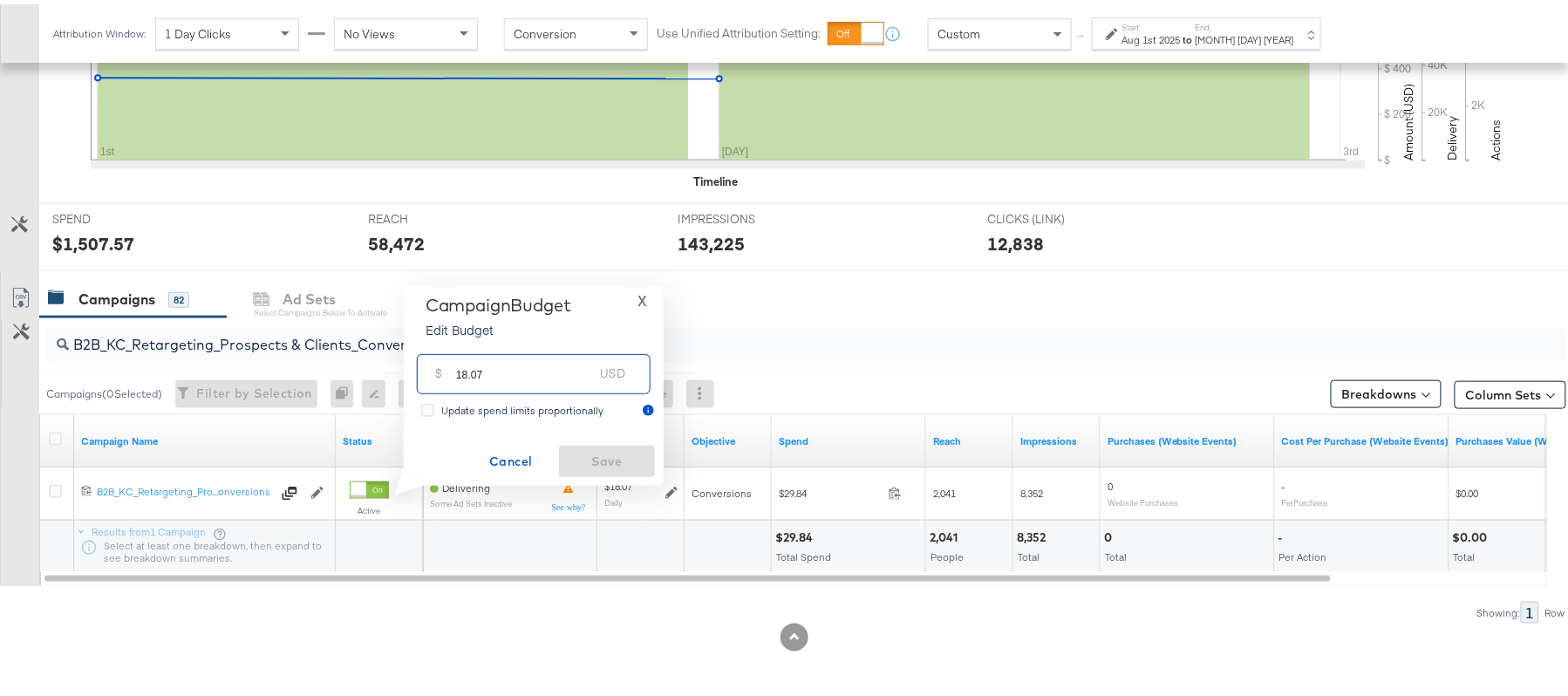 paste on "$18.9" 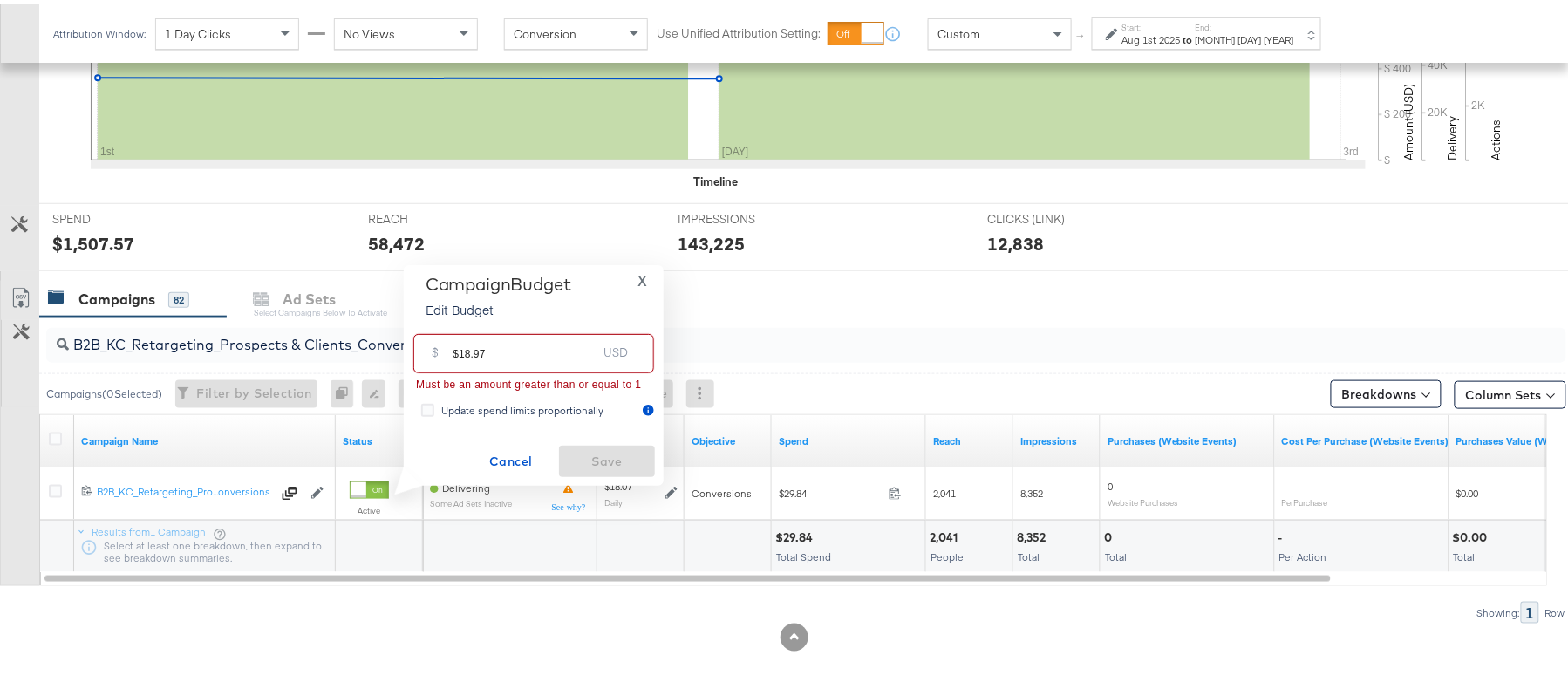 click on "$18.97" at bounding box center [524, 342] 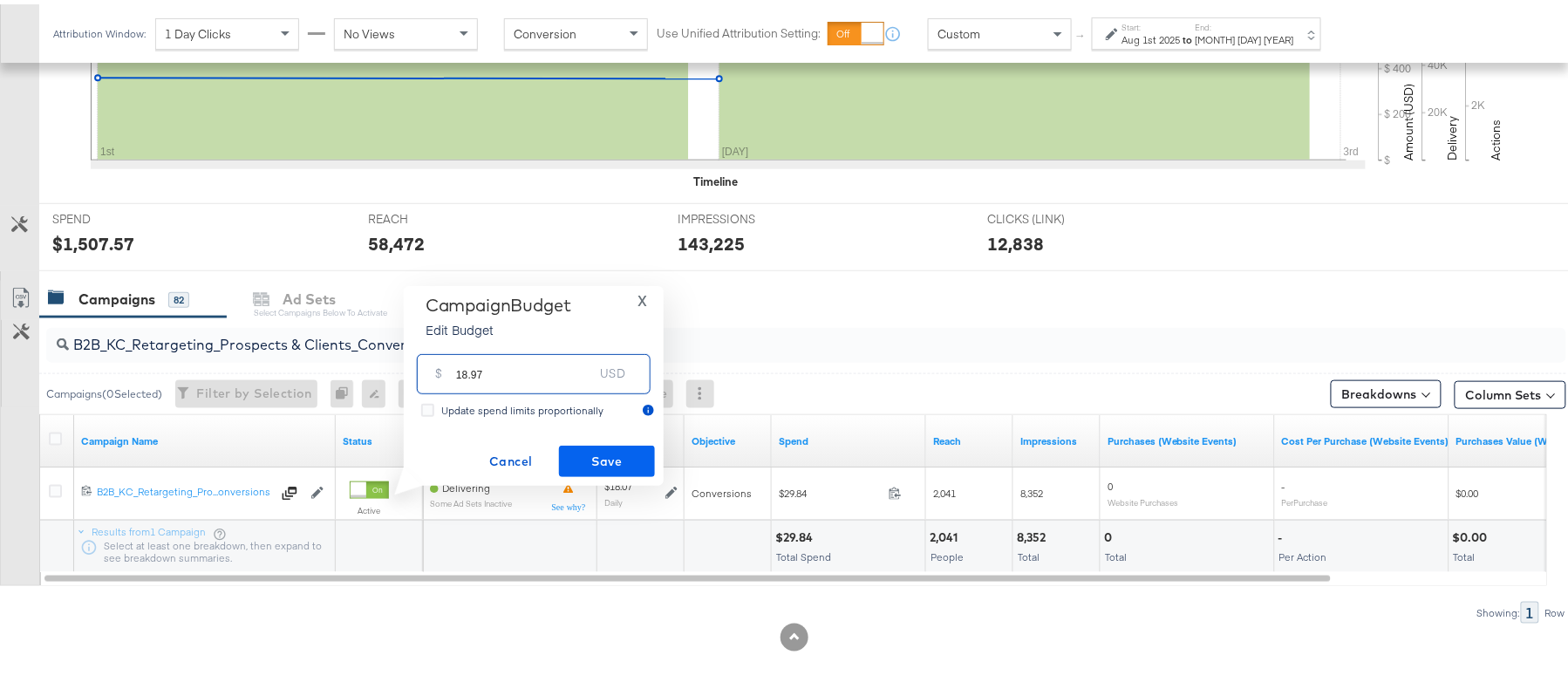 type on "18.97" 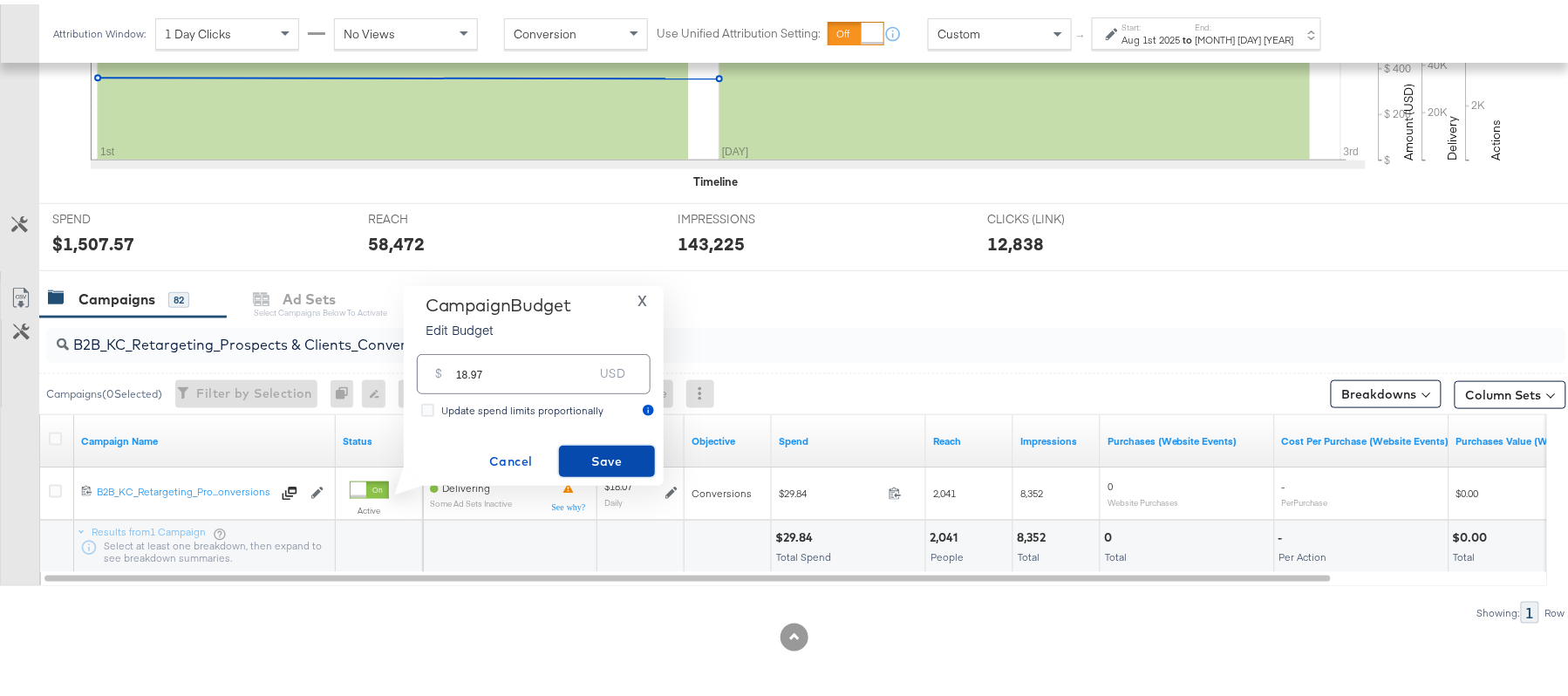 click on "Save" at bounding box center (607, 457) 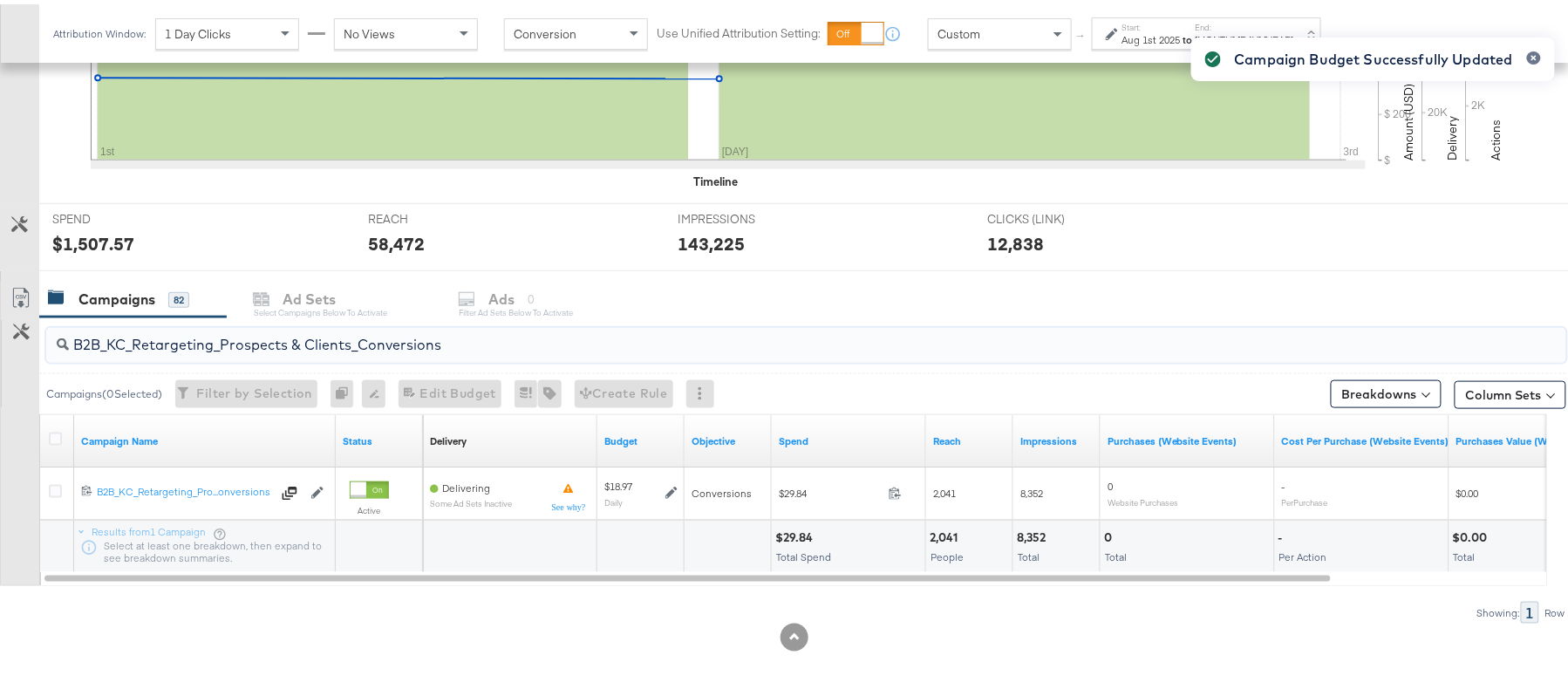 click on "B2B_KC_Retargeting_Prospects & Clients_Conversions" at bounding box center [748, 333] 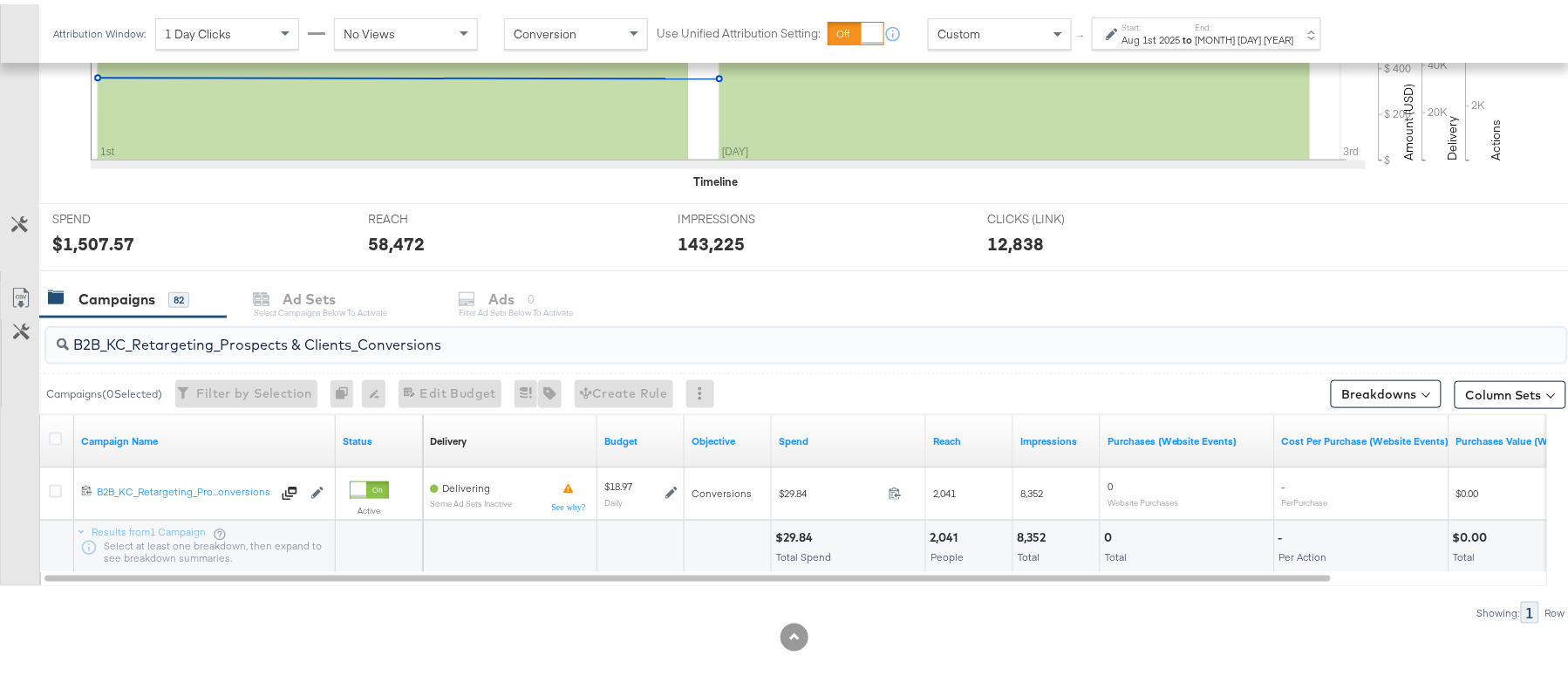 paste on "C_LAND_KC_Pros_Sig" 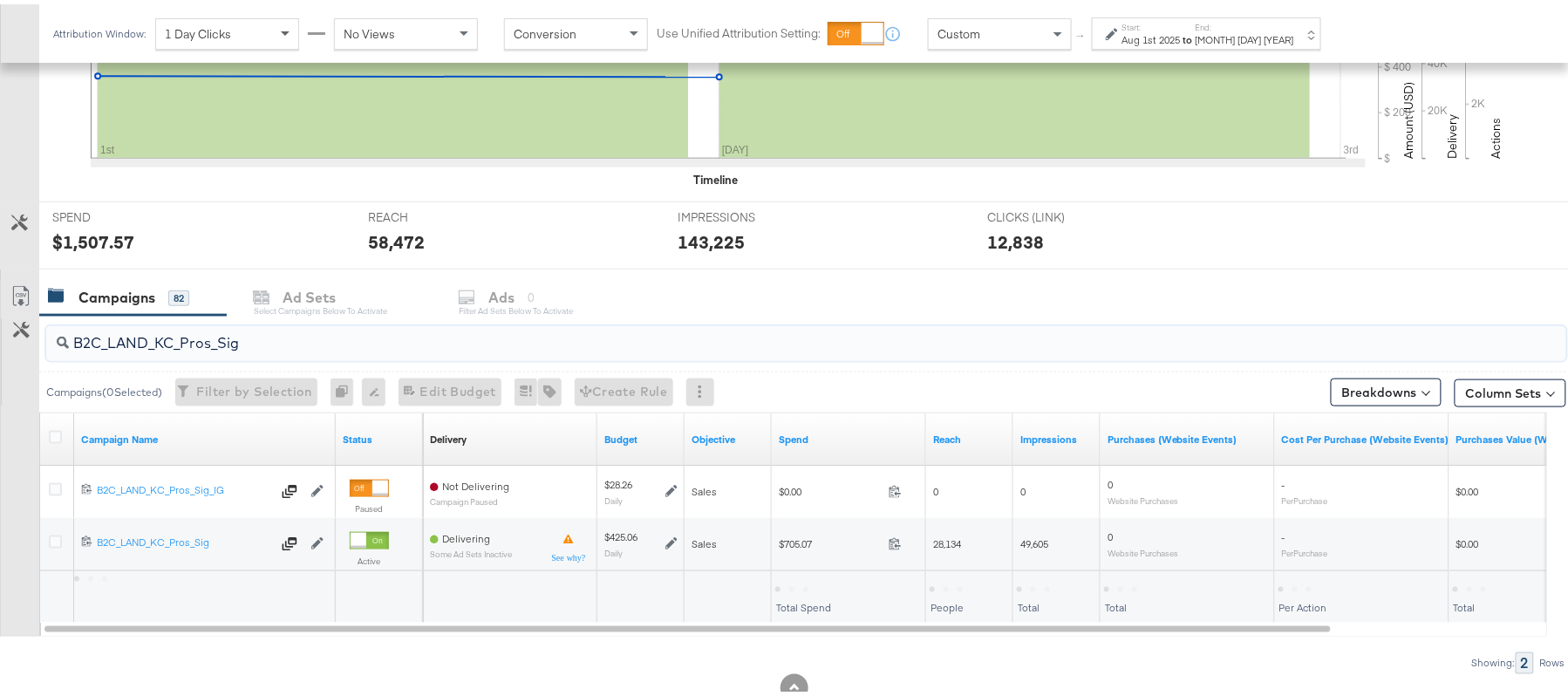 type on "B2C_LAND_KC_Pros_Sig" 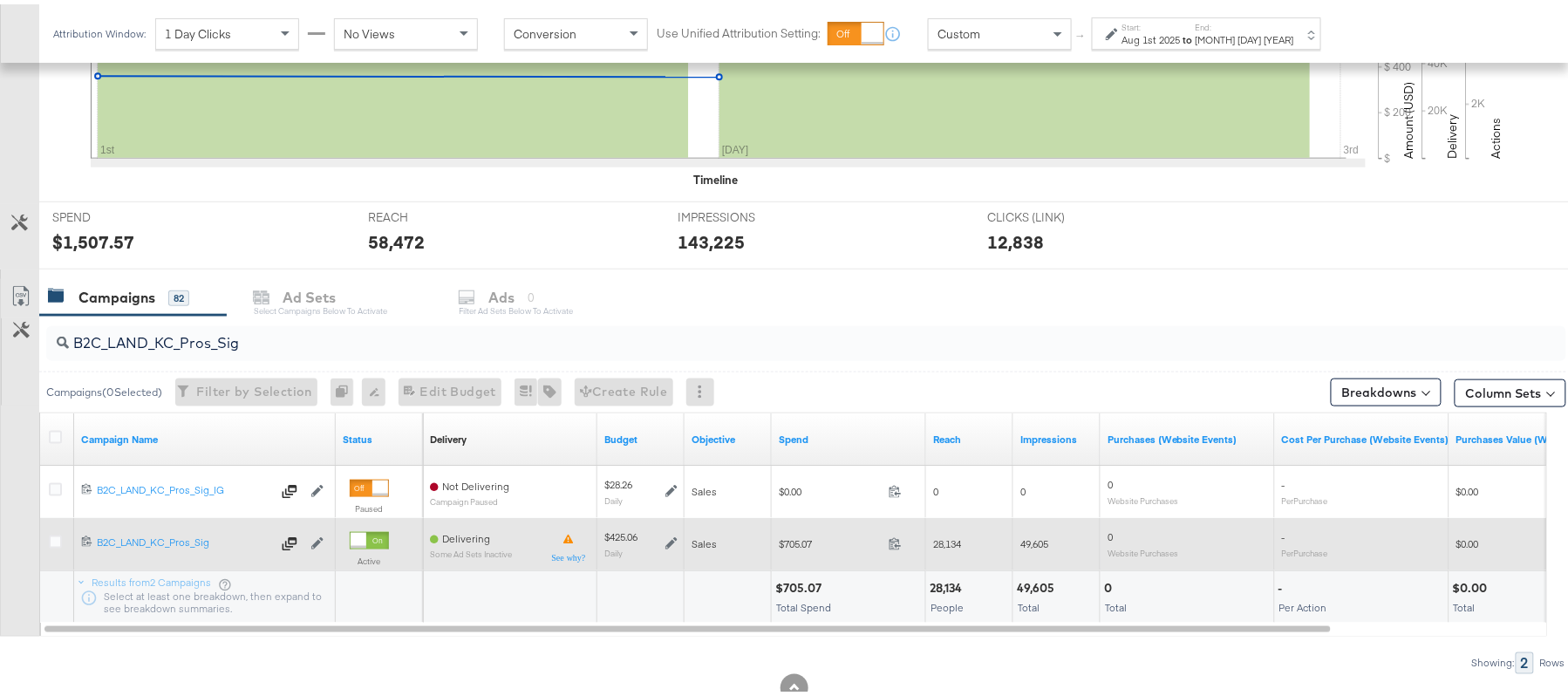 click on "$425.06 Daily" at bounding box center [641, 539] 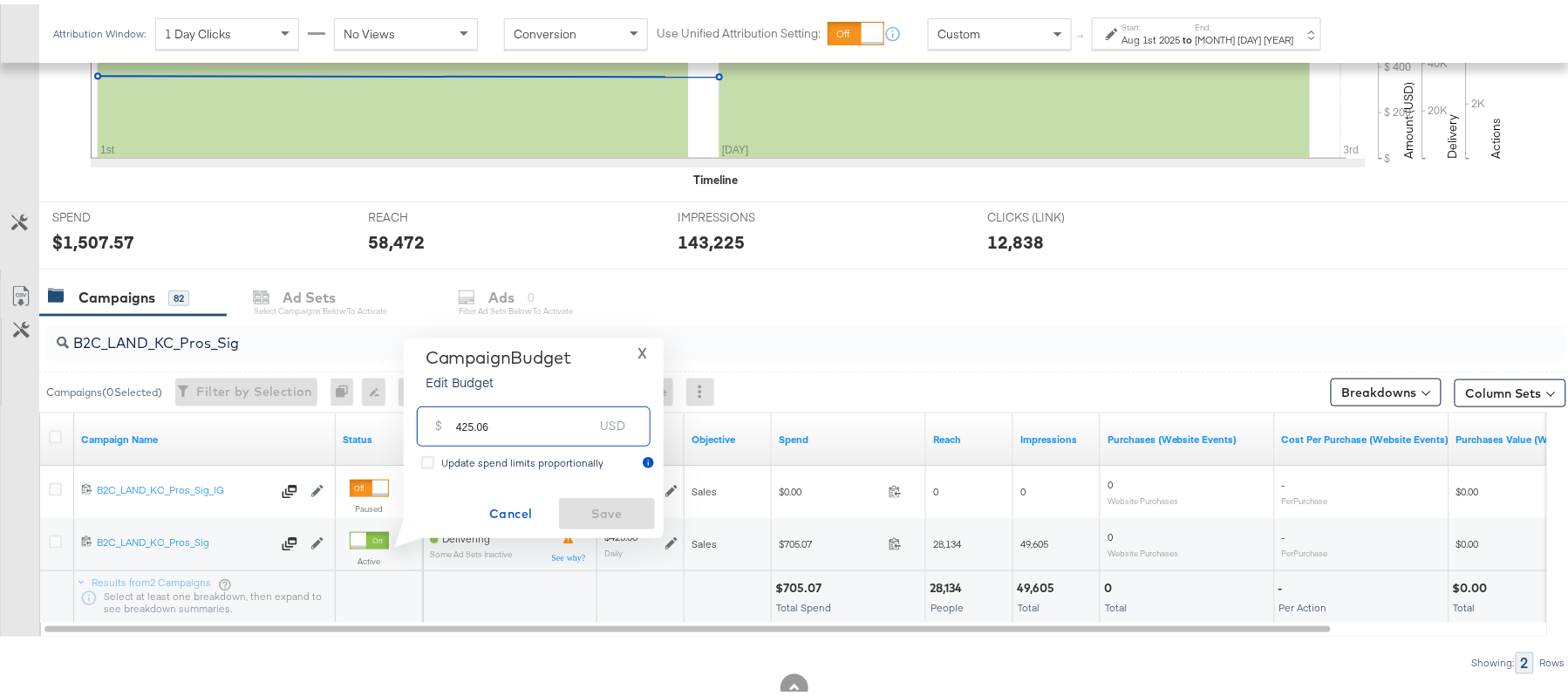 click on "425.06" at bounding box center (525, 414) 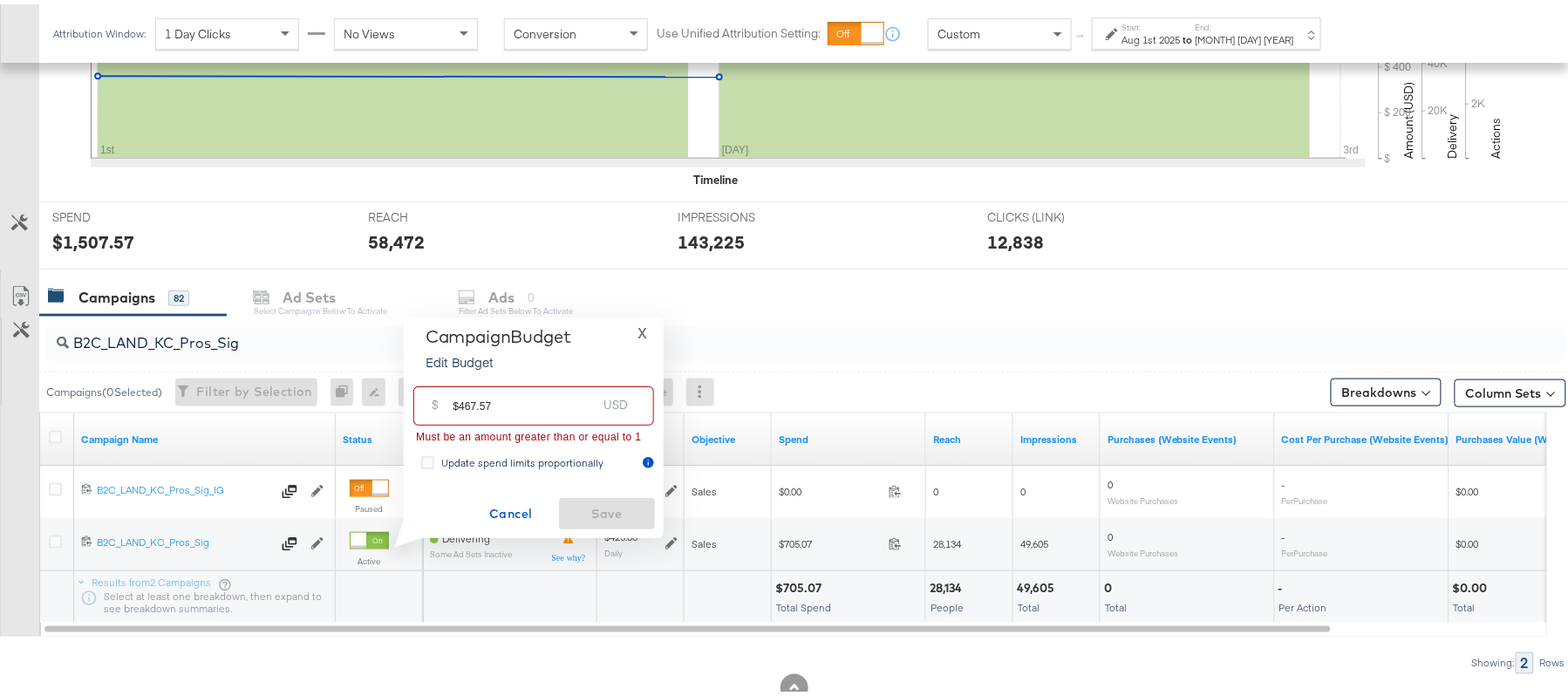 click on "$467.57" at bounding box center (524, 394) 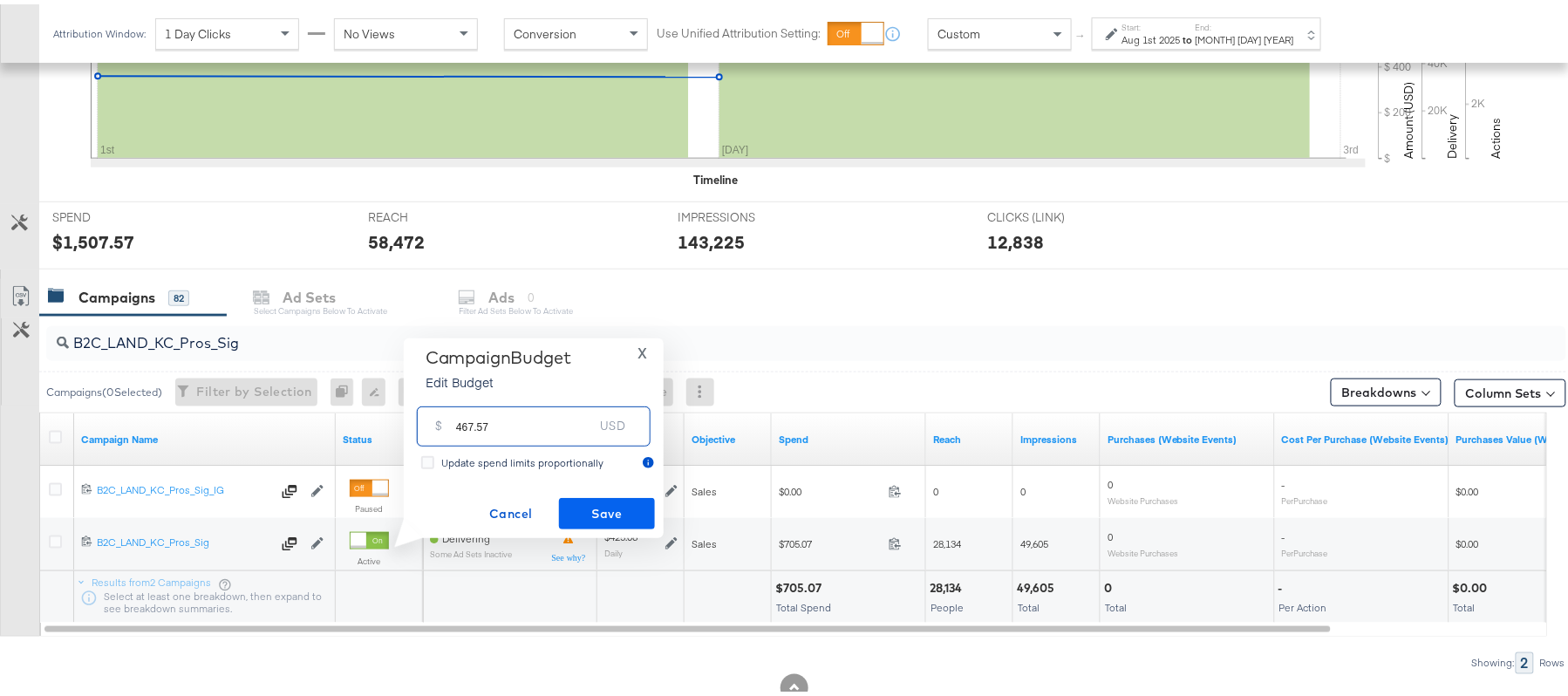 type on "467.57" 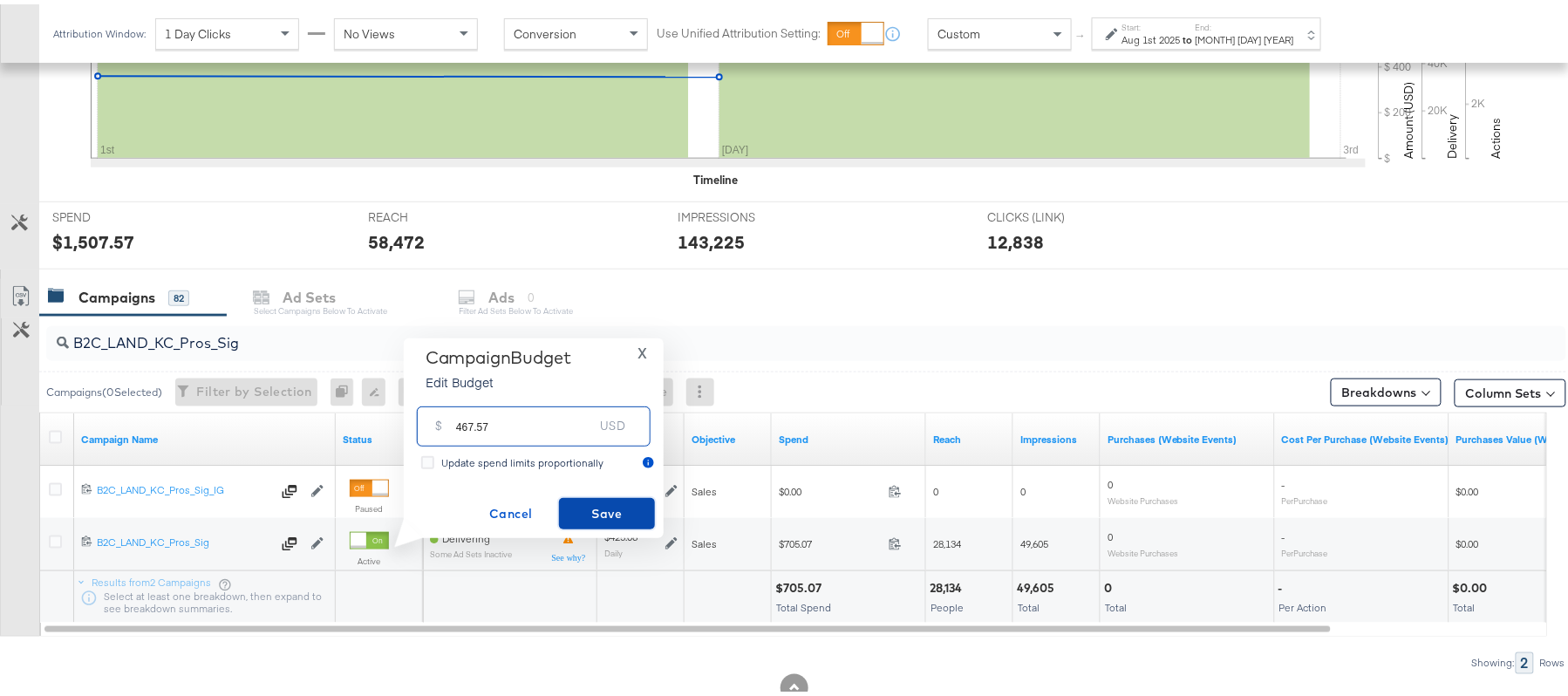 click on "Save" at bounding box center [607, 509] 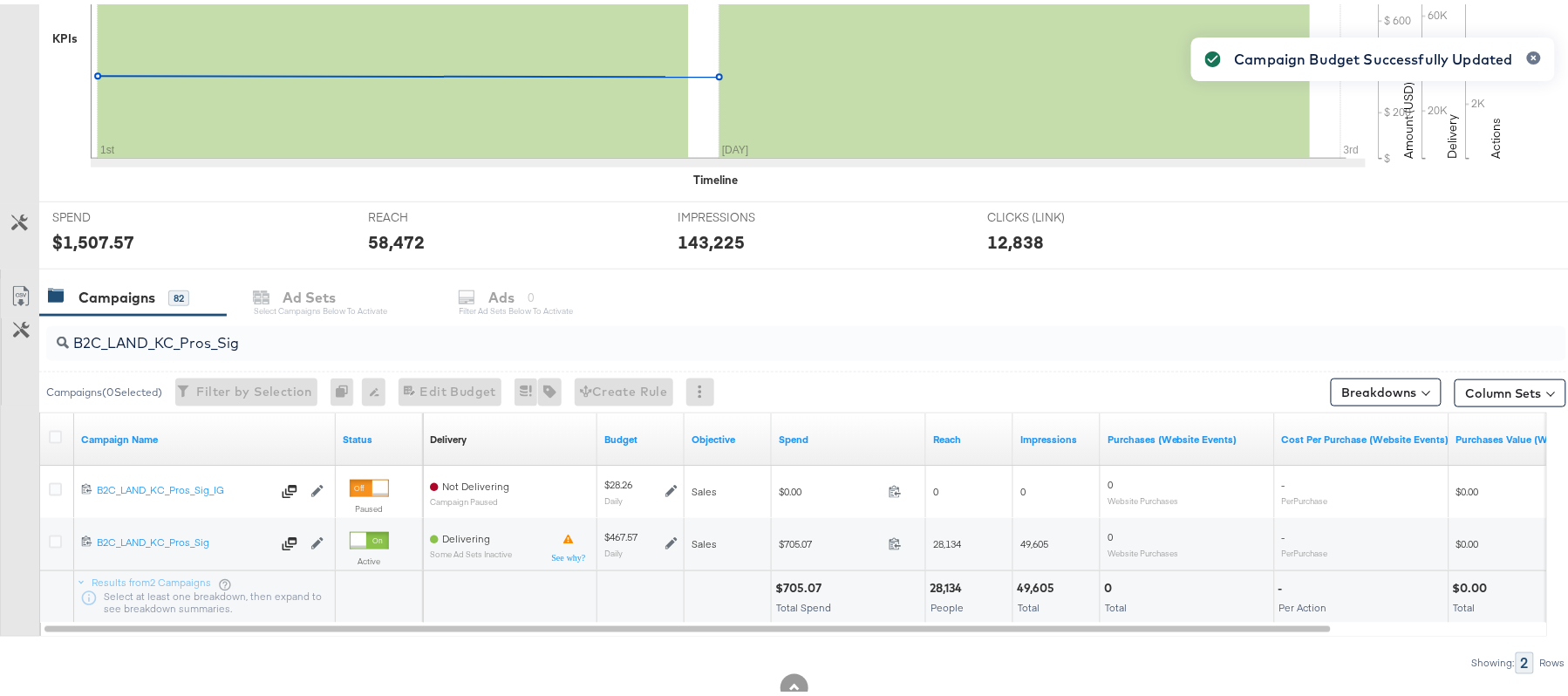 scroll, scrollTop: 0, scrollLeft: 0, axis: both 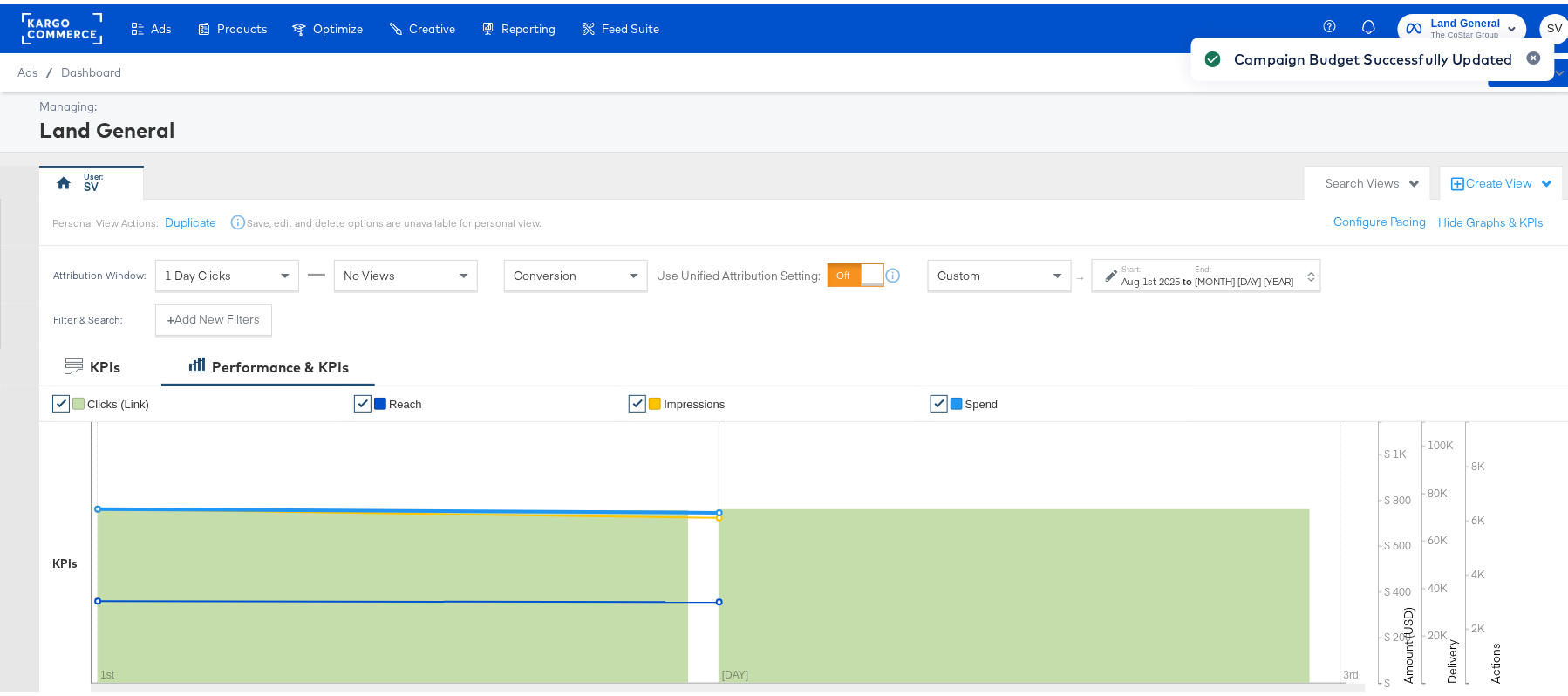 click on "Campaign Budget Successfully Updated" at bounding box center (1373, 317) 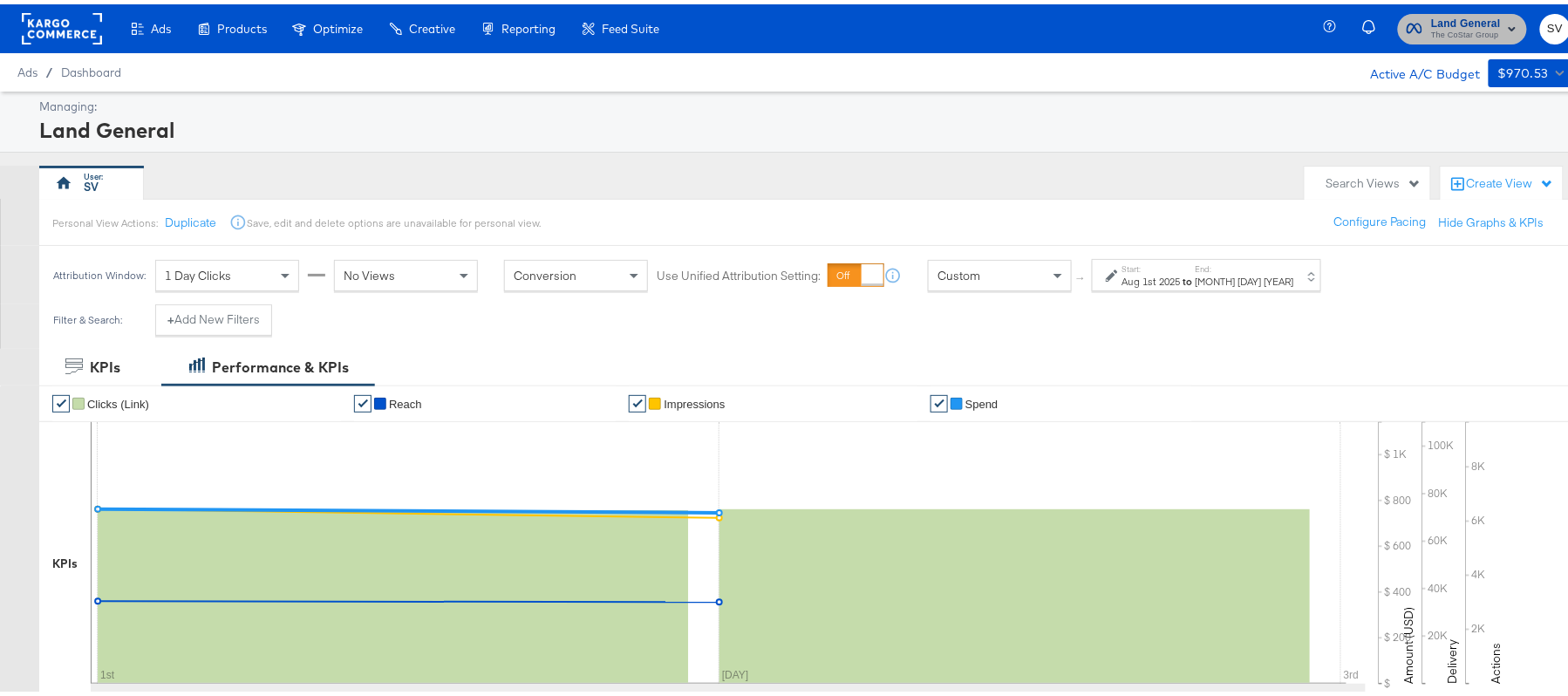 click on "Land General" at bounding box center [1466, 19] 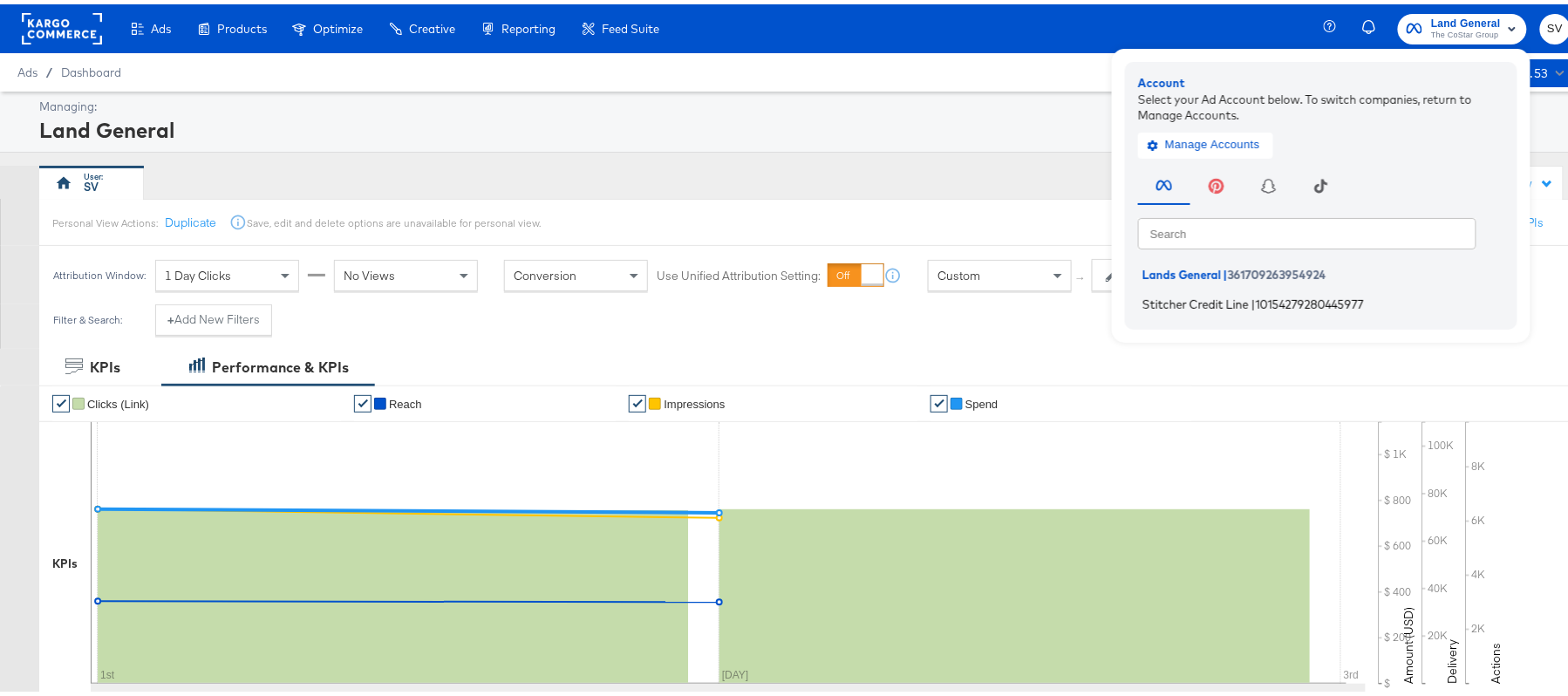 click on "Stitcher Credit Line" at bounding box center (1196, 299) 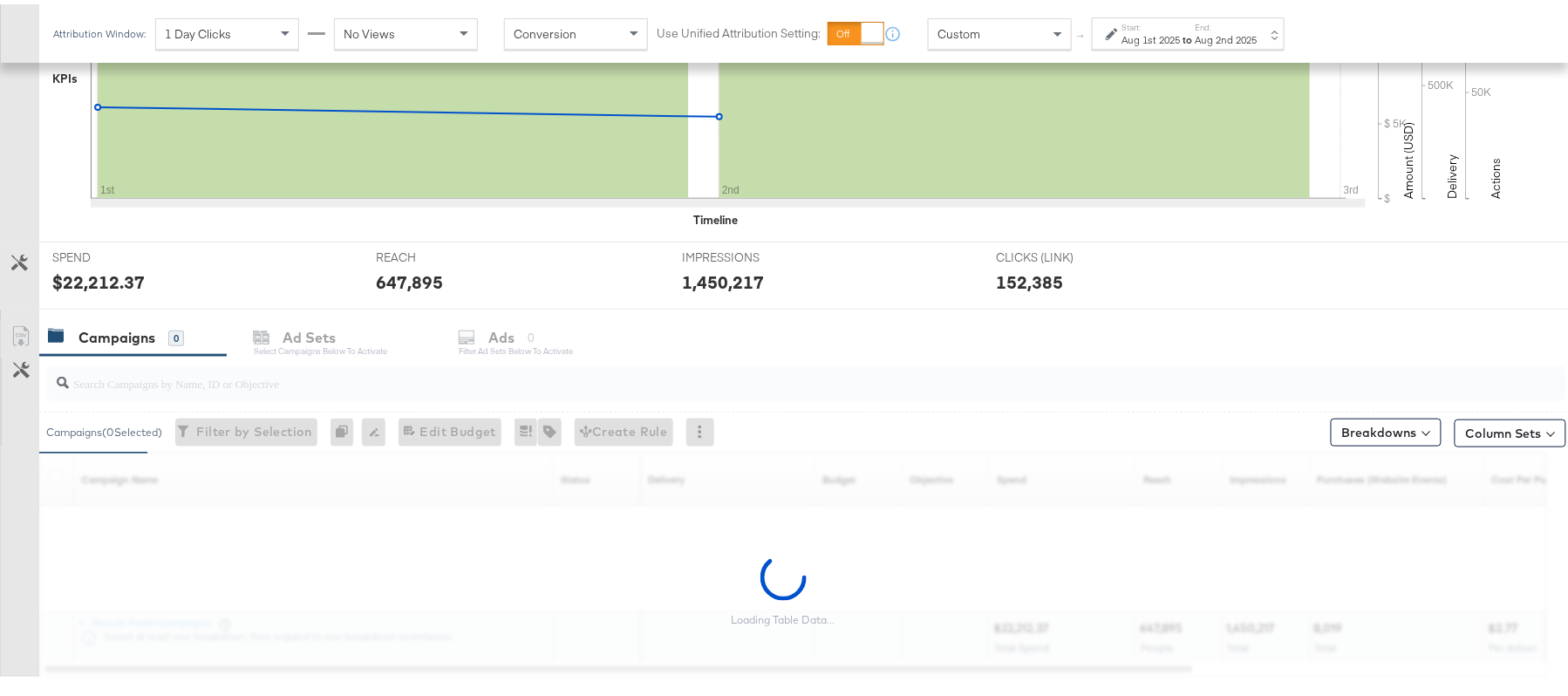 scroll, scrollTop: 488, scrollLeft: 0, axis: vertical 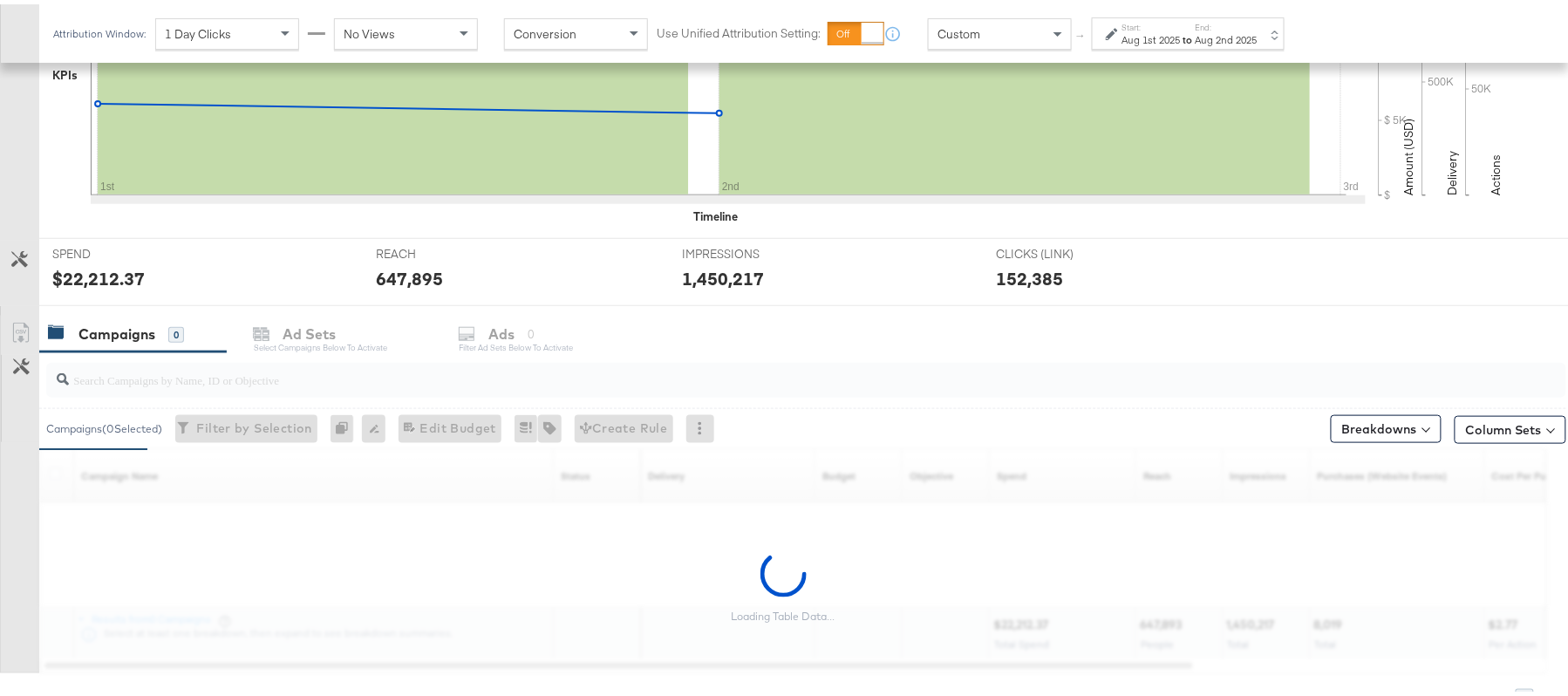 click at bounding box center (806, 376) 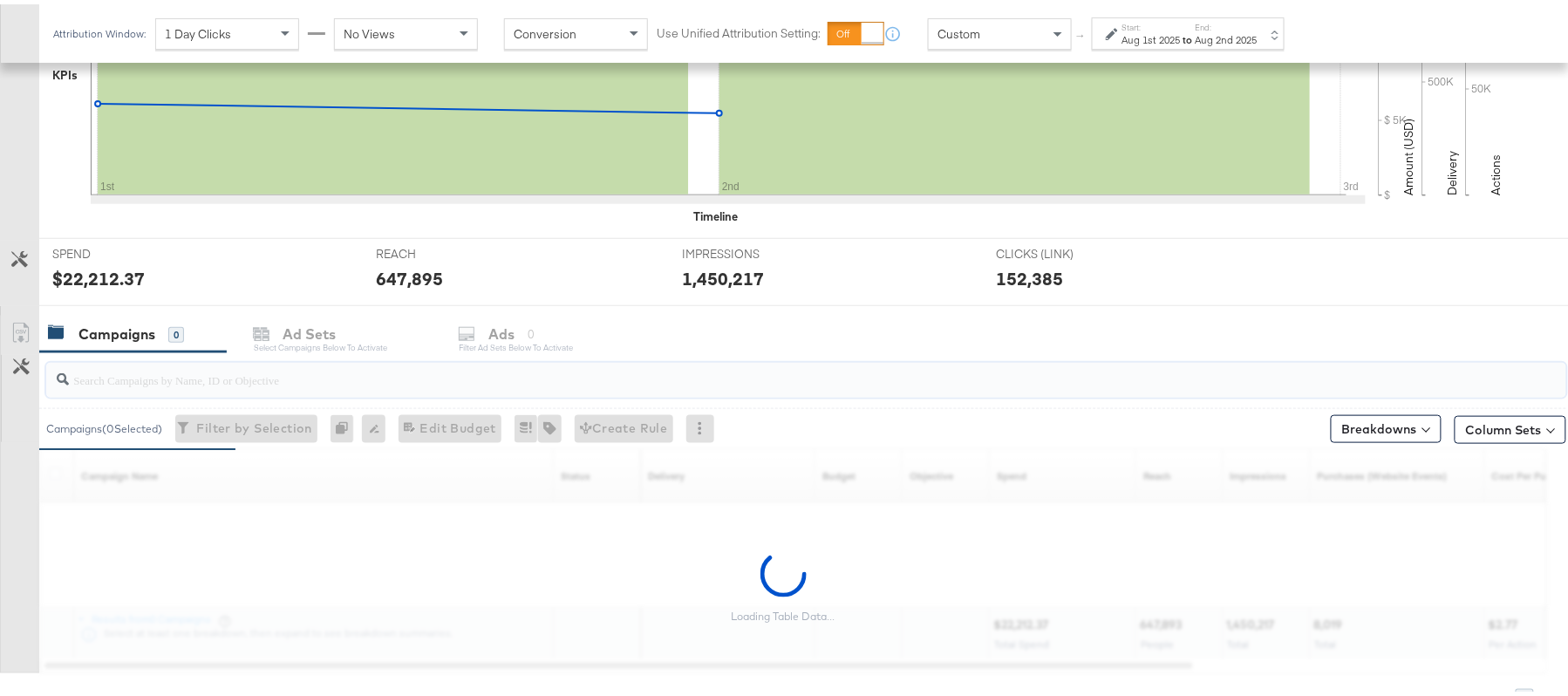 paste on "APTS_B2C_Display_National_Facebook_RTG_Leads_SocialDisplay_alwayson_Retargeting_DARE24_DiamondPlatinum" 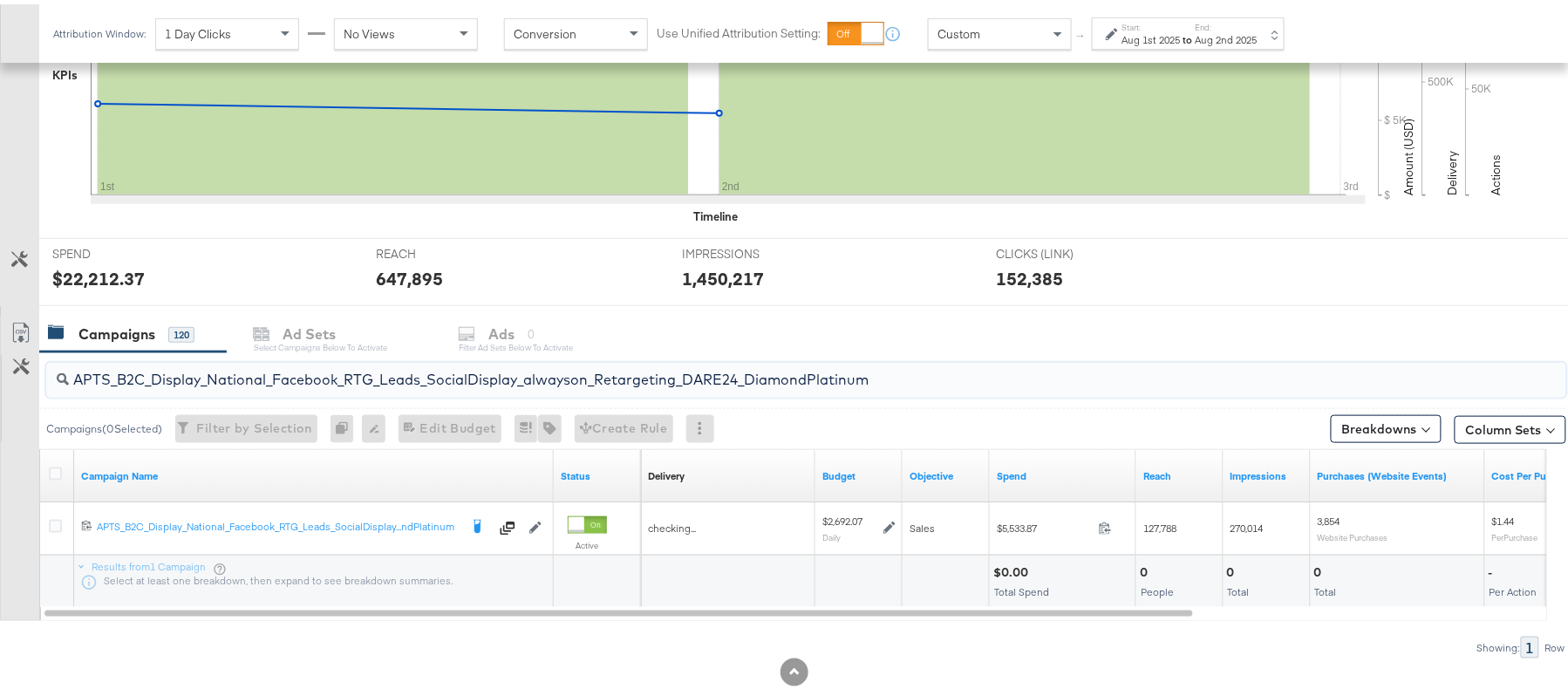 type on "APTS_B2C_Display_National_Facebook_RTG_Leads_SocialDisplay_alwayson_Retargeting_DARE24_DiamondPlatinum" 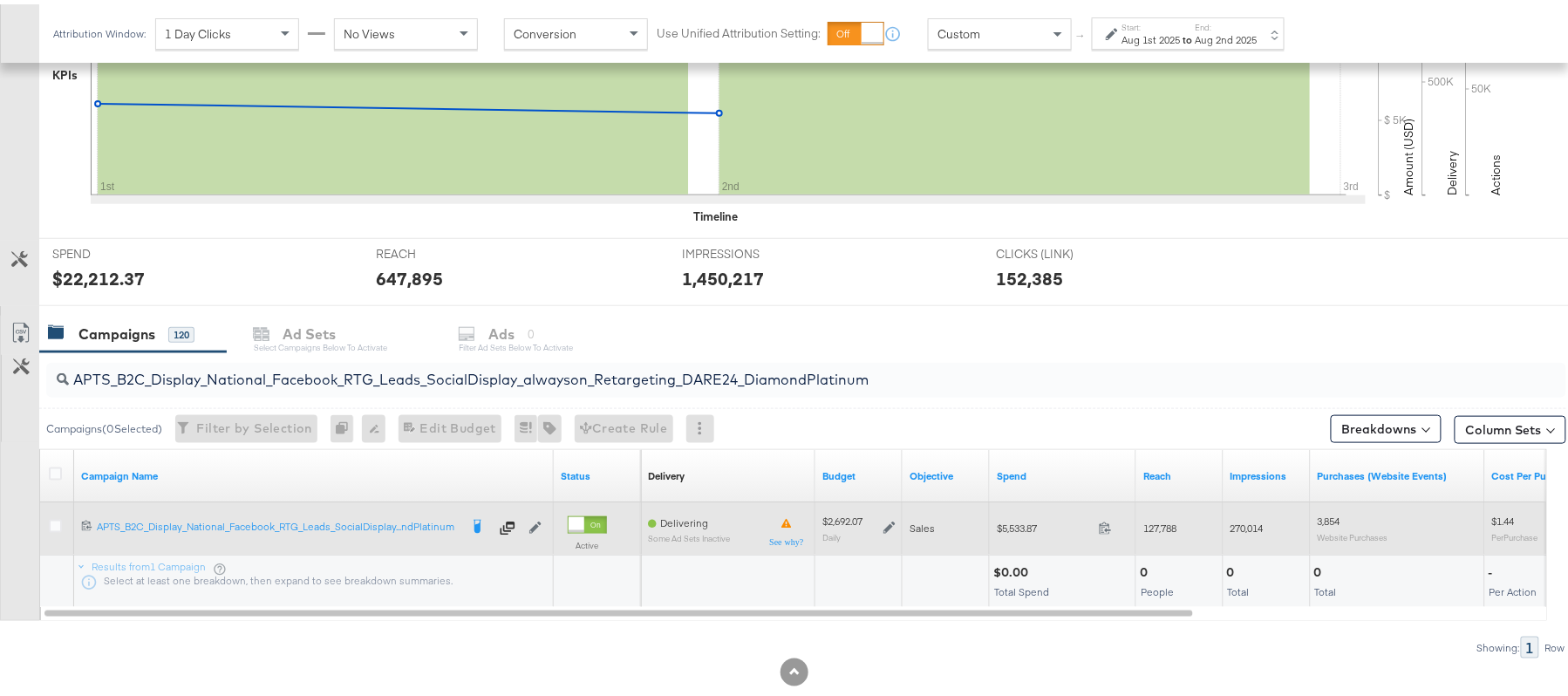 click 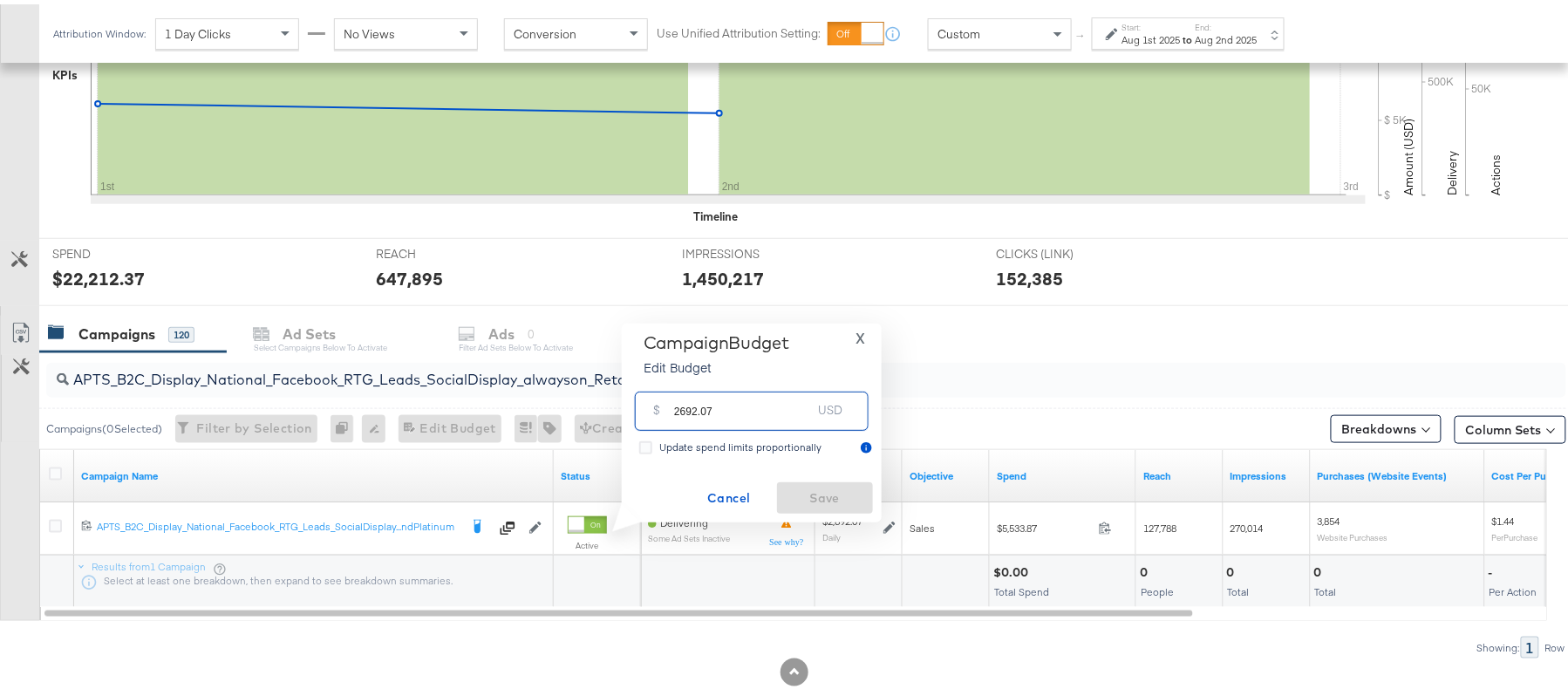 click on "2692.07" at bounding box center [743, 399] 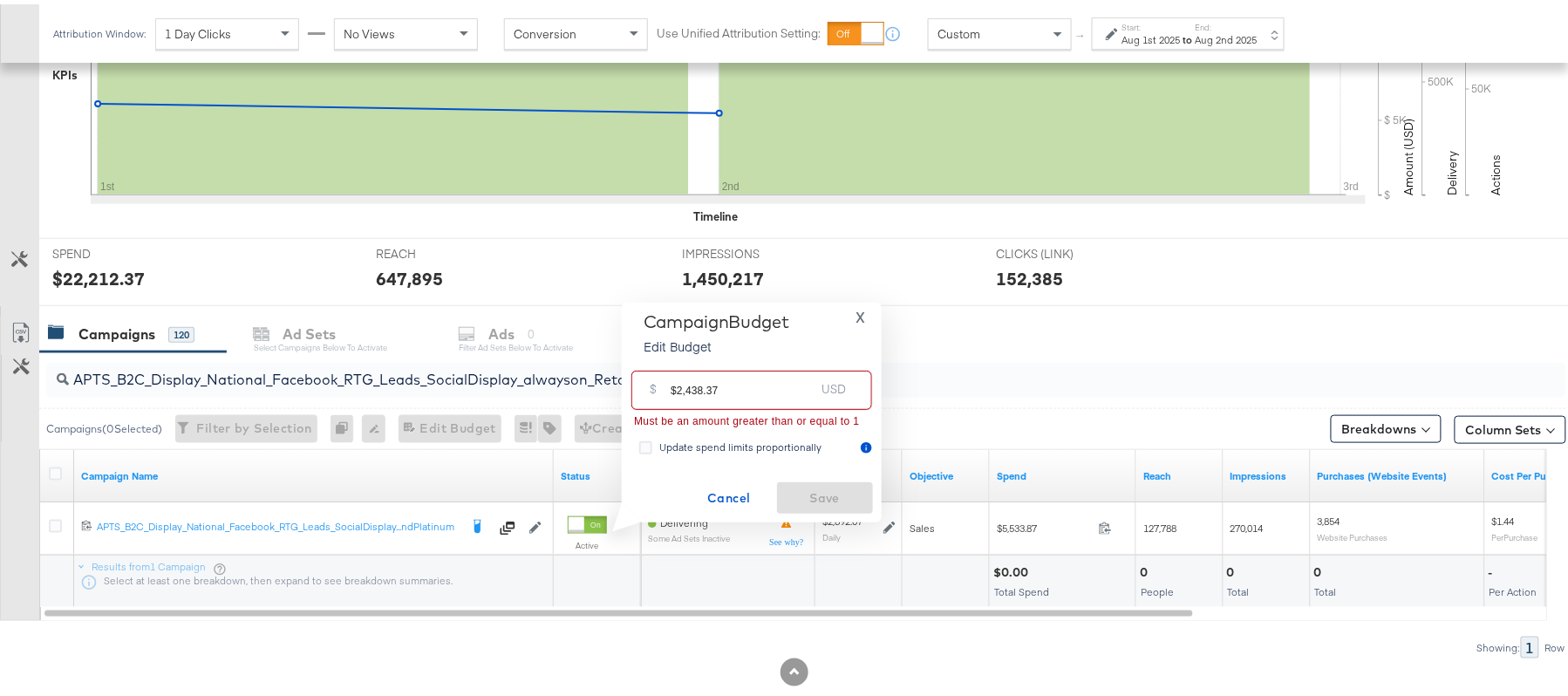 click on "$2,438.37" at bounding box center (742, 379) 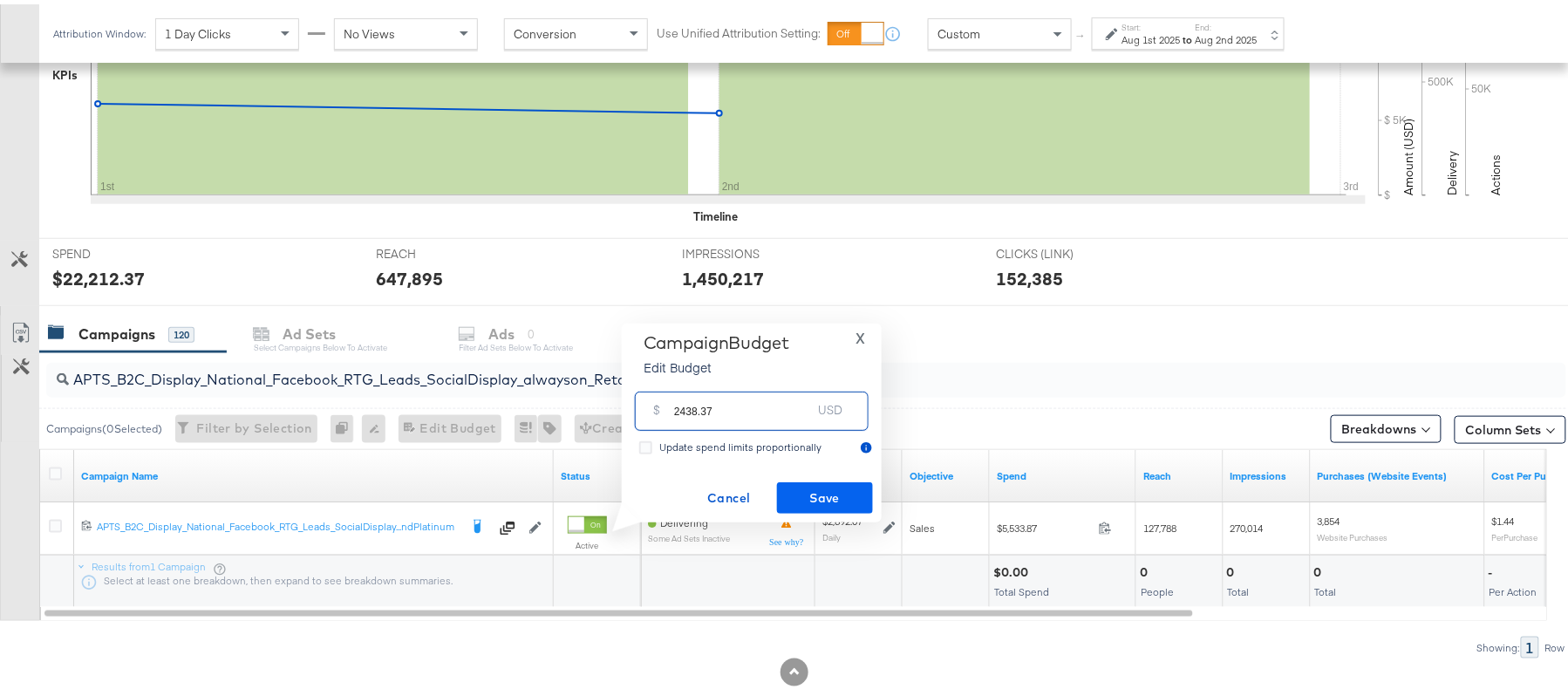 type on "2438.37" 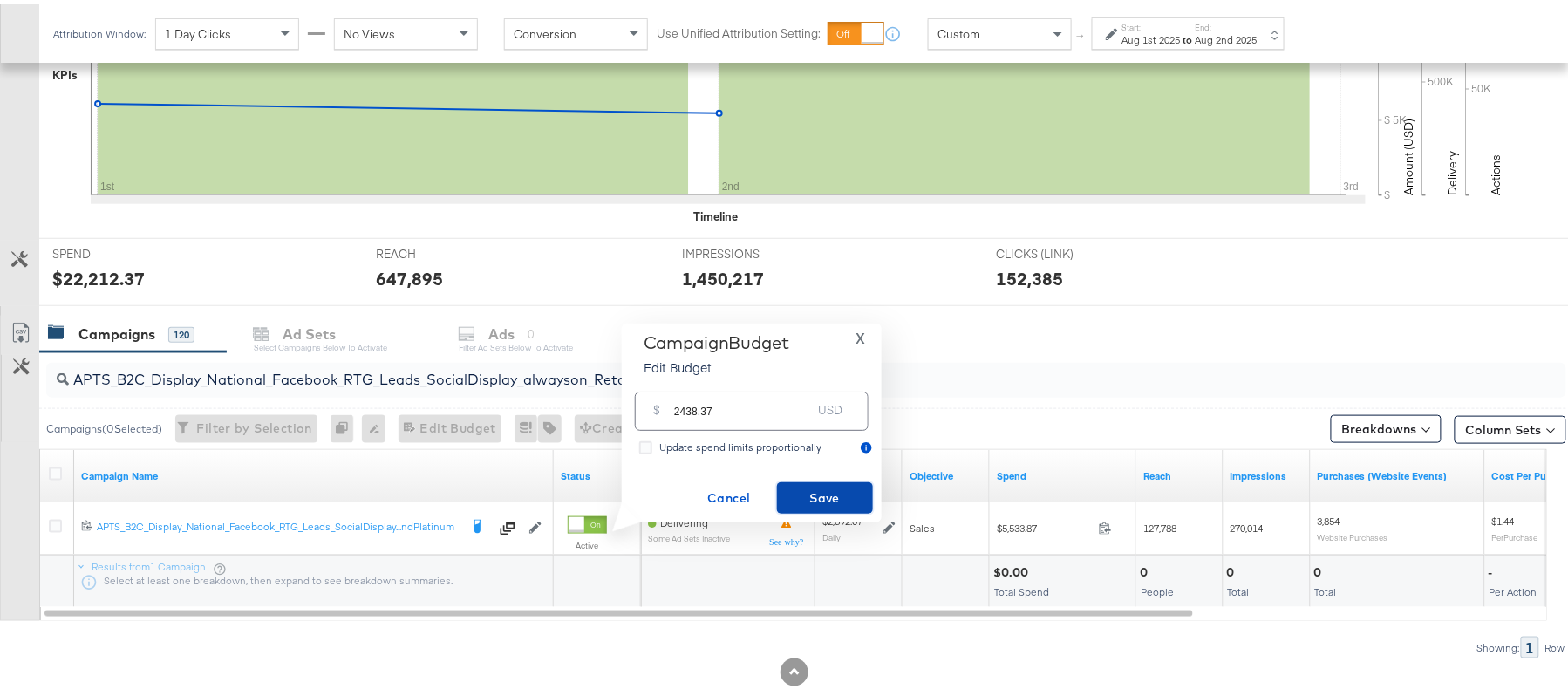 click on "Save" at bounding box center [825, 494] 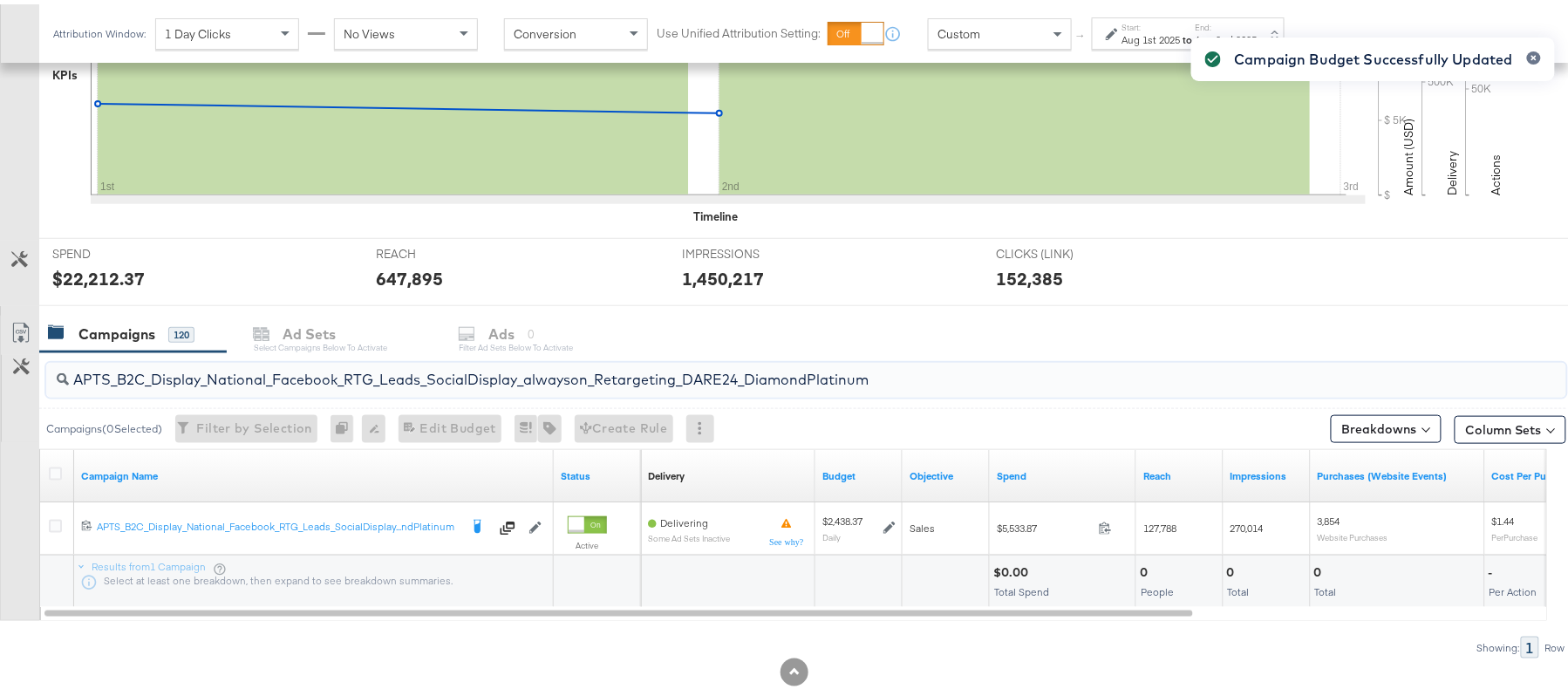 click on "APTS_B2C_Display_National_Facebook_RTG_Leads_SocialDisplay_alwayson_Retargeting_DARE24_DiamondPlatinum" at bounding box center [748, 368] 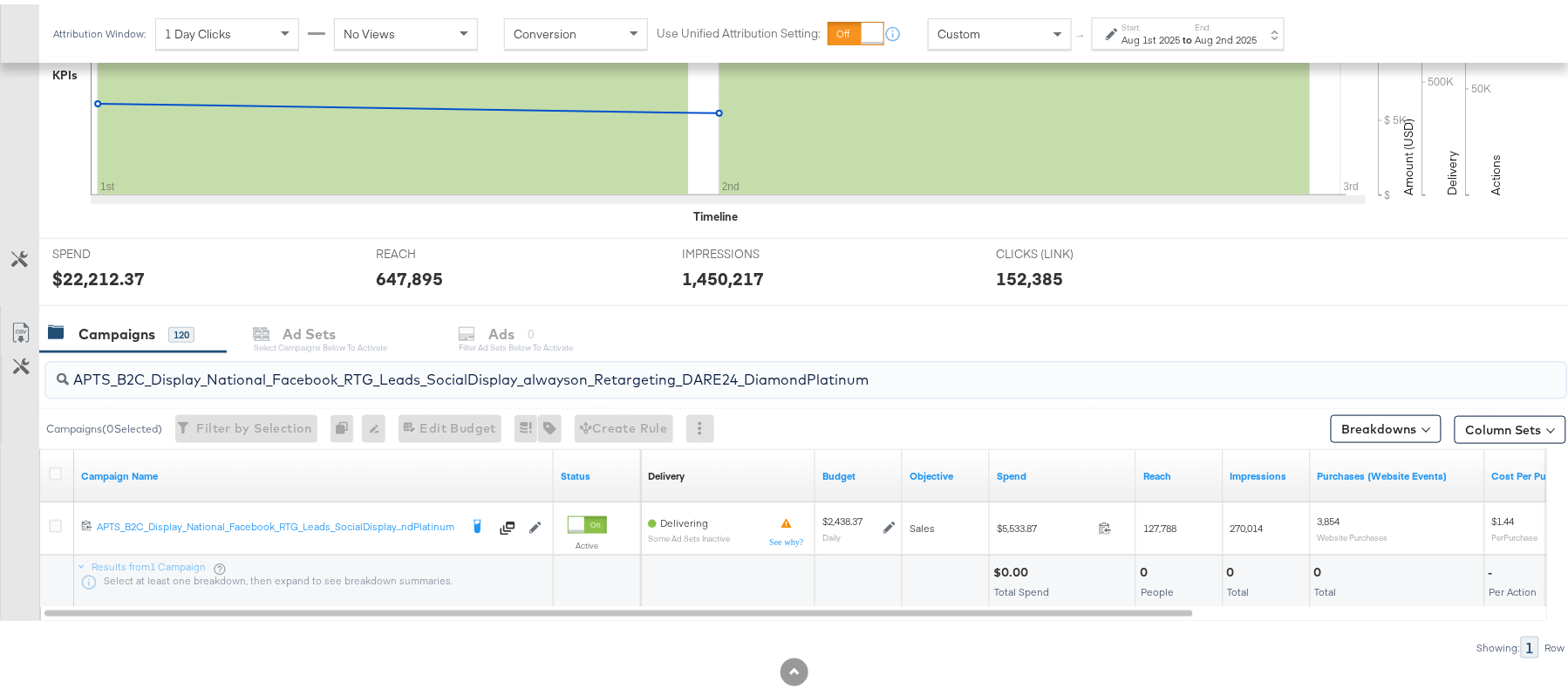 paste on "FR_B2C_Display_National_Facebook_RTG_Leads_SocialDisplay_alwayson_Retargeting_FR" 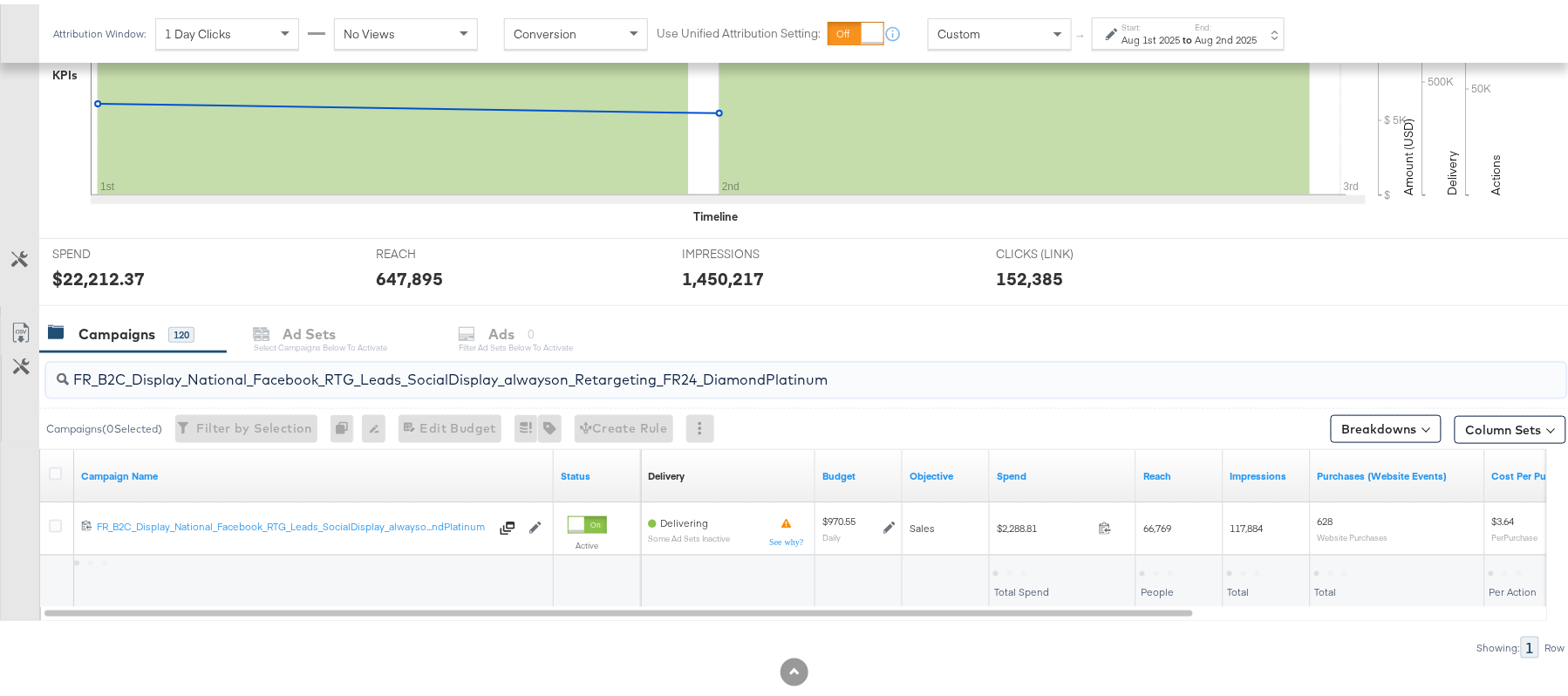 type on "FR_B2C_Display_National_Facebook_RTG_Leads_SocialDisplay_alwayson_Retargeting_FR24_DiamondPlatinum" 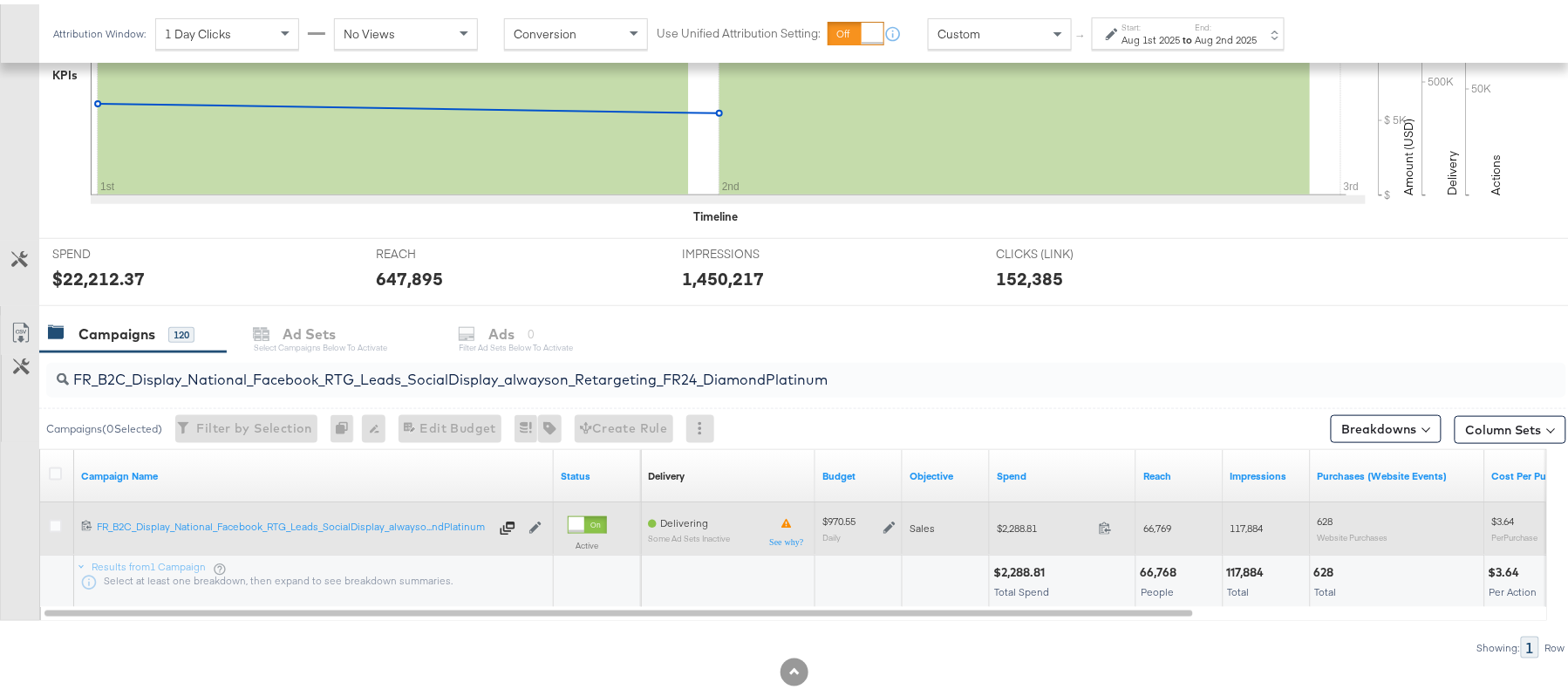 click 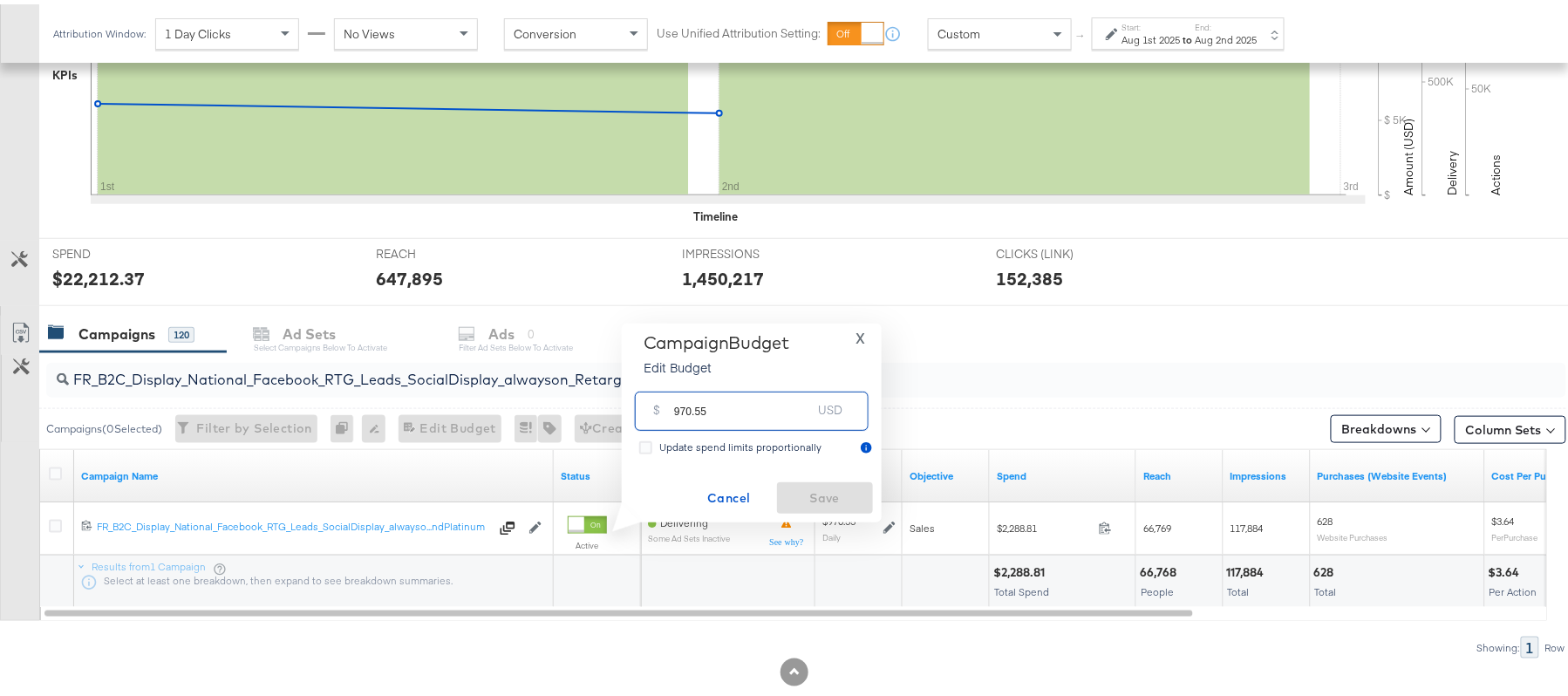 click on "970.55" at bounding box center (743, 399) 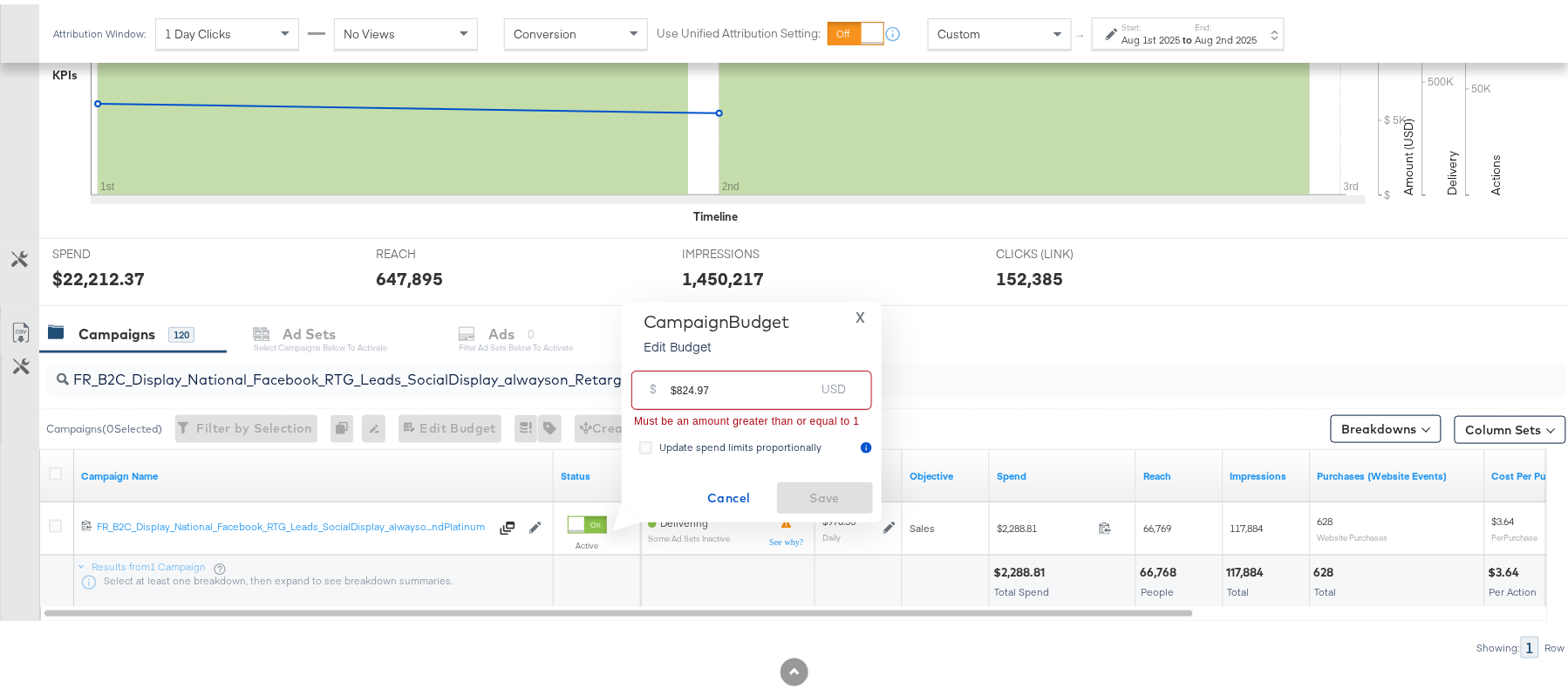 click on "$824.97" at bounding box center (742, 379) 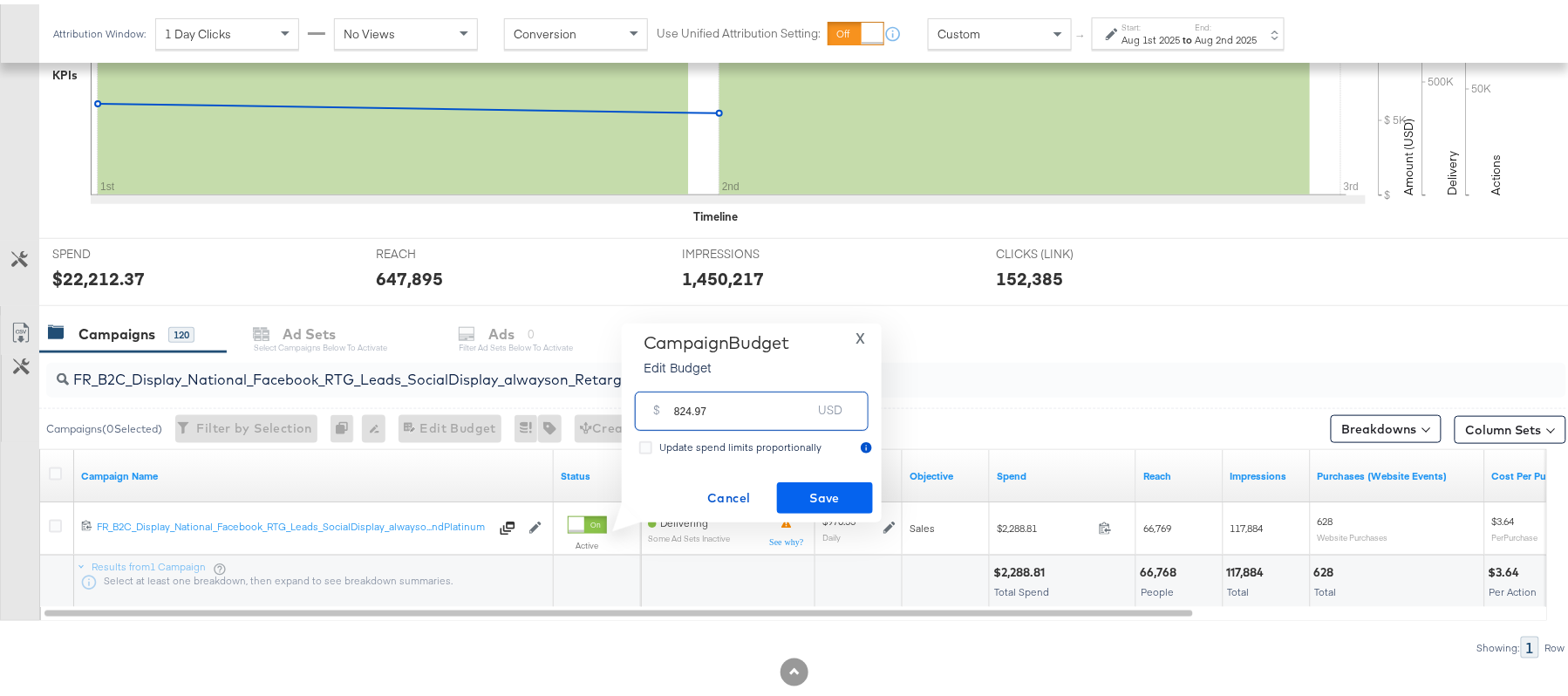 type on "824.97" 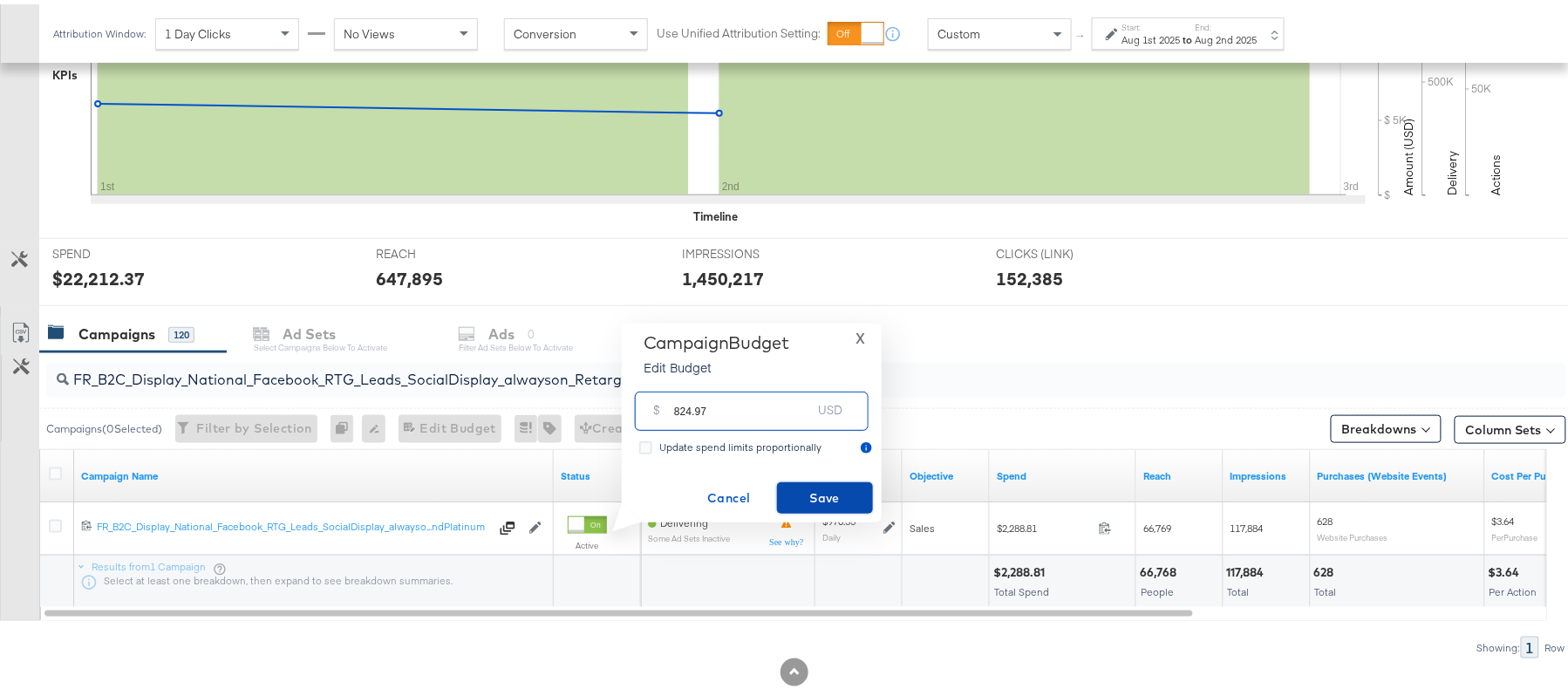 click on "Save" at bounding box center [825, 494] 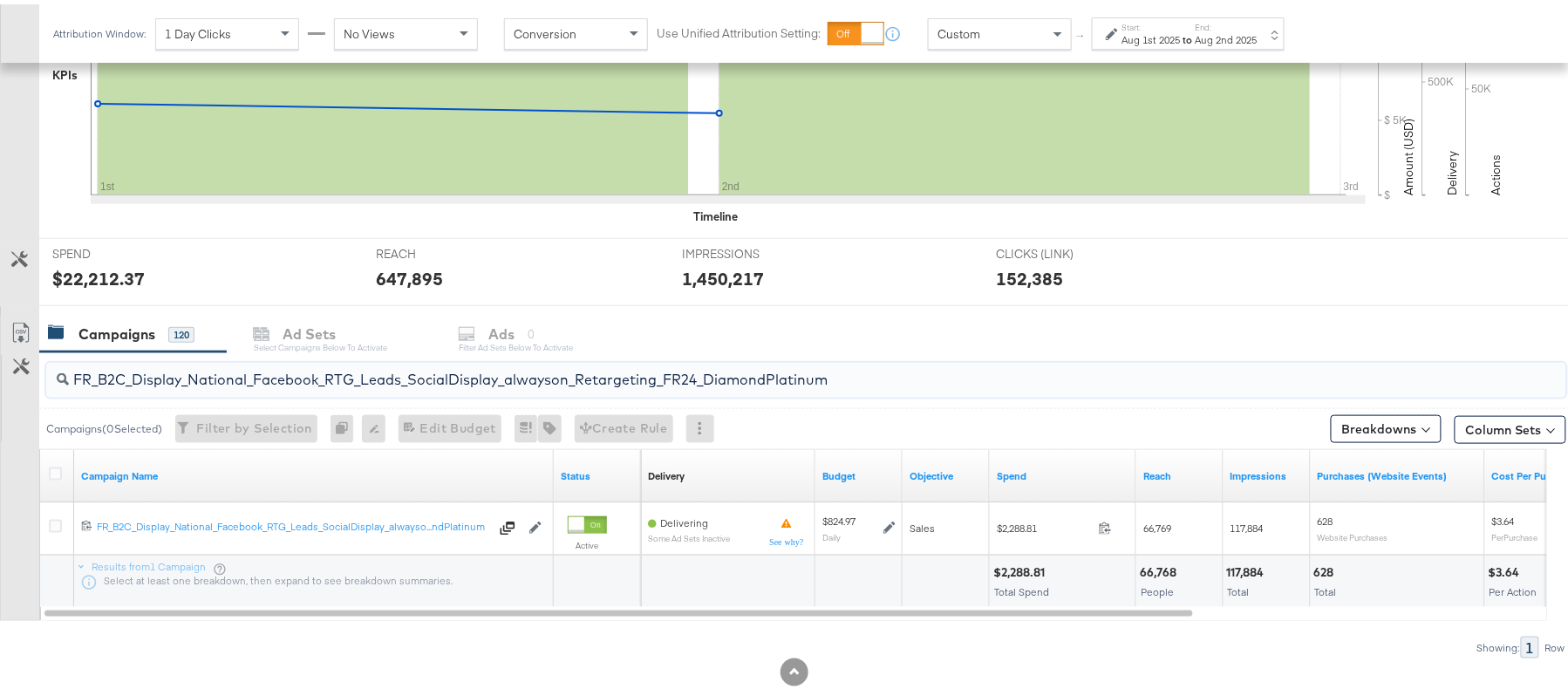 click on "FR_B2C_Display_National_Facebook_RTG_Leads_SocialDisplay_alwayson_Retargeting_FR24_DiamondPlatinum" at bounding box center (748, 368) 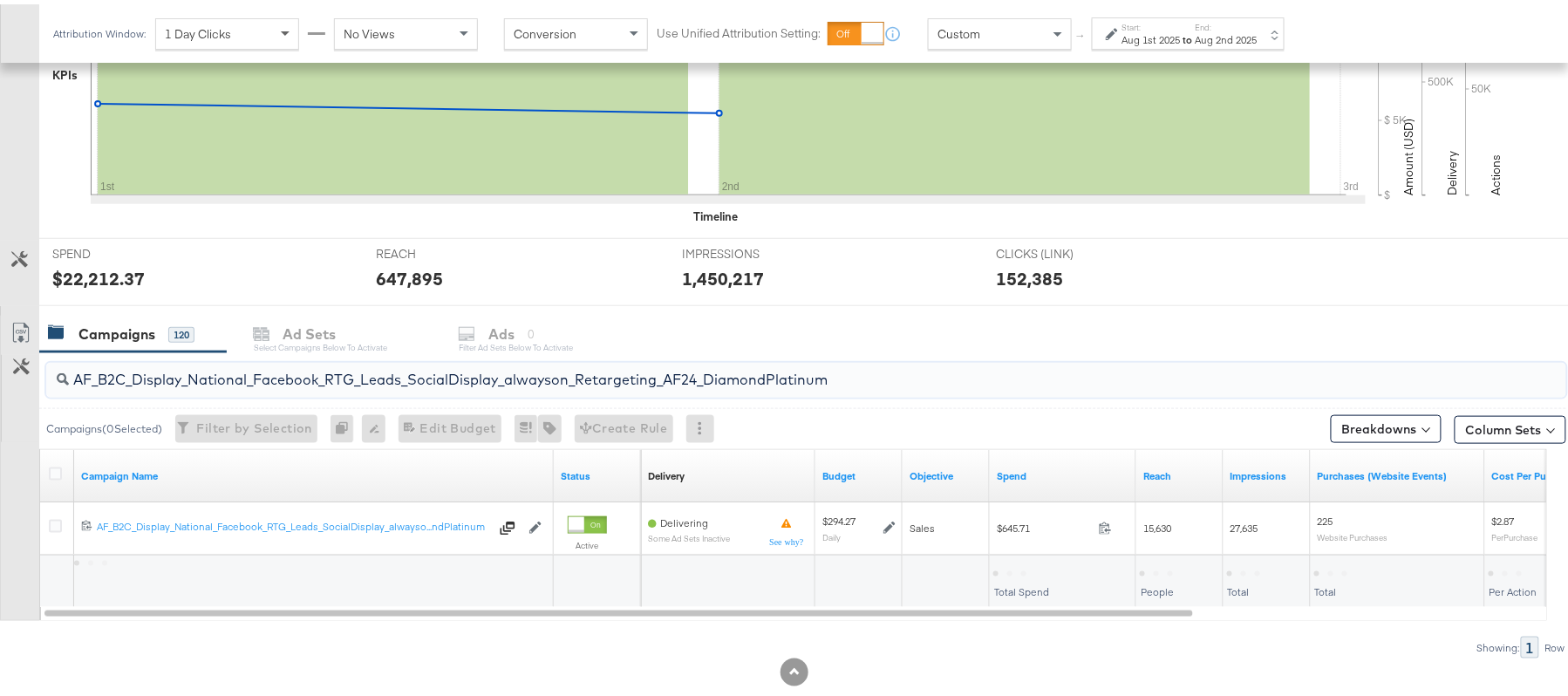 type on "AF_B2C_Display_National_Facebook_RTG_Leads_SocialDisplay_alwayson_Retargeting_AF24_DiamondPlatinum" 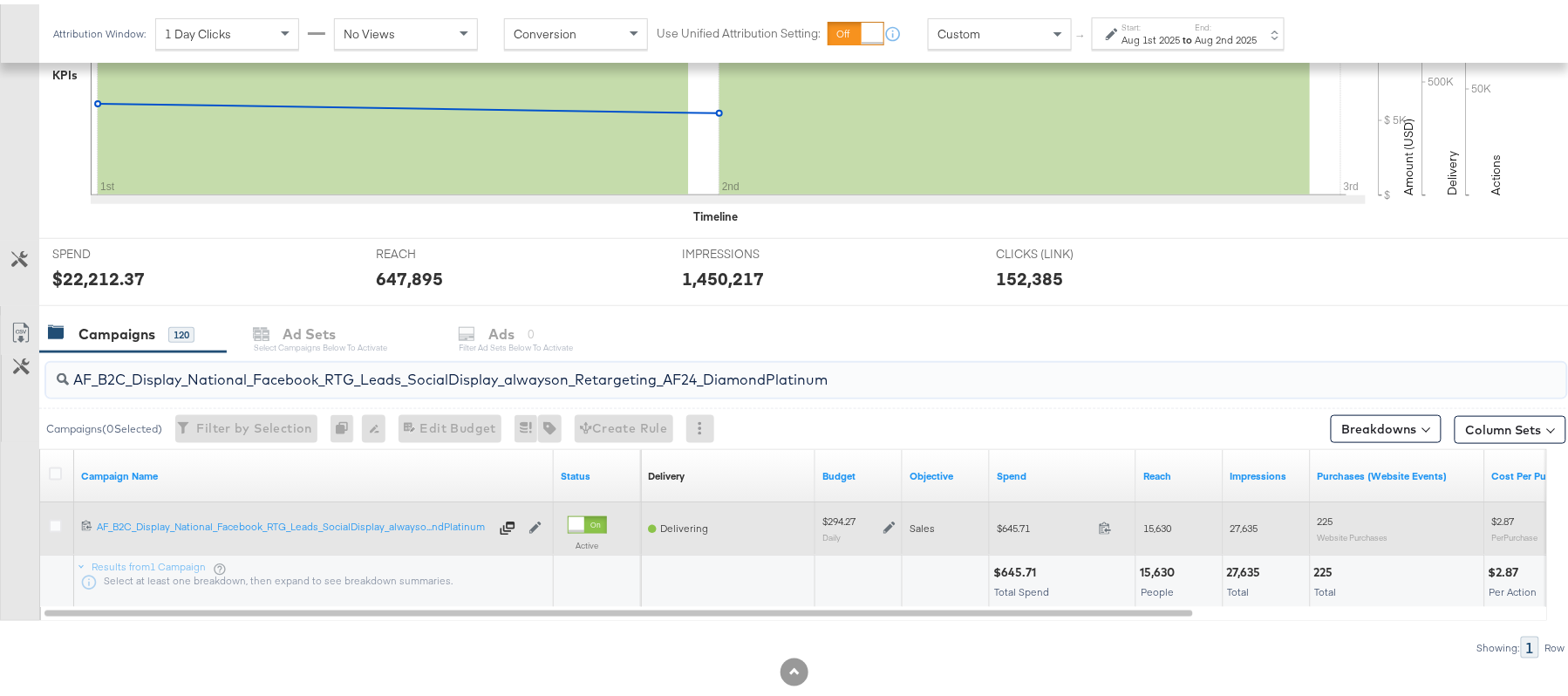 click 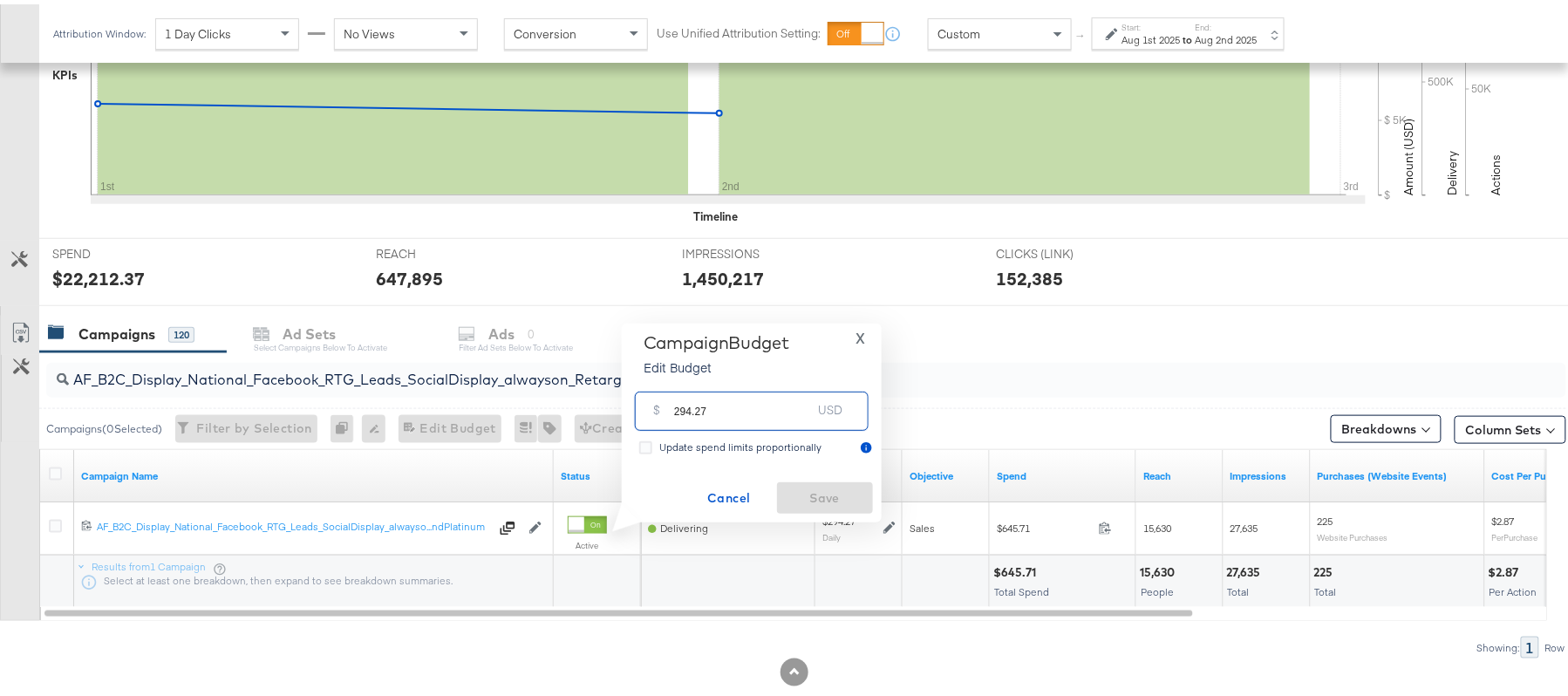 click on "294.27" at bounding box center [743, 399] 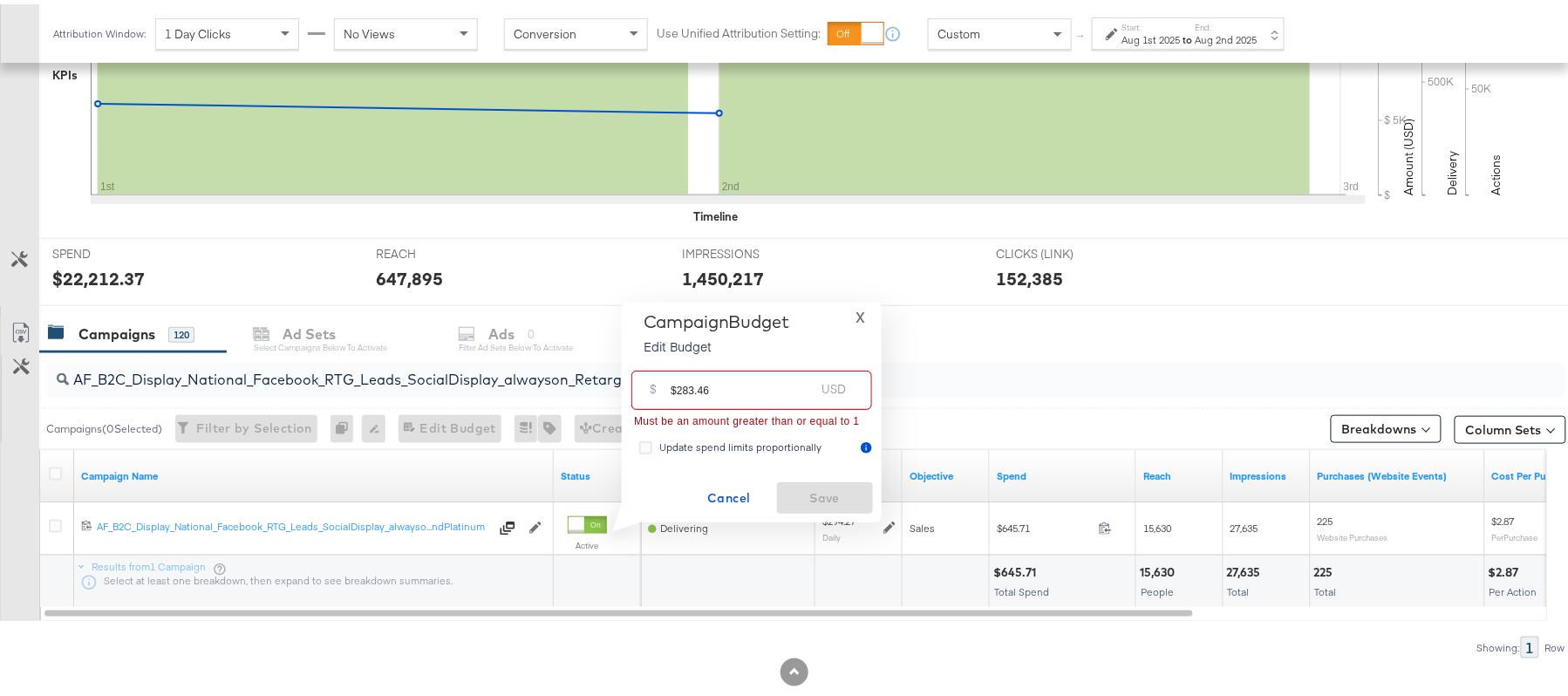 click on "$283.46" at bounding box center [742, 379] 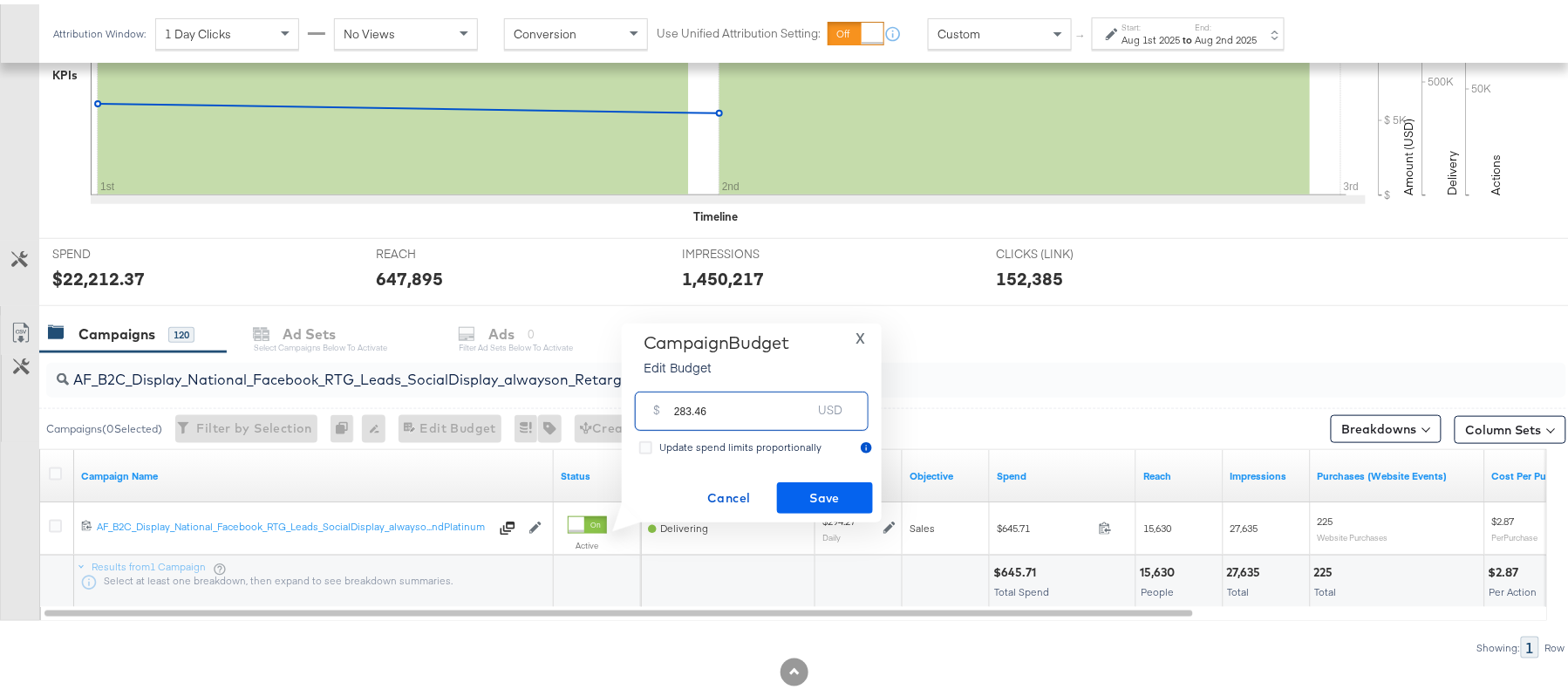 type on "283.46" 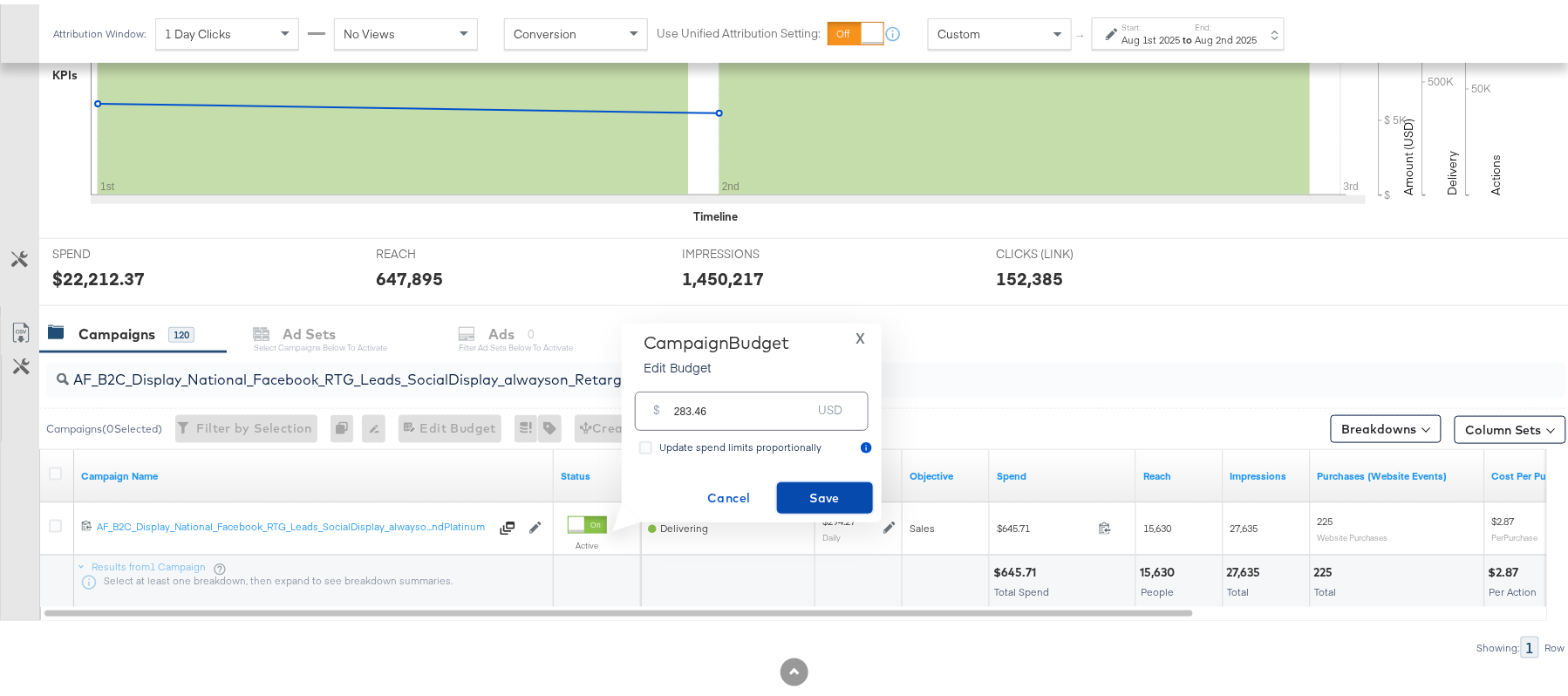 click on "Save" at bounding box center [825, 494] 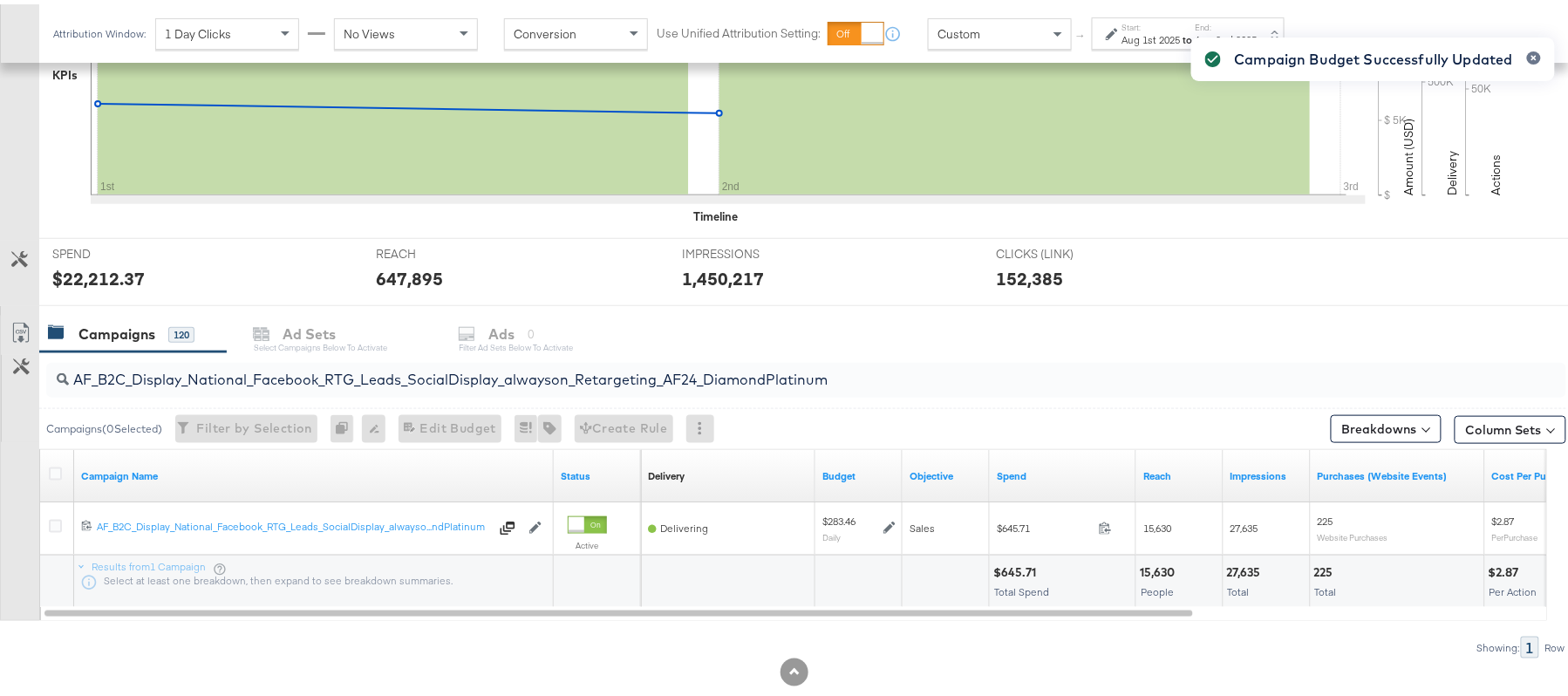 click on "AF_B2C_Display_National_Facebook_RTG_Leads_SocialDisplay_alwayson_Retargeting_AF24_DiamondPlatinum" at bounding box center [748, 368] 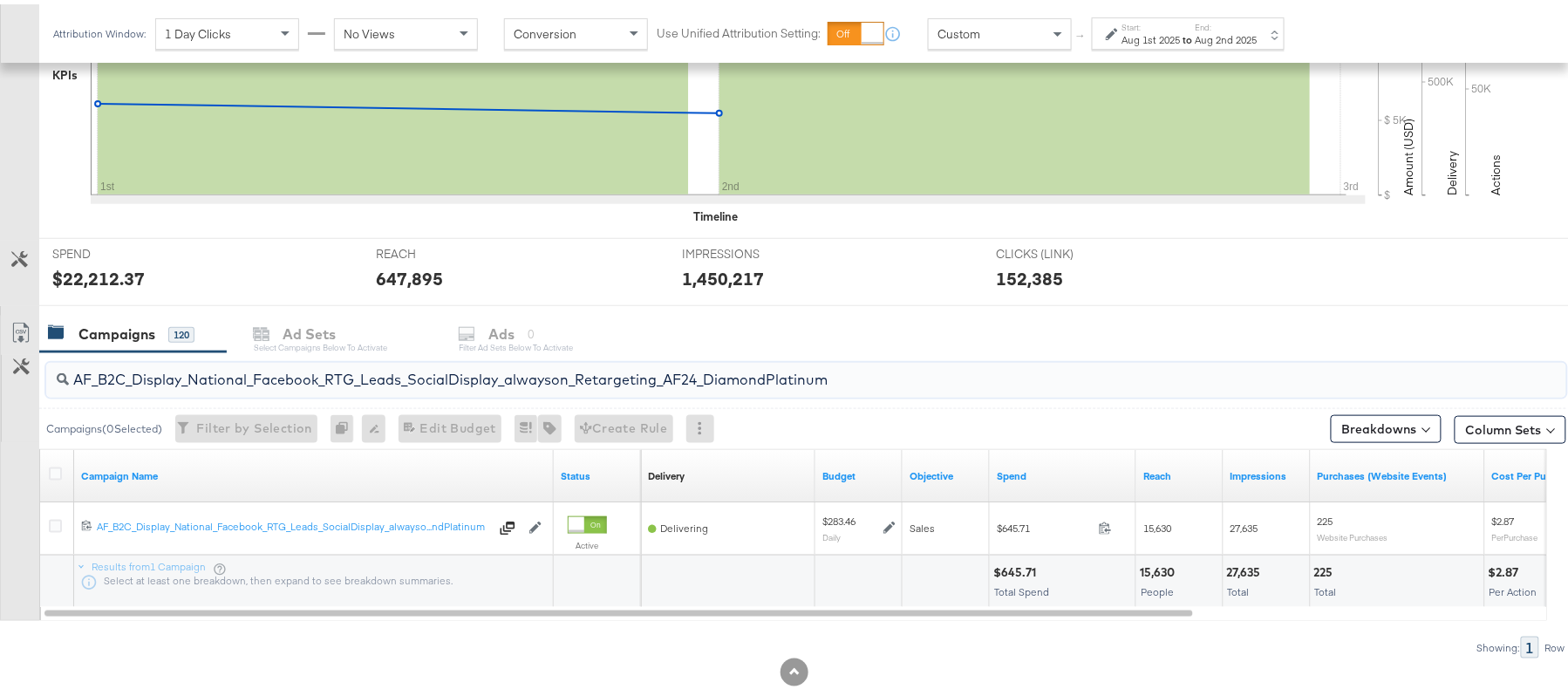 paste on "HL_B2C_Display_National_Facebook_RTG_Leads_SocialDisplay_alwayson_Retargeting_AHL" 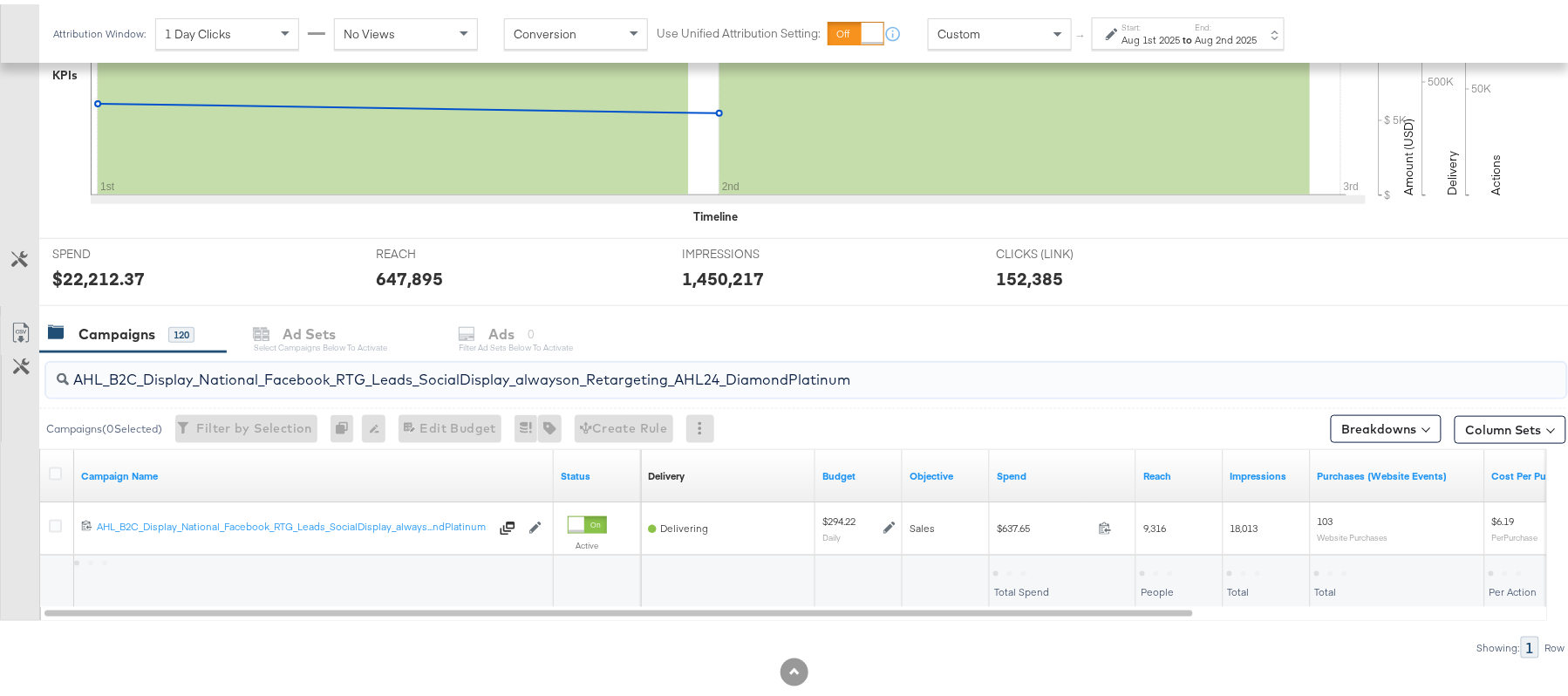 type on "AHL_B2C_Display_National_Facebook_RTG_Leads_SocialDisplay_alwayson_Retargeting_AHL24_DiamondPlatinum" 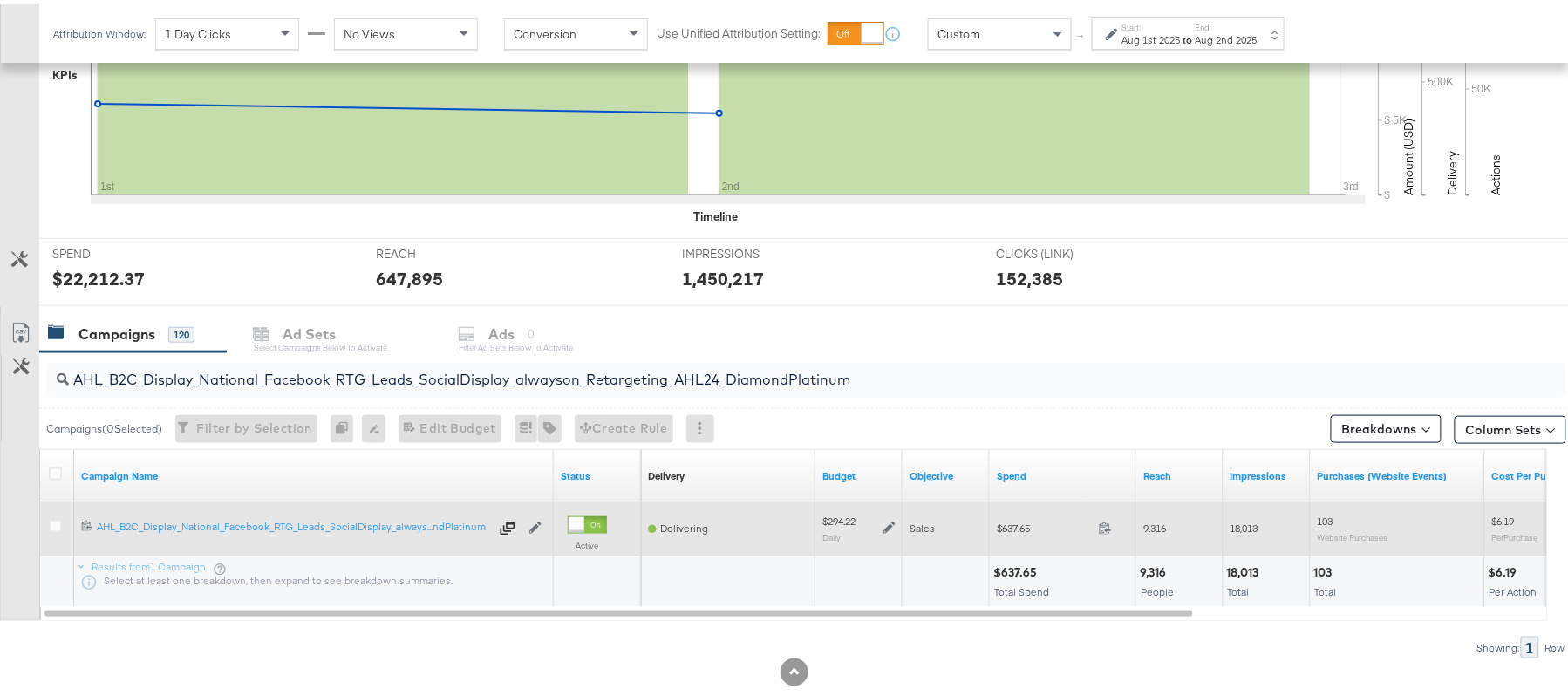 click 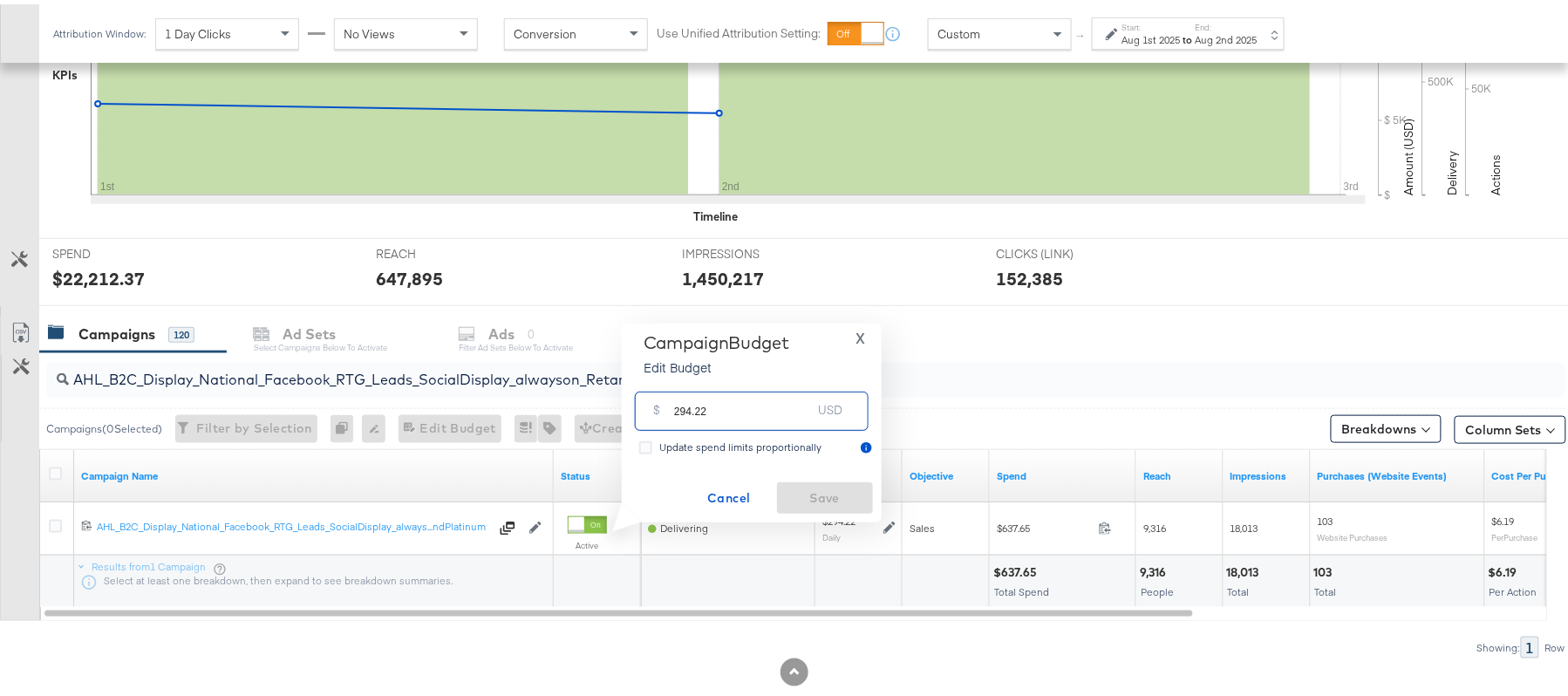 click on "294.22" at bounding box center [743, 399] 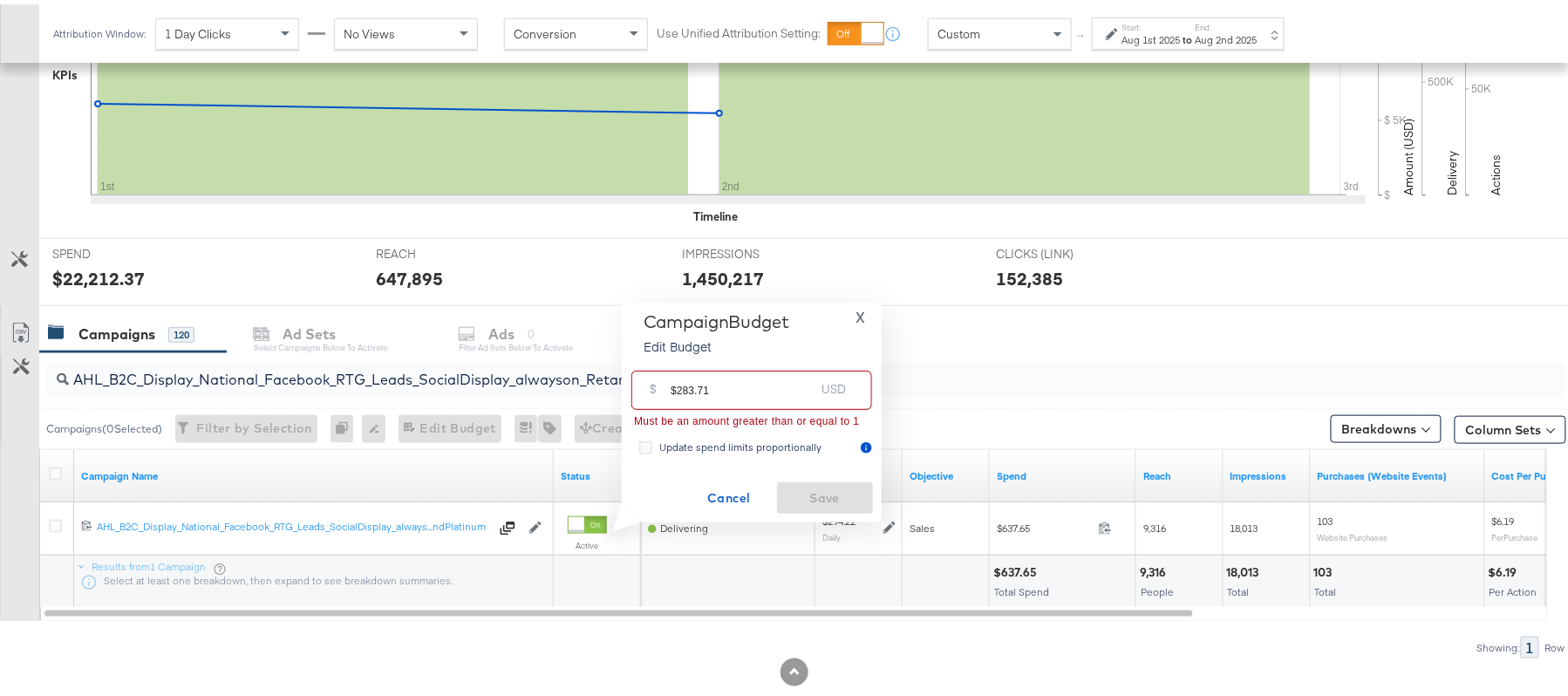 click on "$283.71" at bounding box center (742, 379) 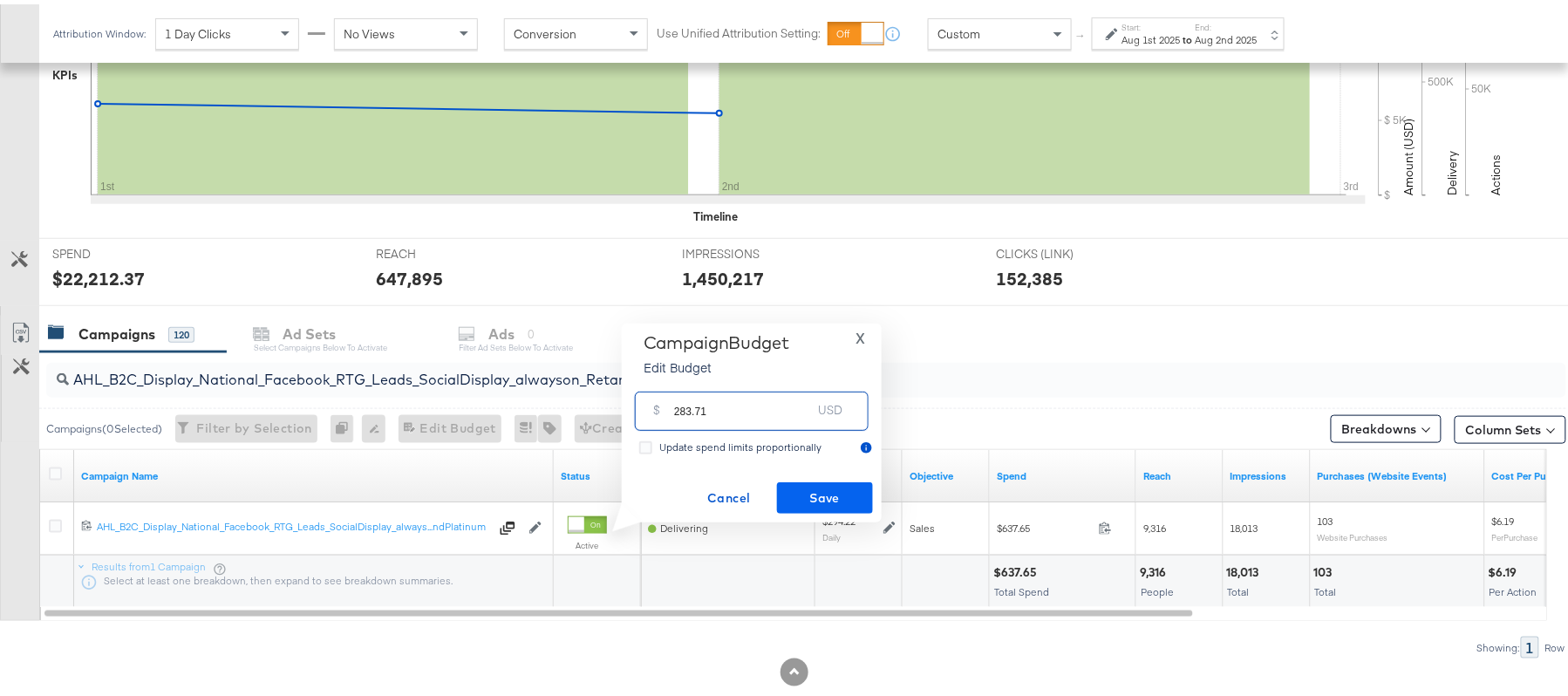 type on "283.71" 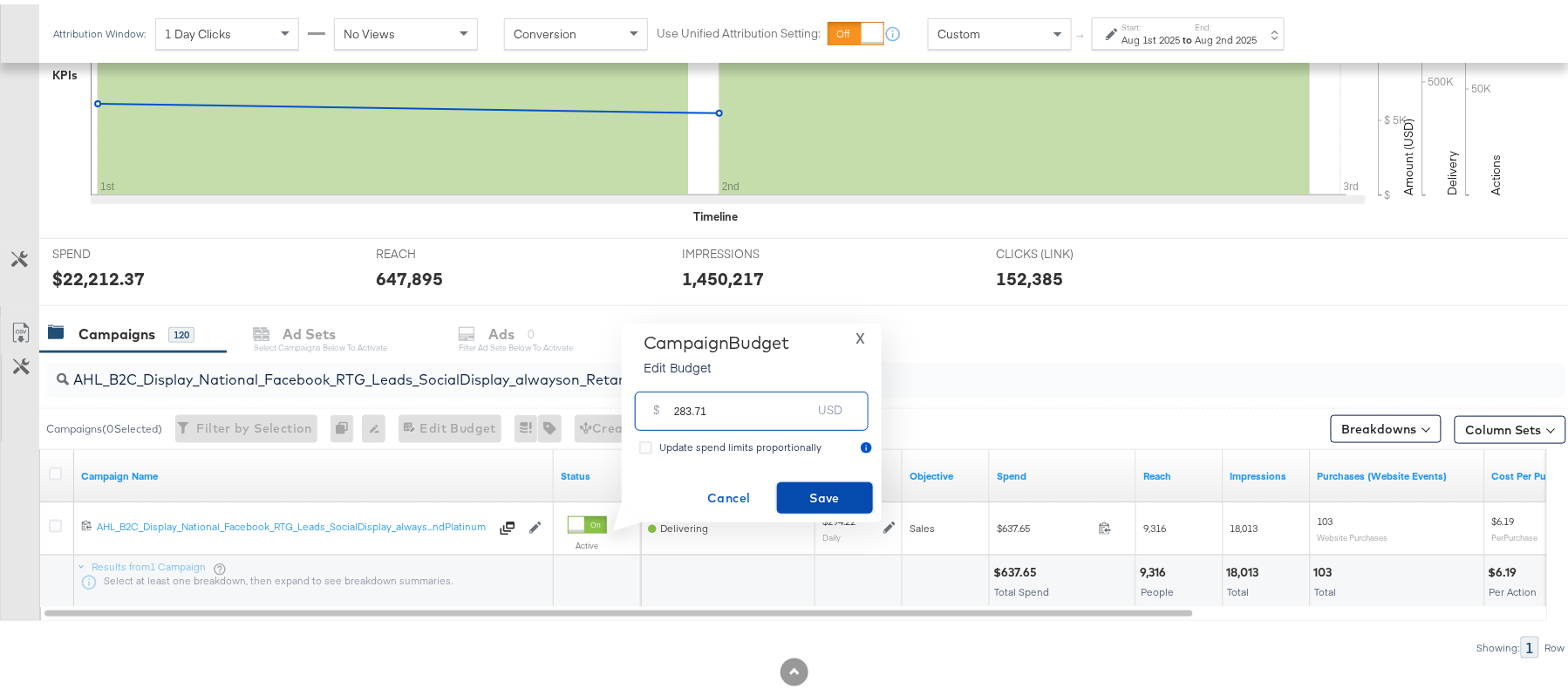 click on "Save" at bounding box center (825, 494) 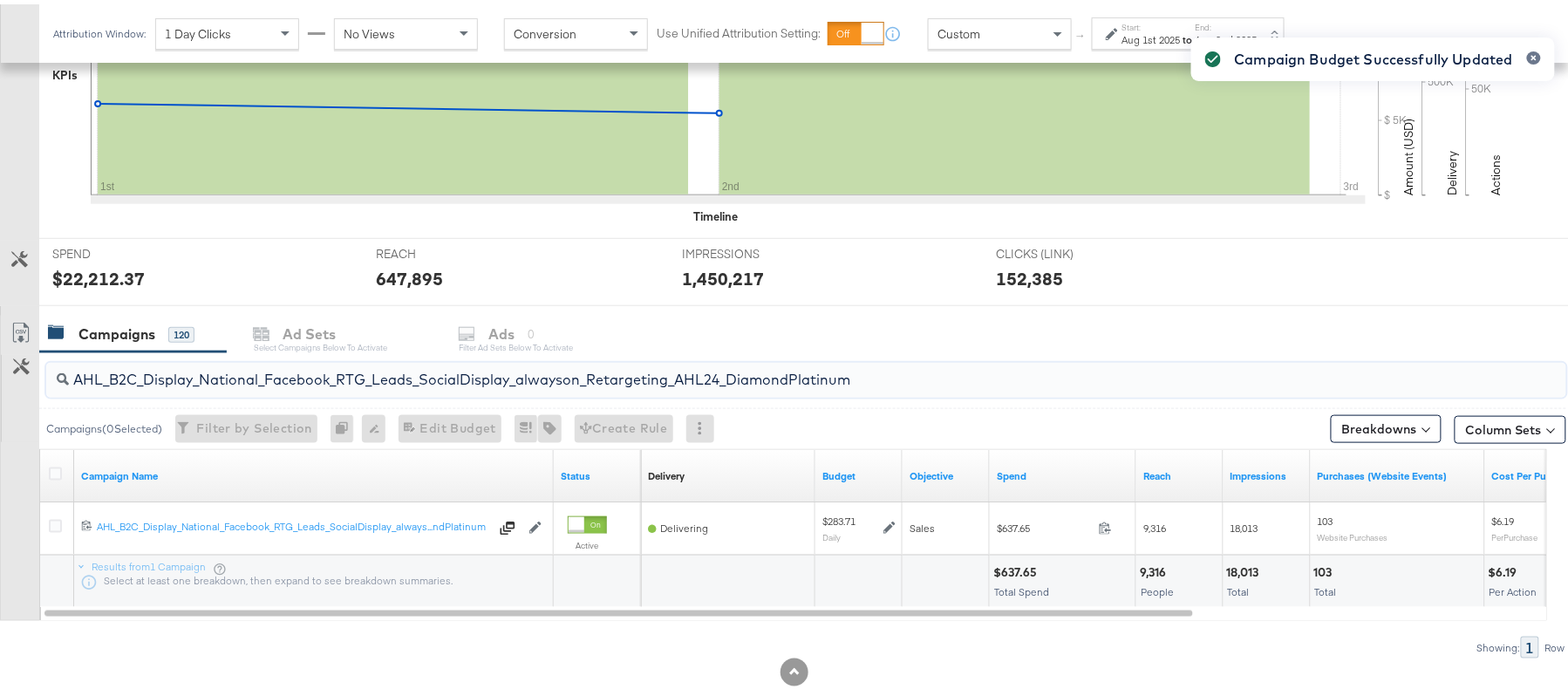 click on "AHL_B2C_Display_National_Facebook_RTG_Leads_SocialDisplay_alwayson_Retargeting_AHL24_DiamondPlatinum" at bounding box center (748, 368) 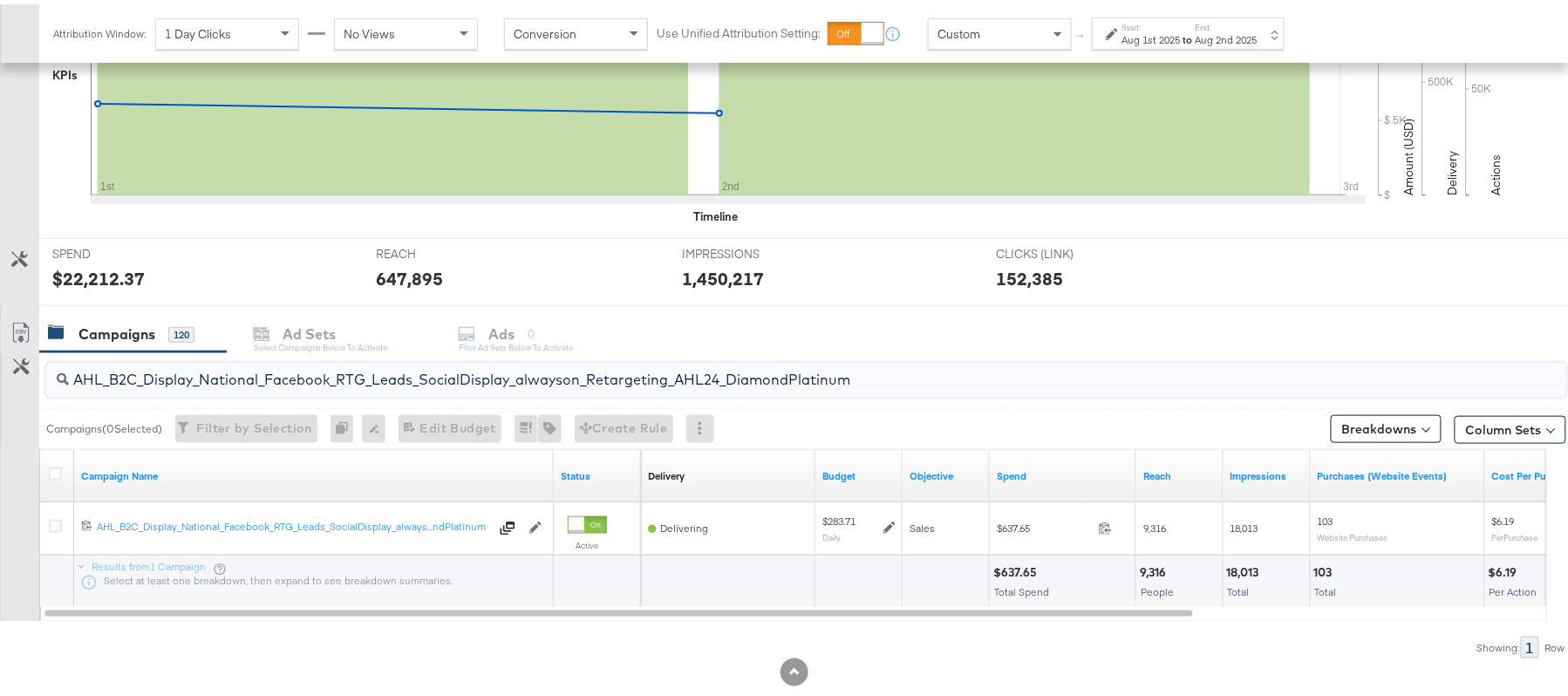 paste on "PTS_B2C_Display_National_Facebook_PRO_Traffic_SocialDisplay_alwayson_ASC_DARE24_ViewContent" 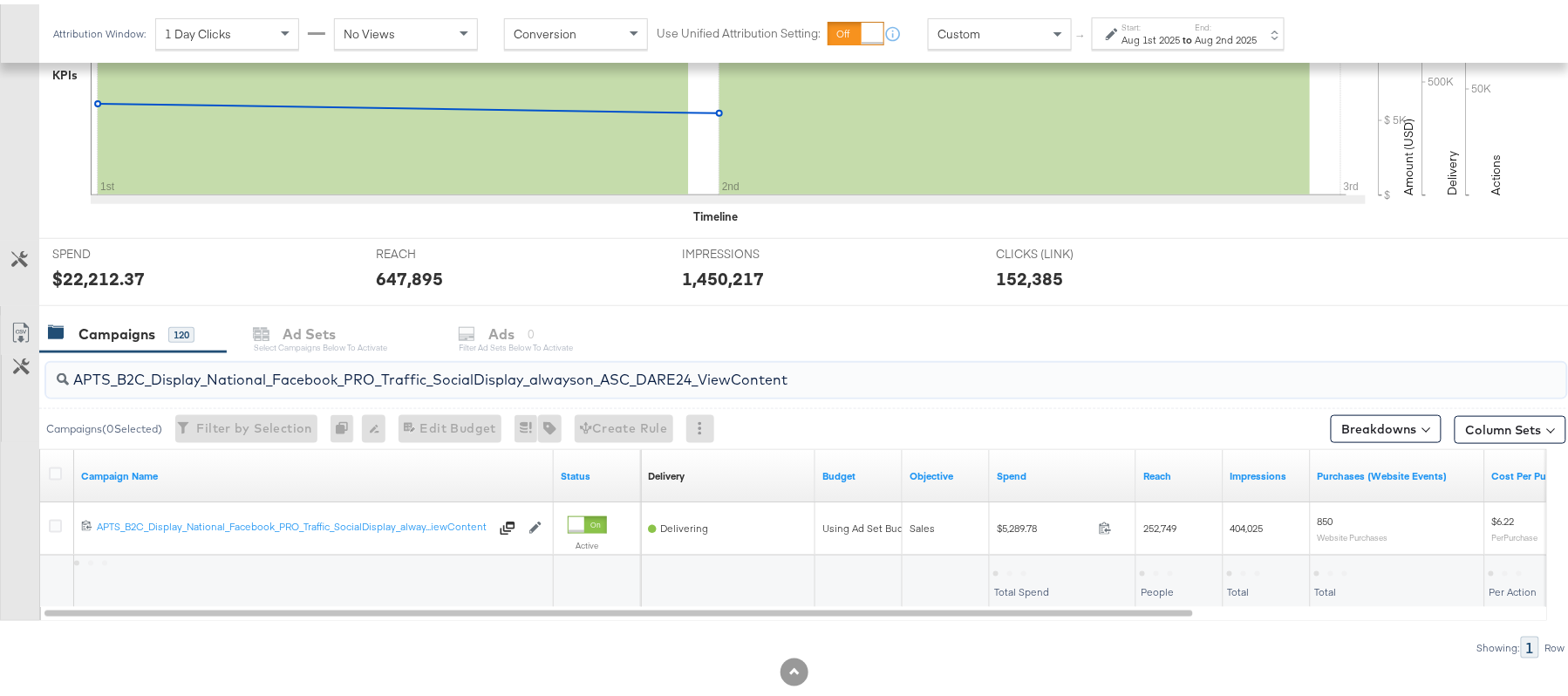 type on "APTS_B2C_Display_National_Facebook_PRO_Traffic_SocialDisplay_alwayson_ASC_DARE24_ViewContent" 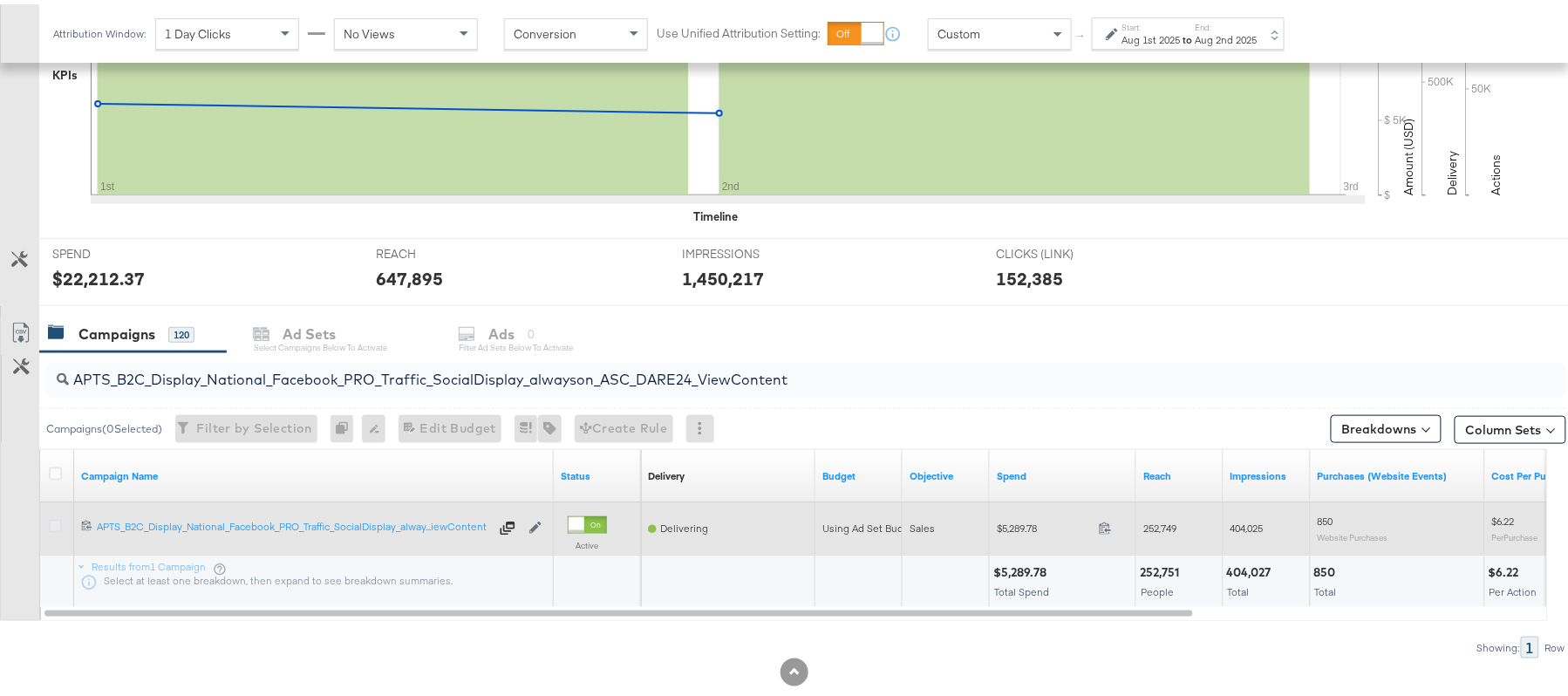 click at bounding box center (55, 522) 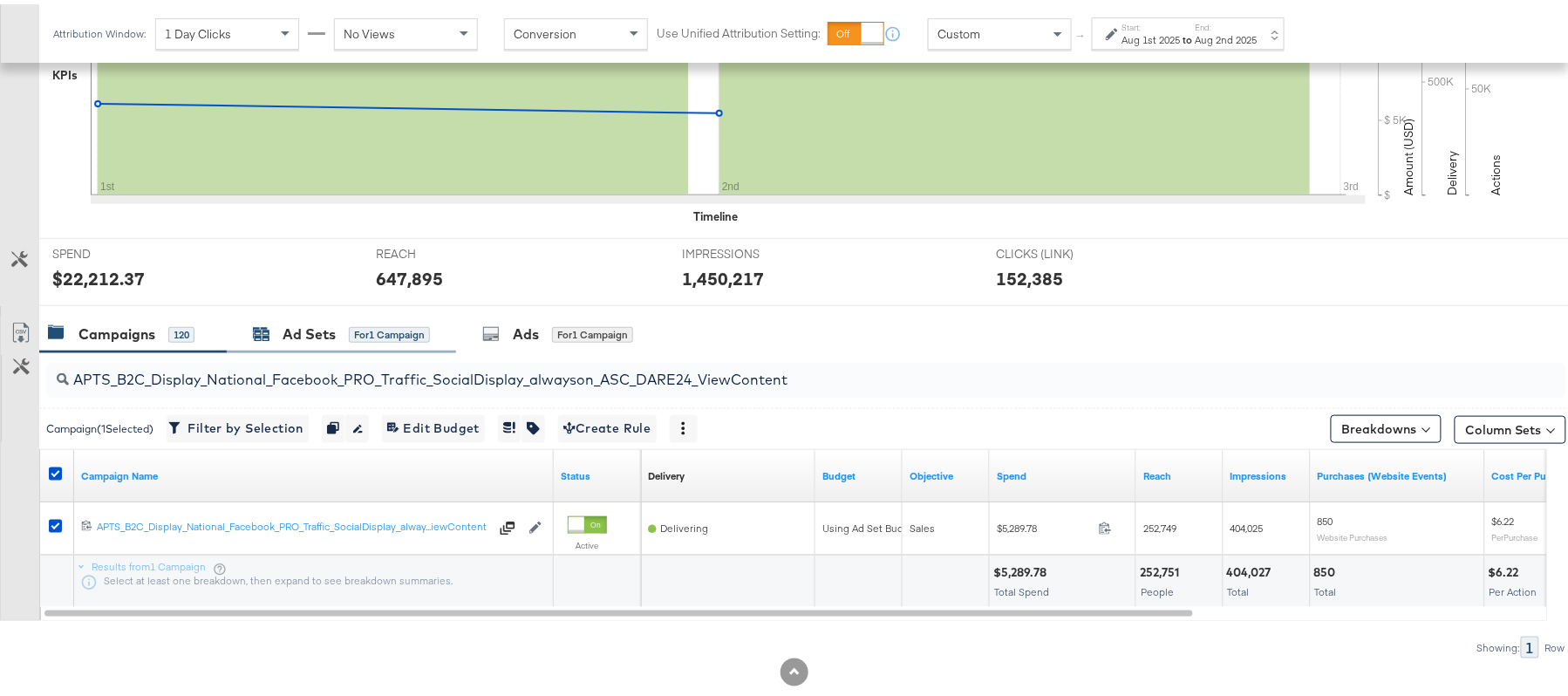 click on "Ad Sets" at bounding box center [309, 330] 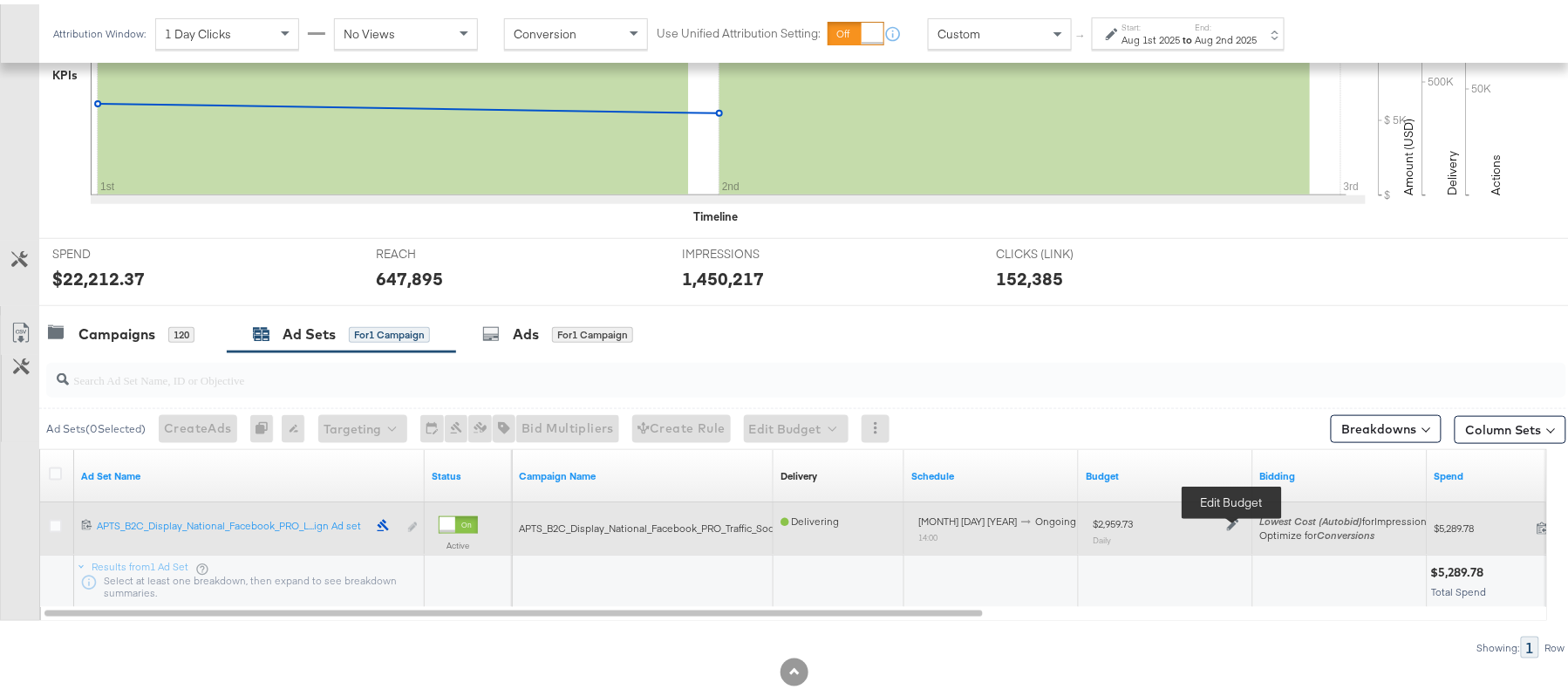 click 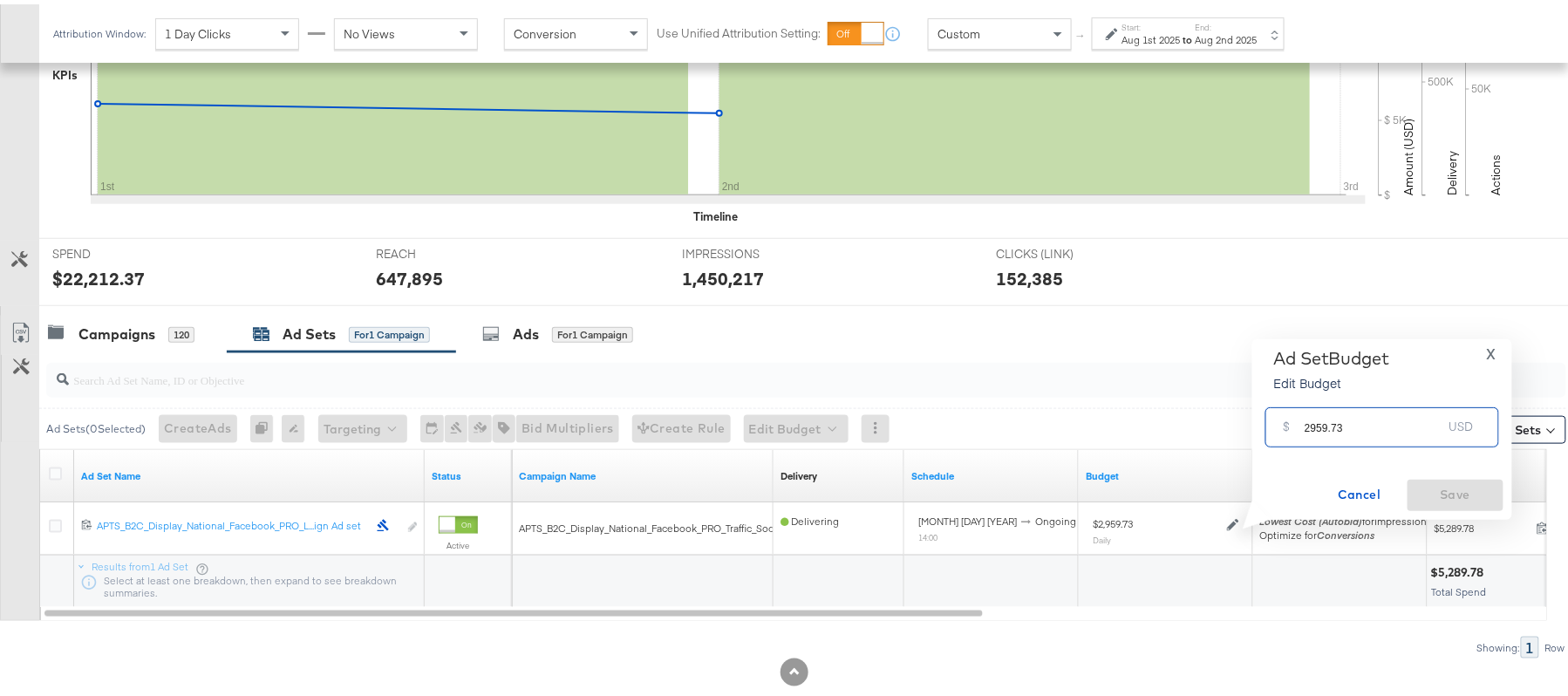 click on "2959.73" at bounding box center [1374, 415] 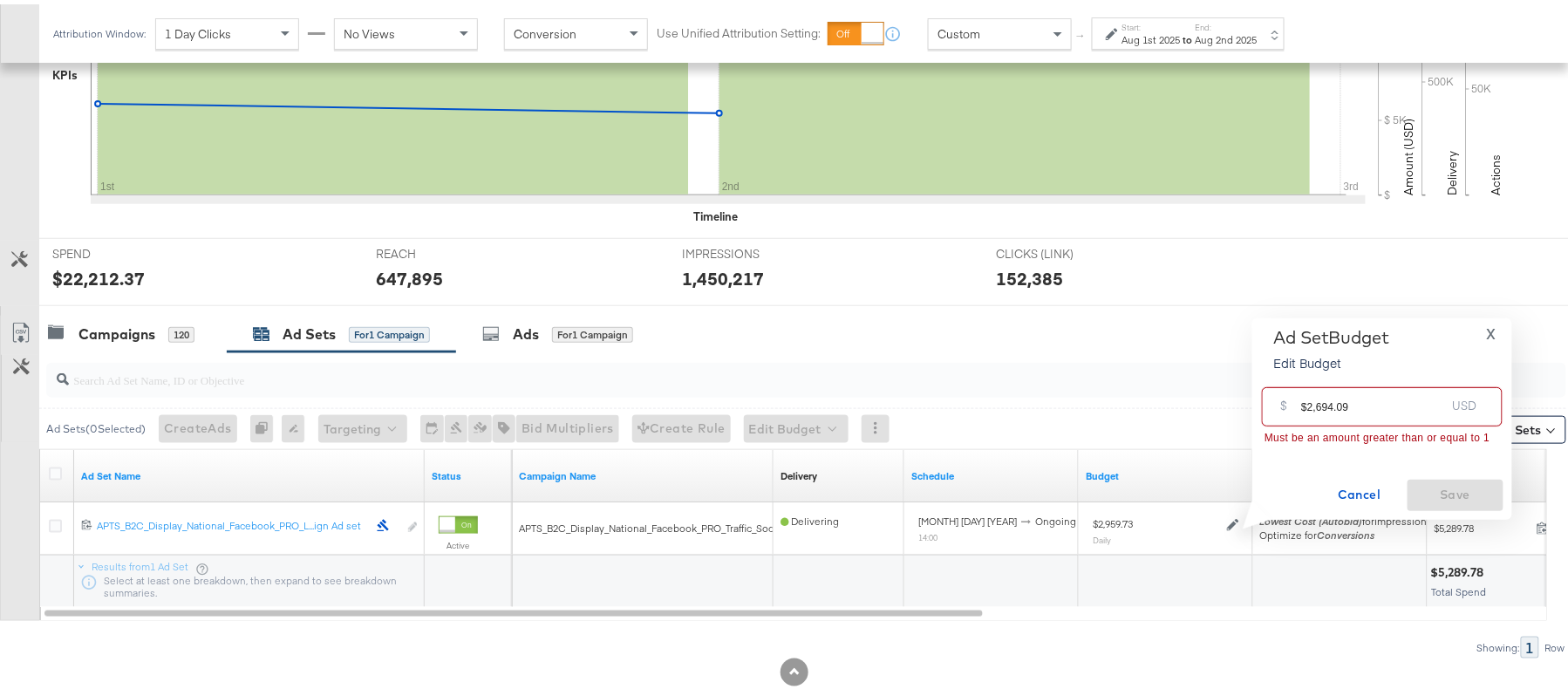 click on "$2,694.09" at bounding box center (1373, 395) 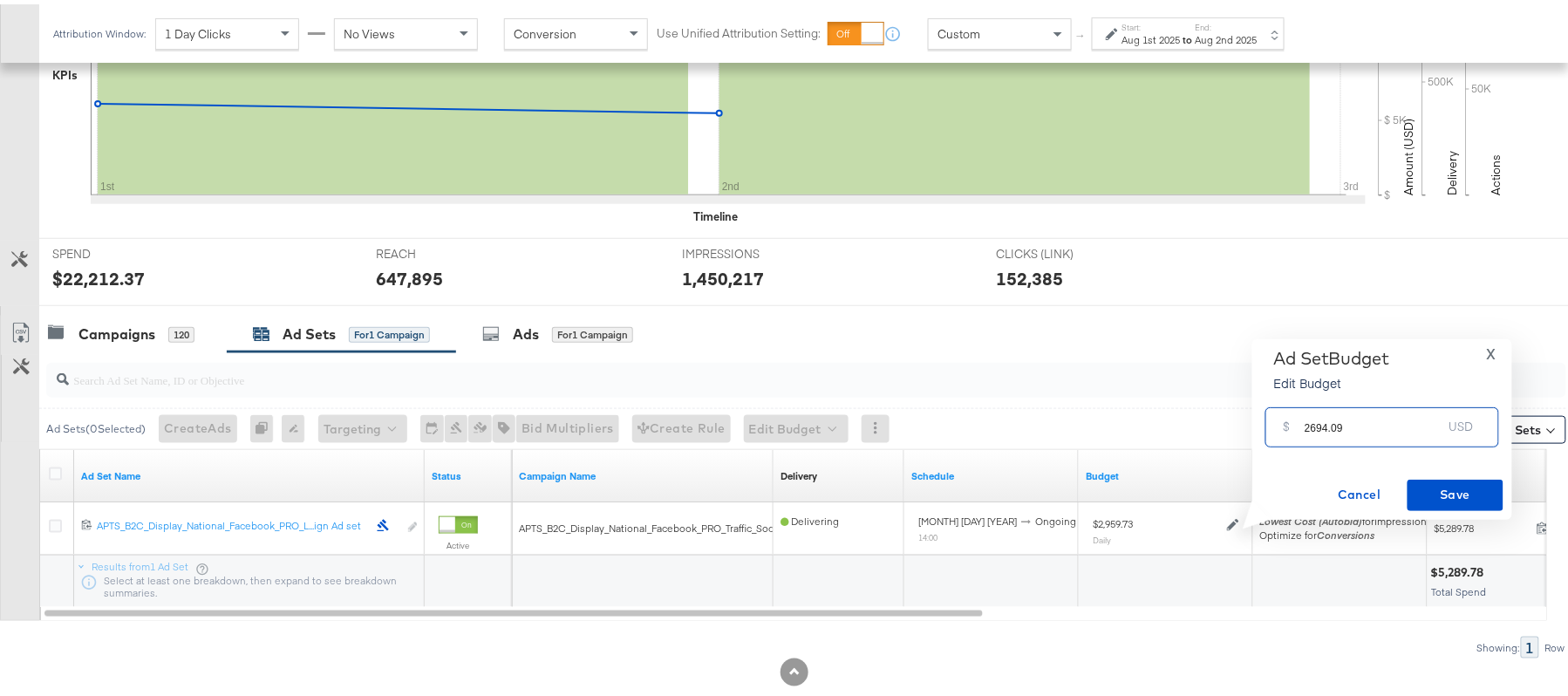 type on "2694.09" 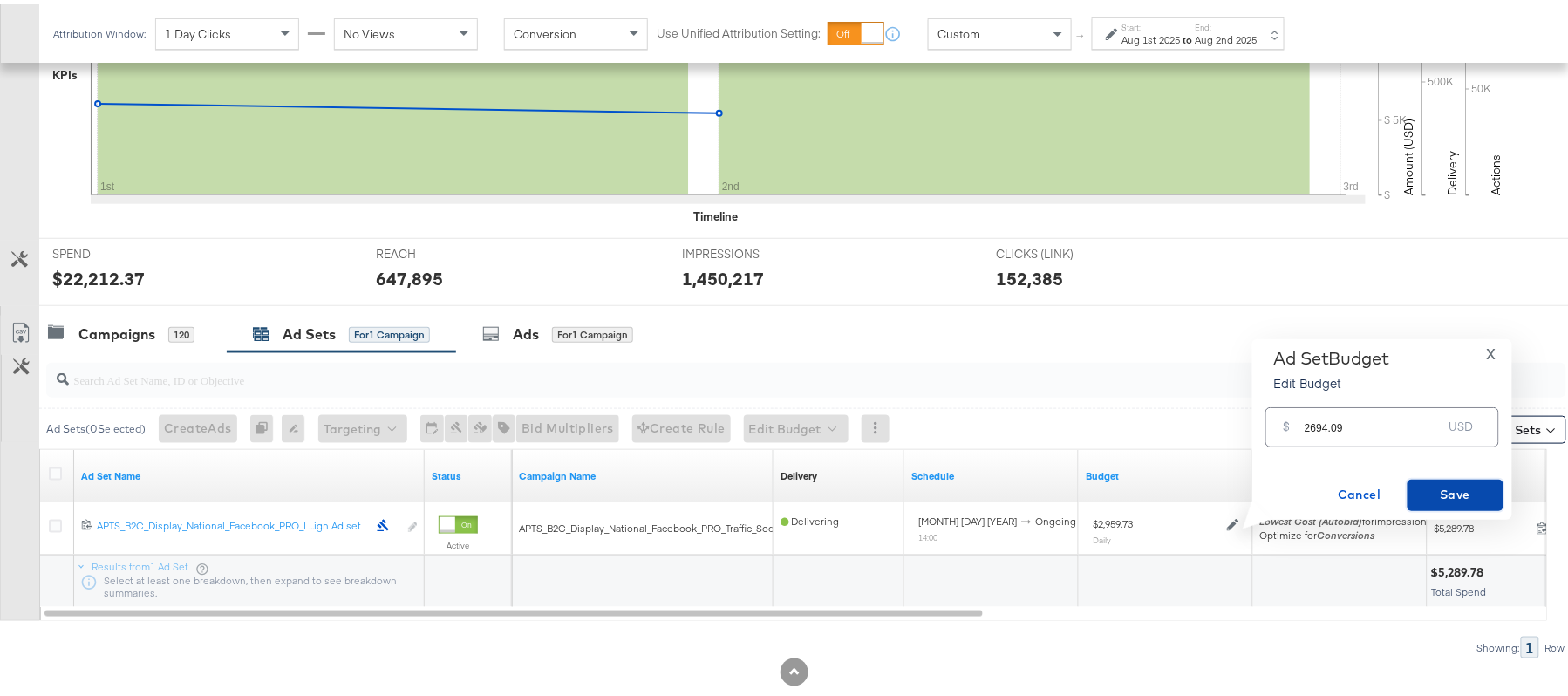 click on "Save" at bounding box center [1456, 490] 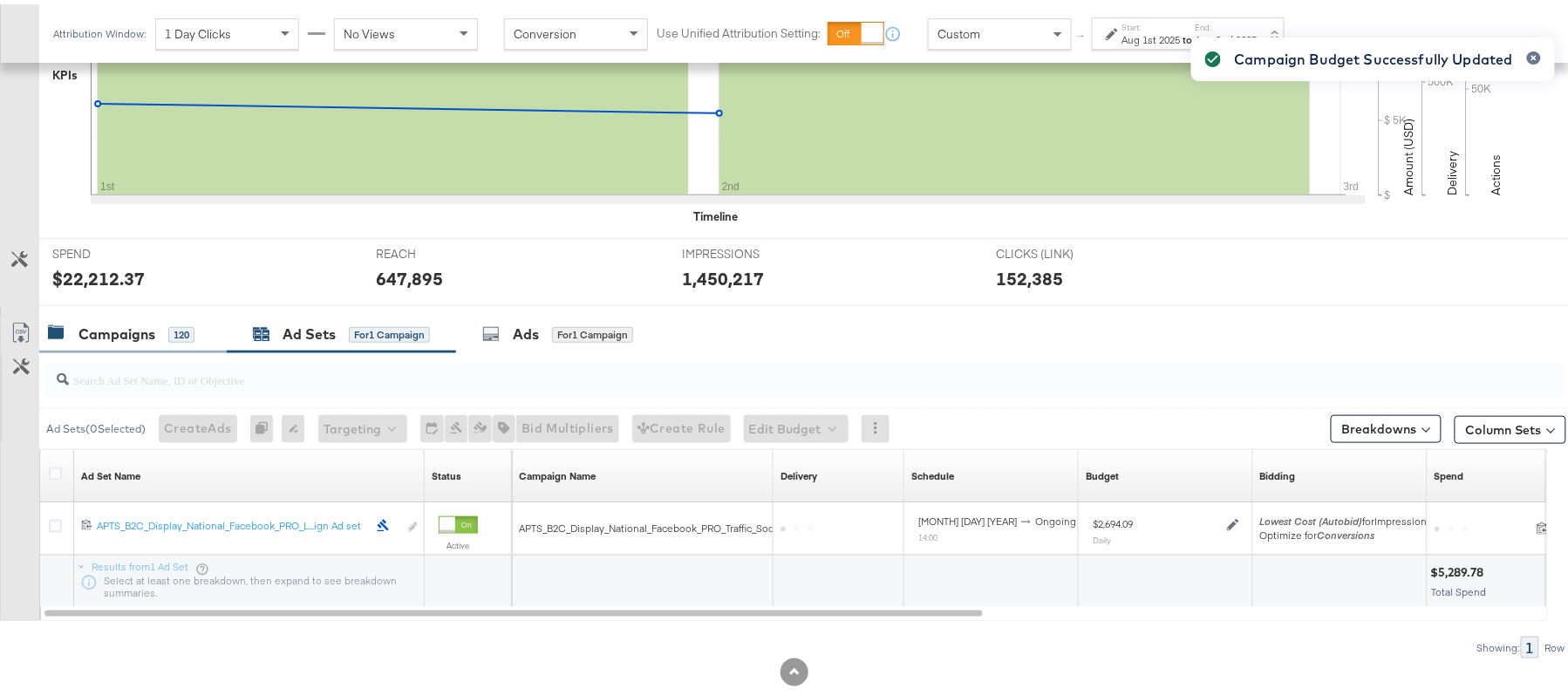 click on "Campaigns 120" at bounding box center [121, 330] 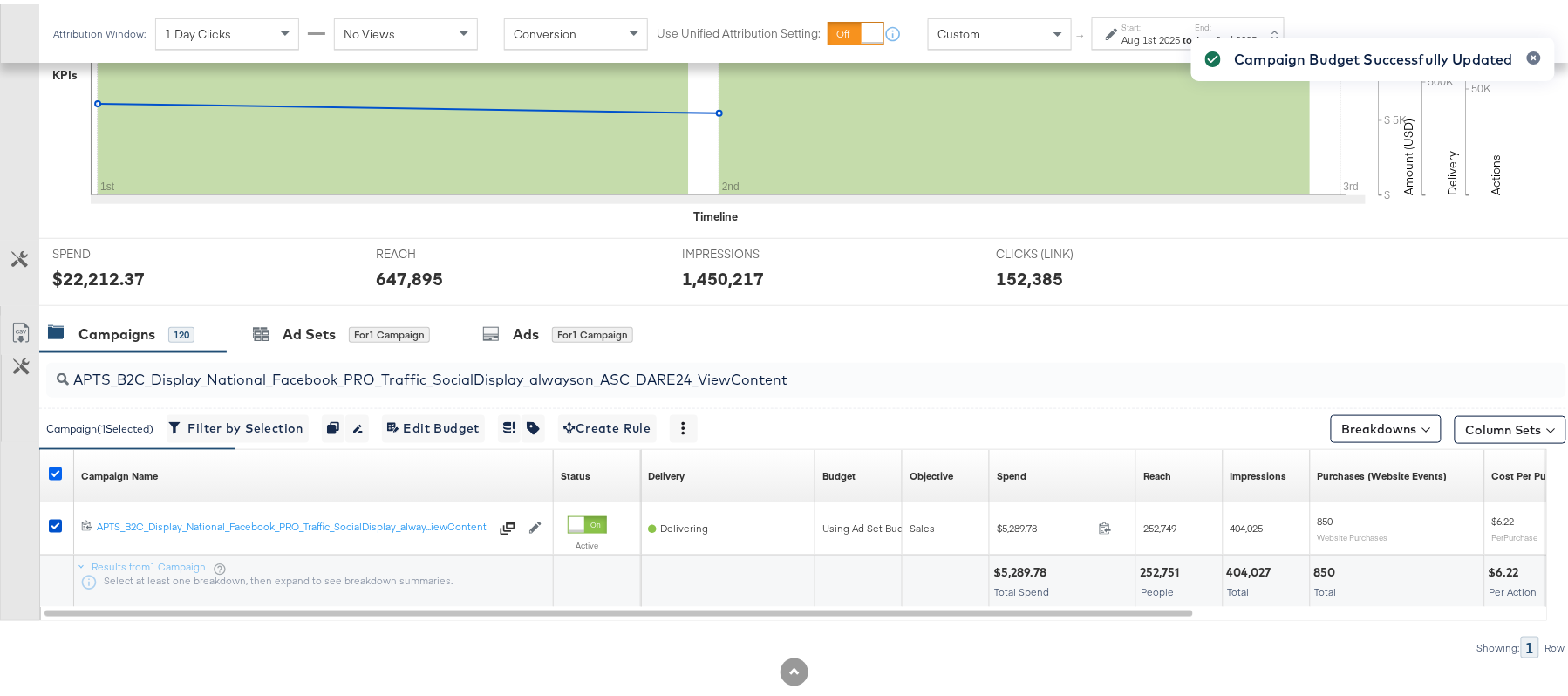 click at bounding box center [55, 469] 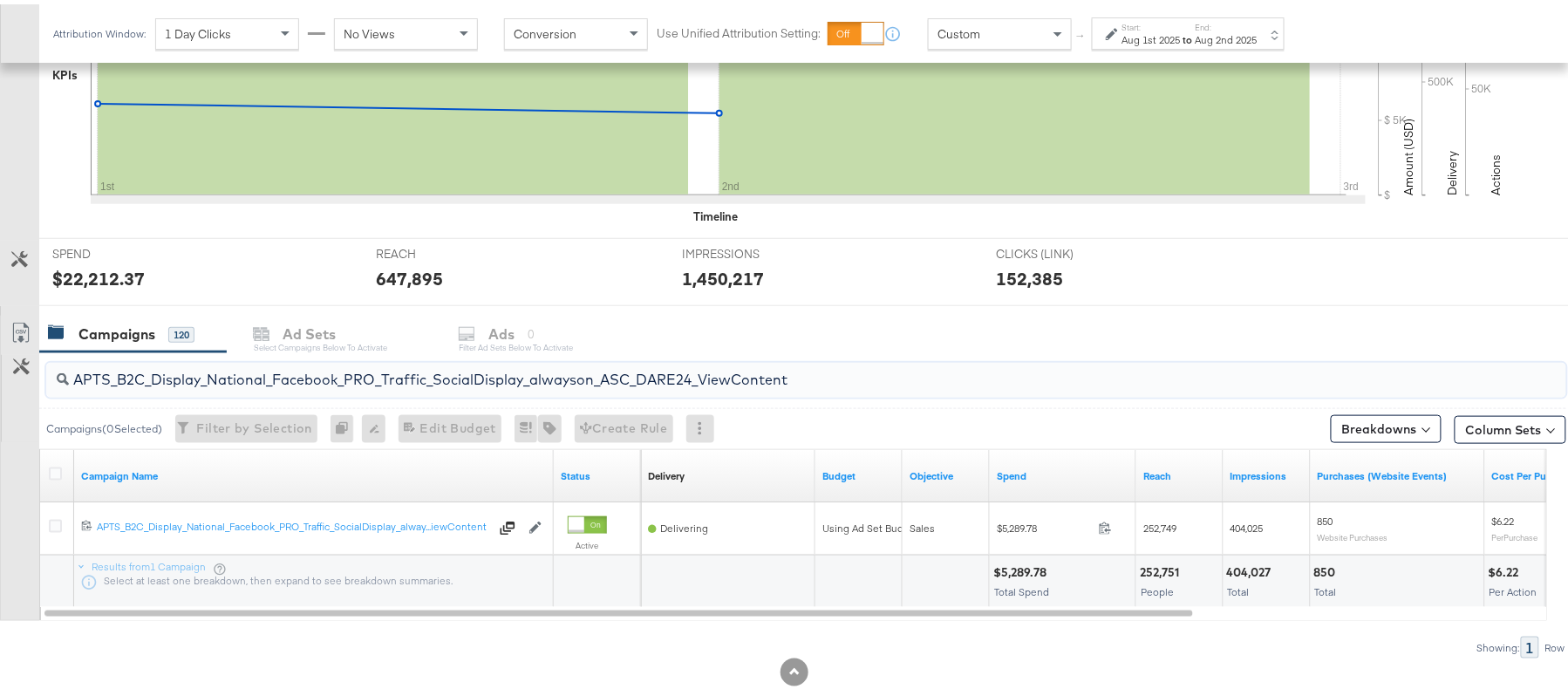 click on "APTS_B2C_Display_National_Facebook_PRO_Traffic_SocialDisplay_alwayson_ASC_DARE24_ViewContent" at bounding box center (748, 368) 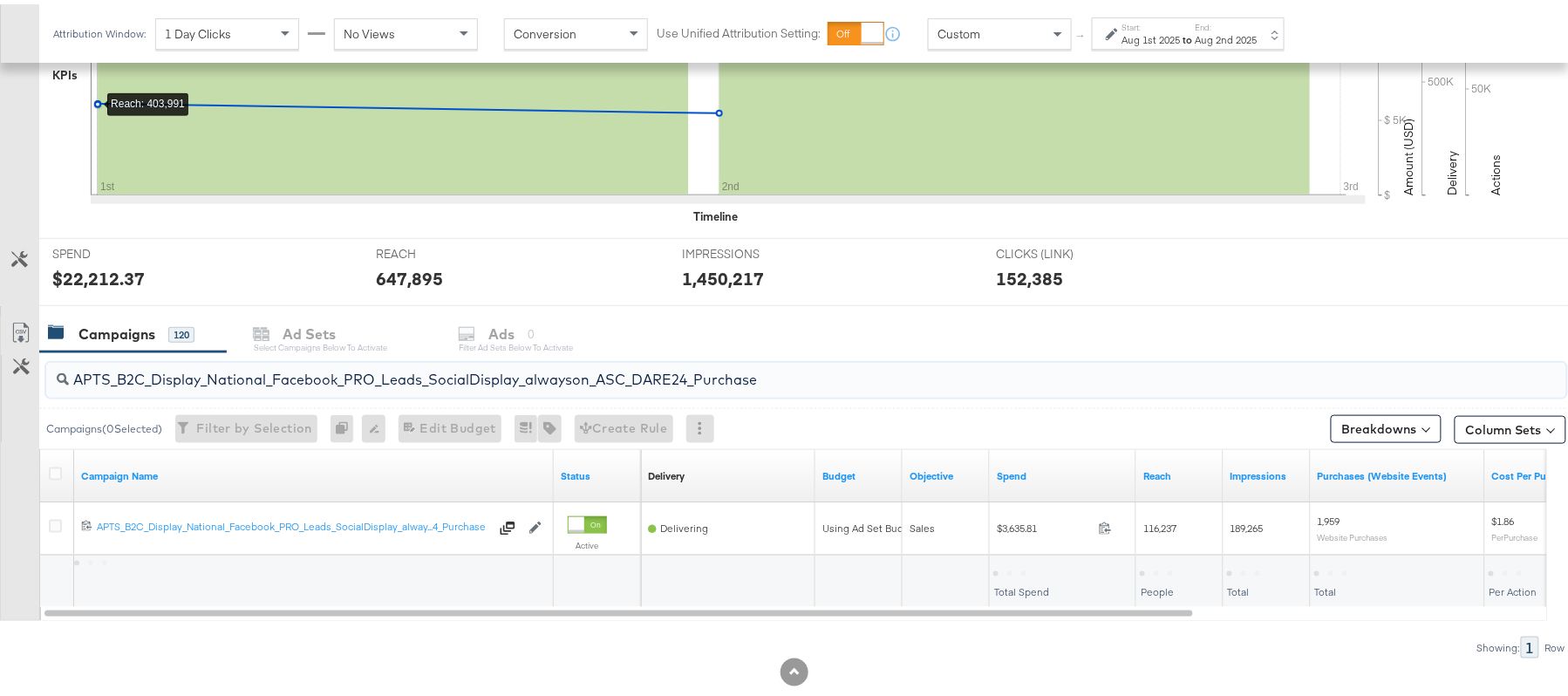 type on "APTS_B2C_Display_National_Facebook_PRO_Leads_SocialDisplay_alwayson_ASC_DARE24_Purchase" 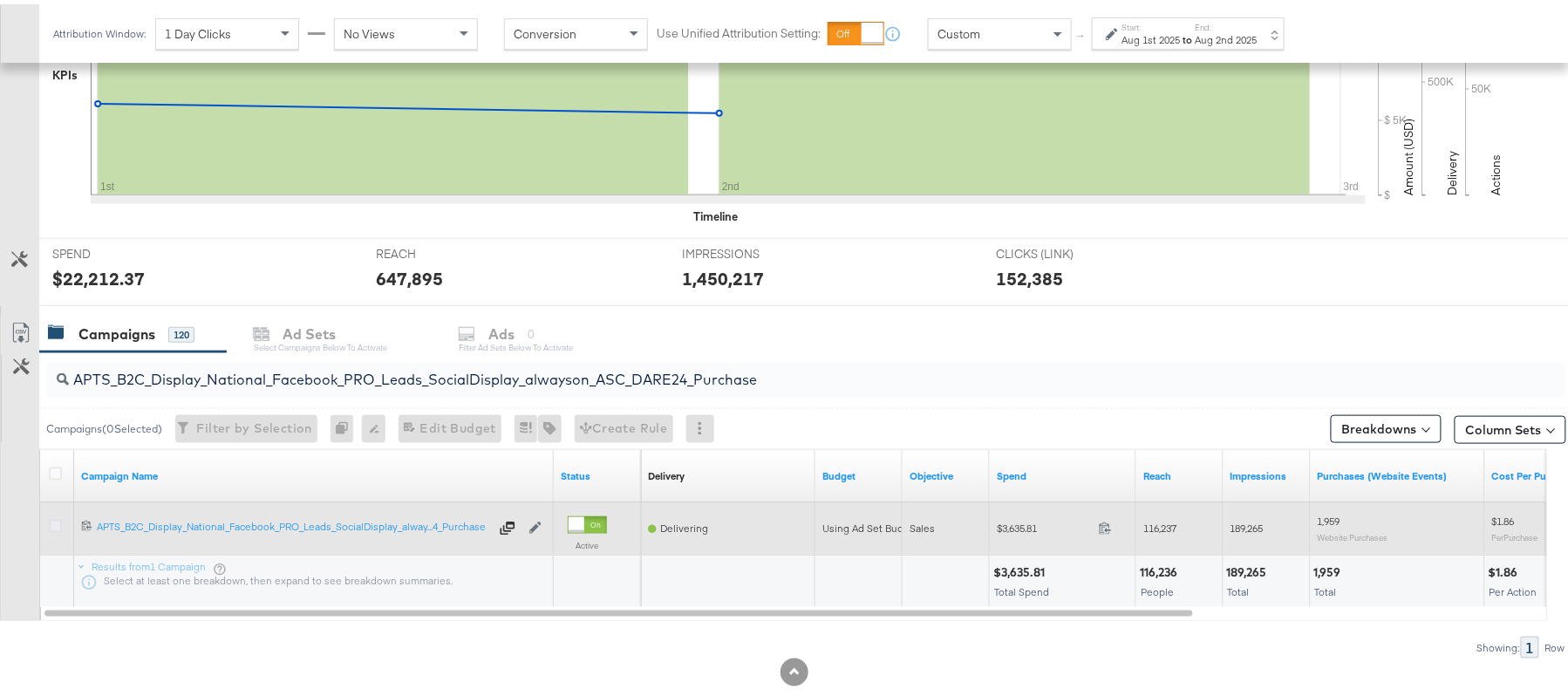 click at bounding box center [55, 522] 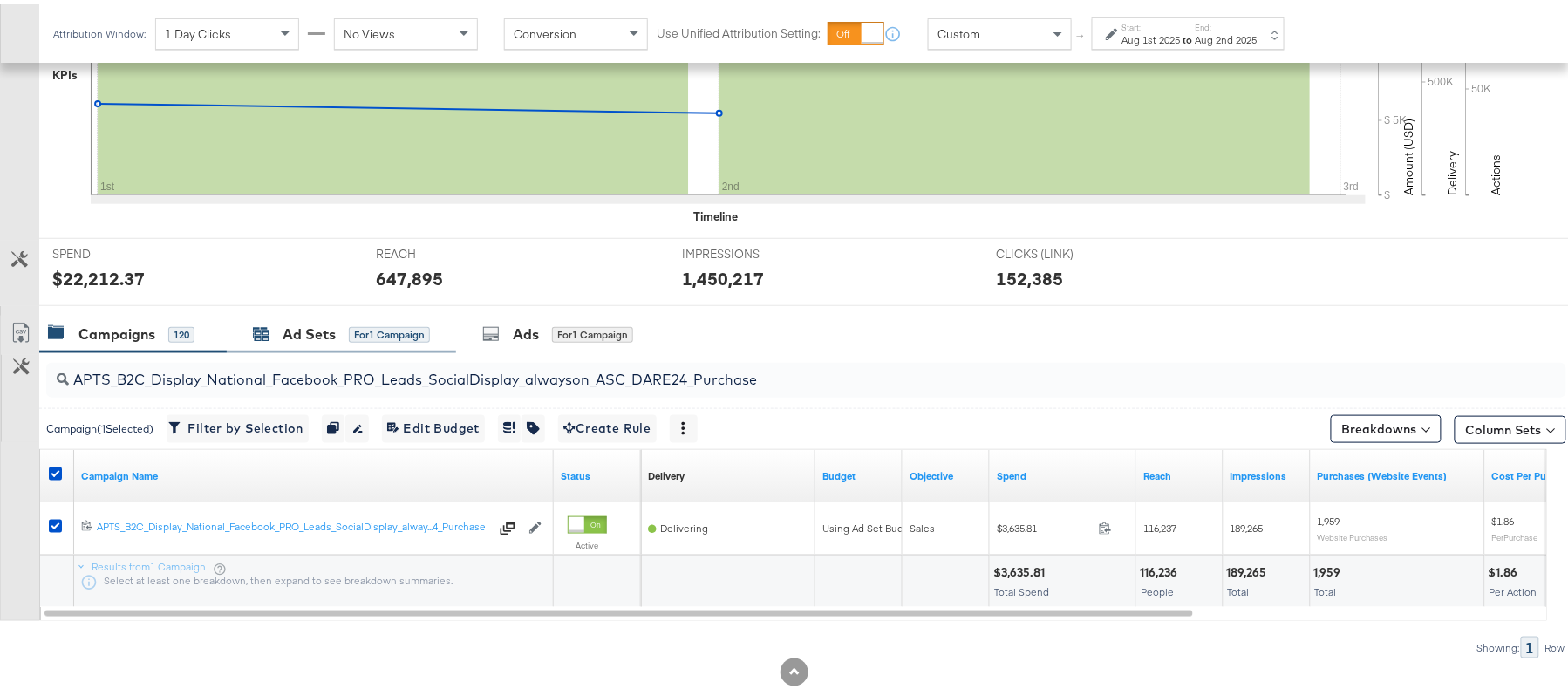 click on "Ad Sets for  1   Campaign" at bounding box center [341, 330] 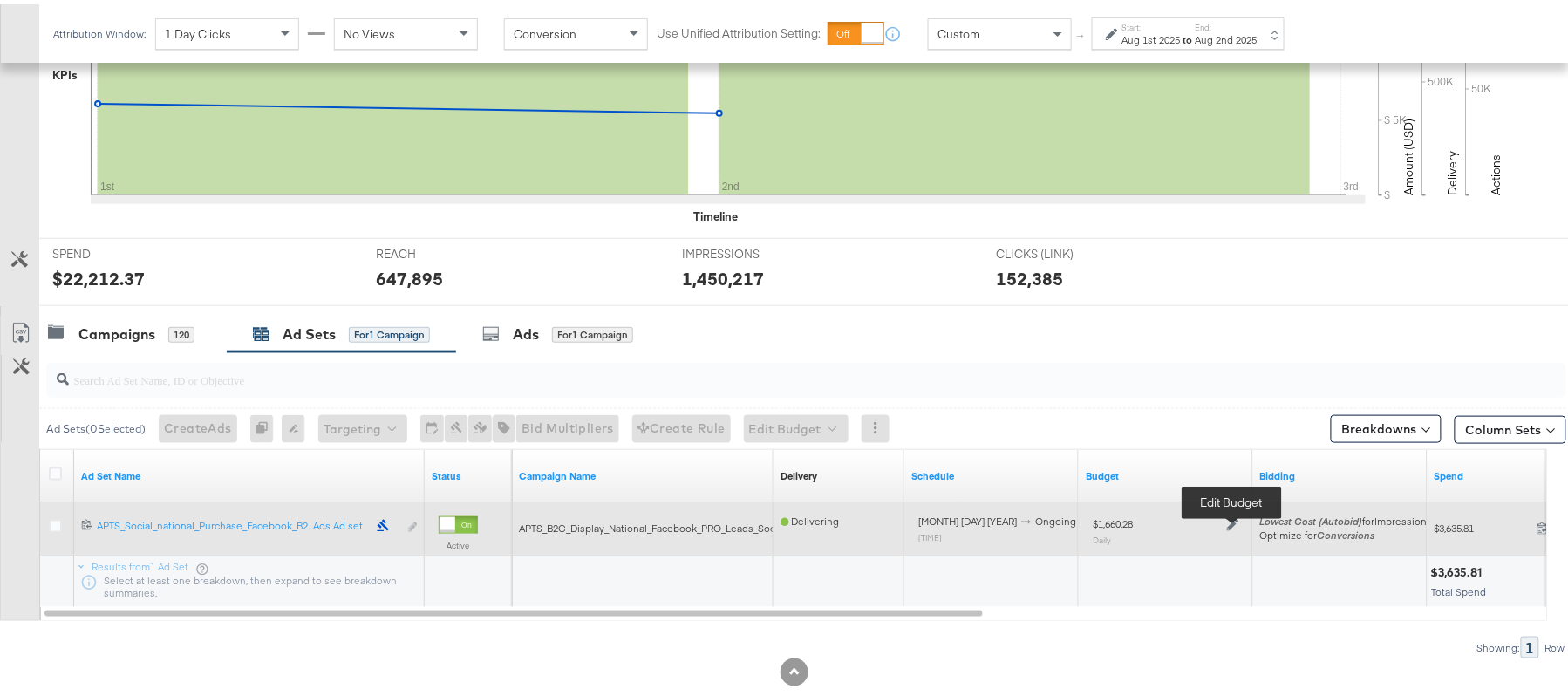 click 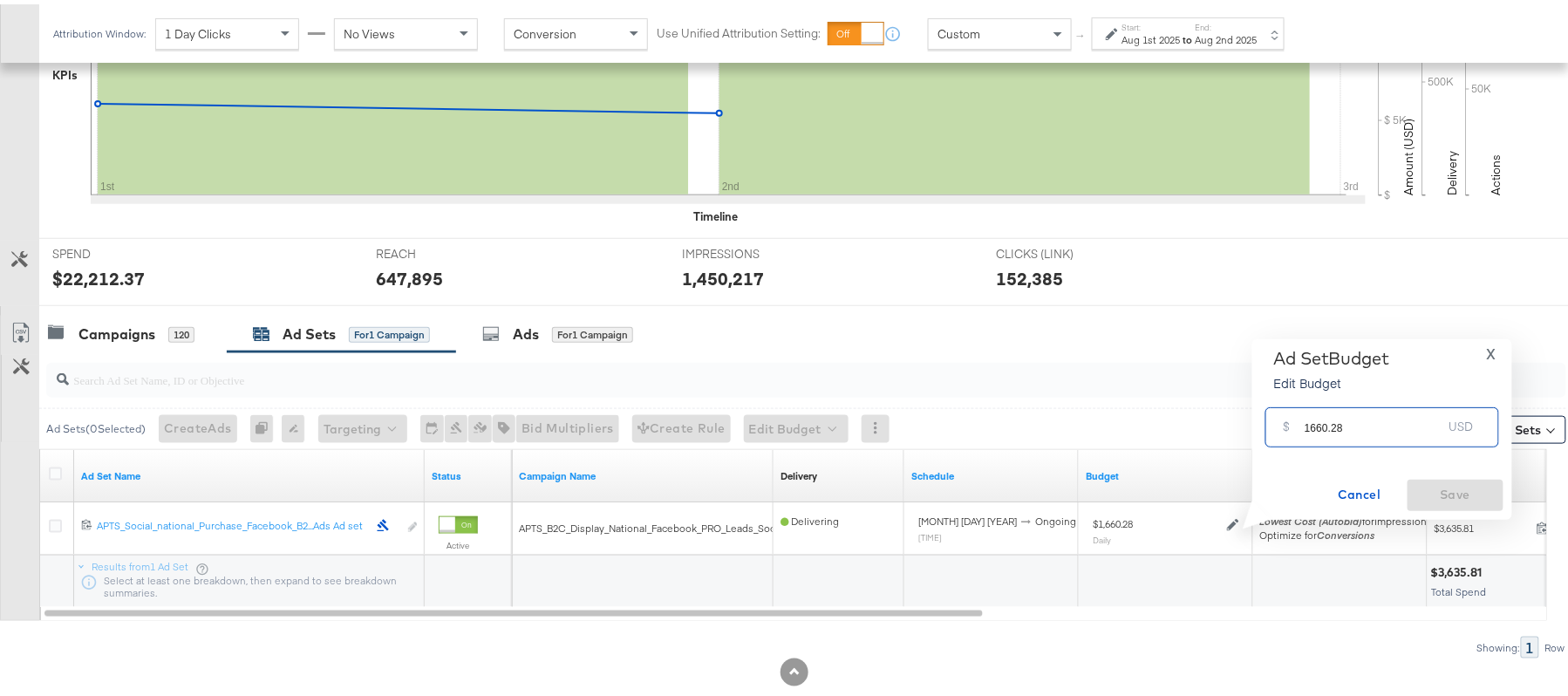 click on "1660.28" at bounding box center (1374, 415) 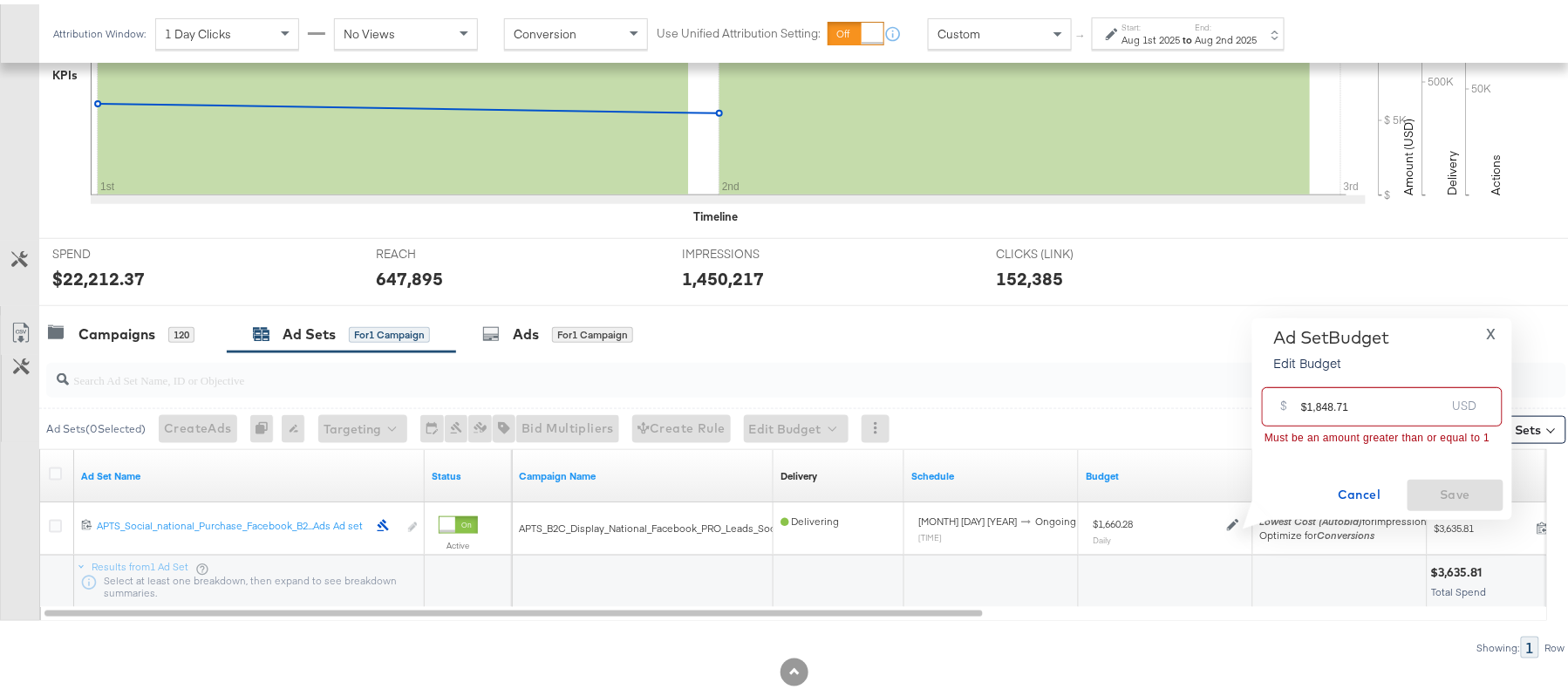 click on "$1,848.71" at bounding box center [1373, 395] 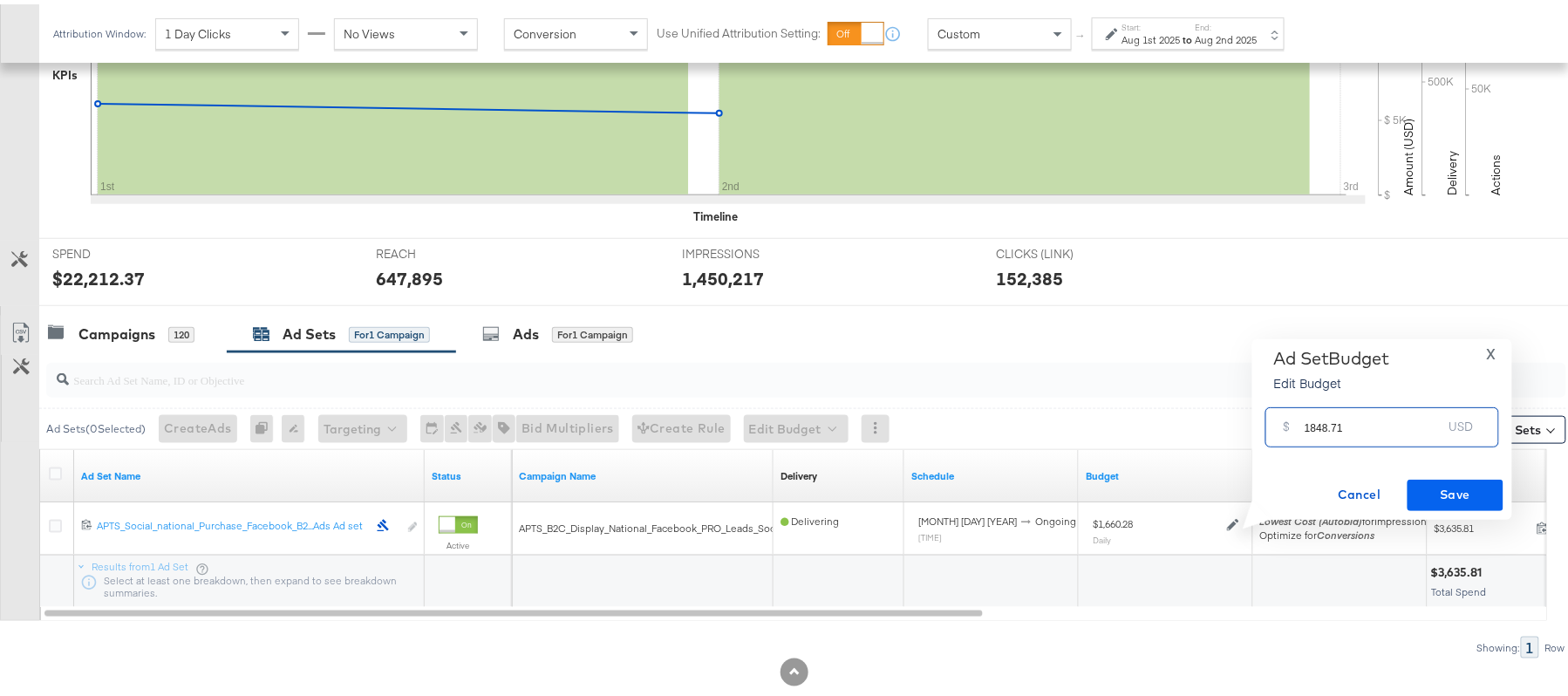 type on "1848.71" 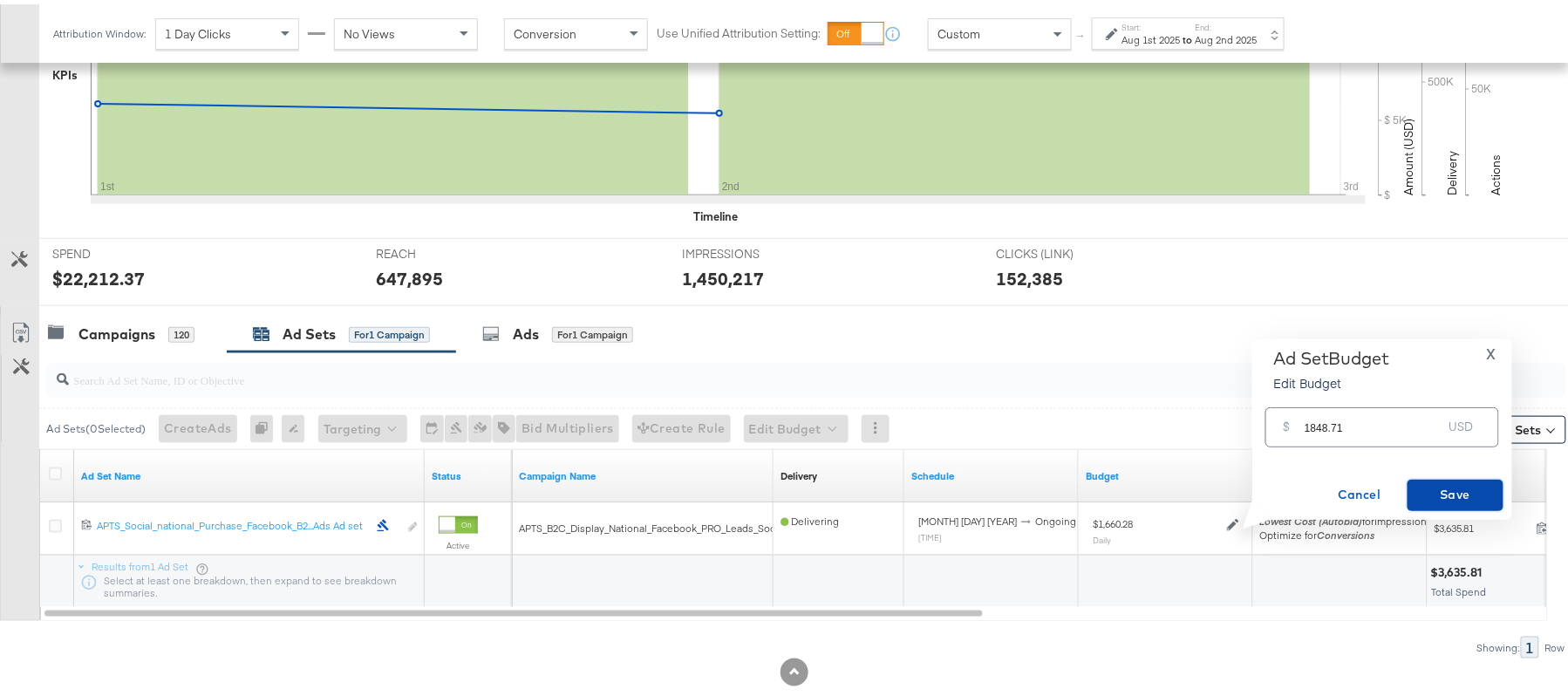 click on "Save" at bounding box center [1456, 491] 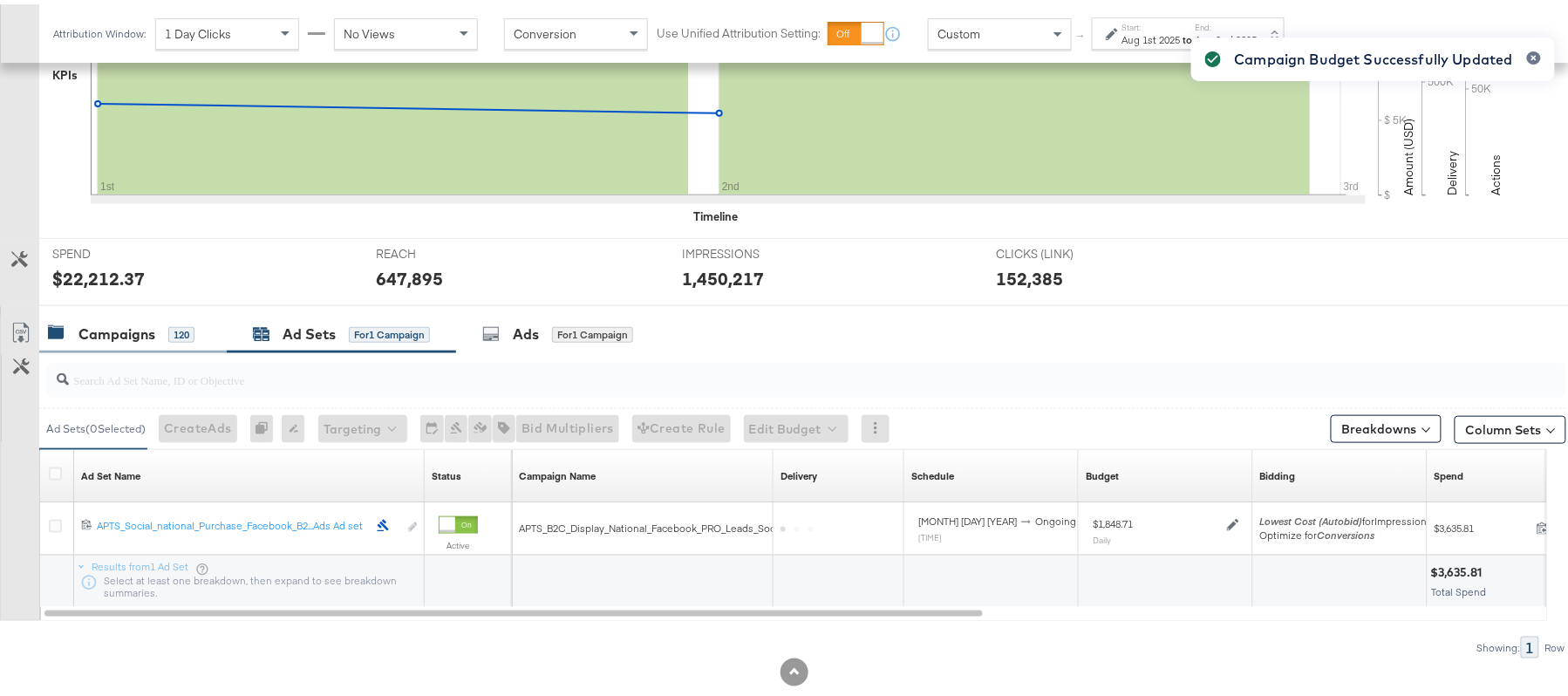 click on "Campaigns" at bounding box center (117, 330) 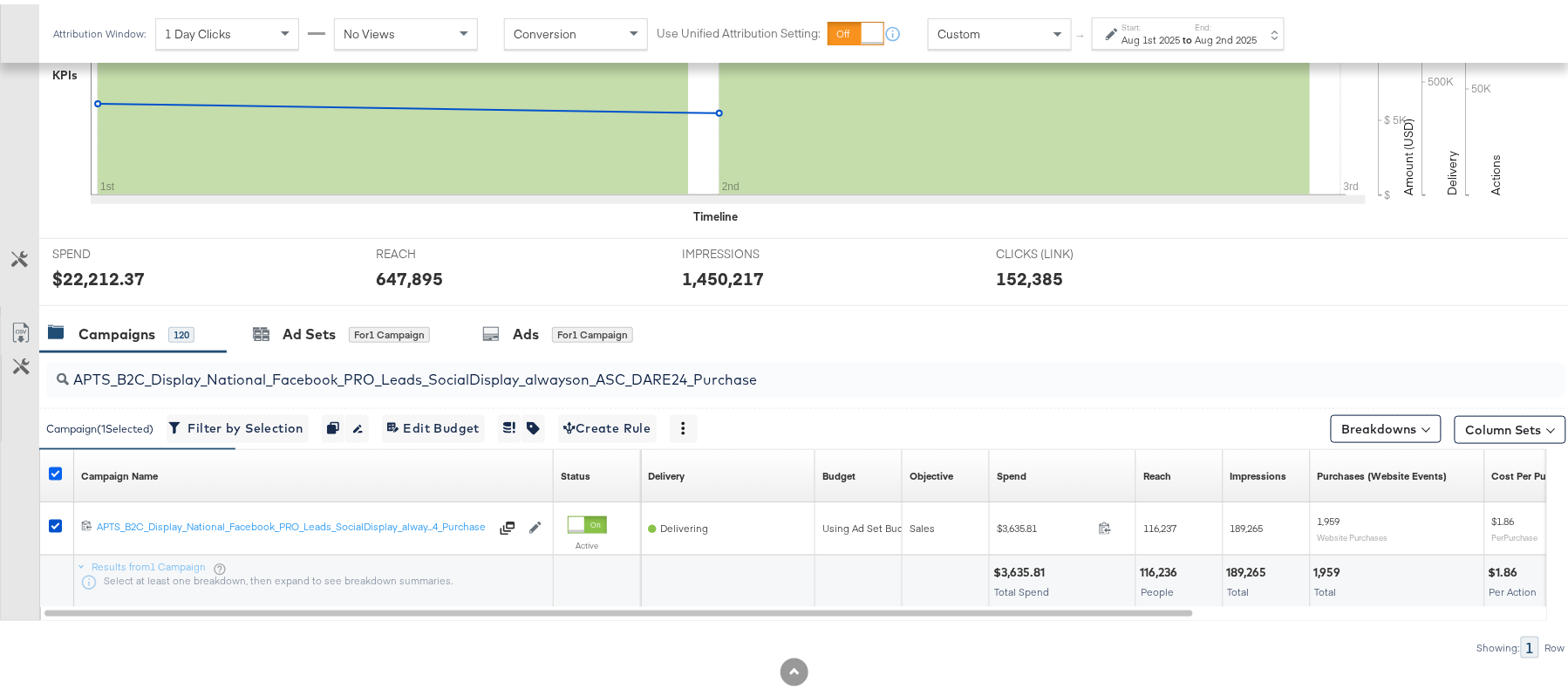 click at bounding box center [55, 469] 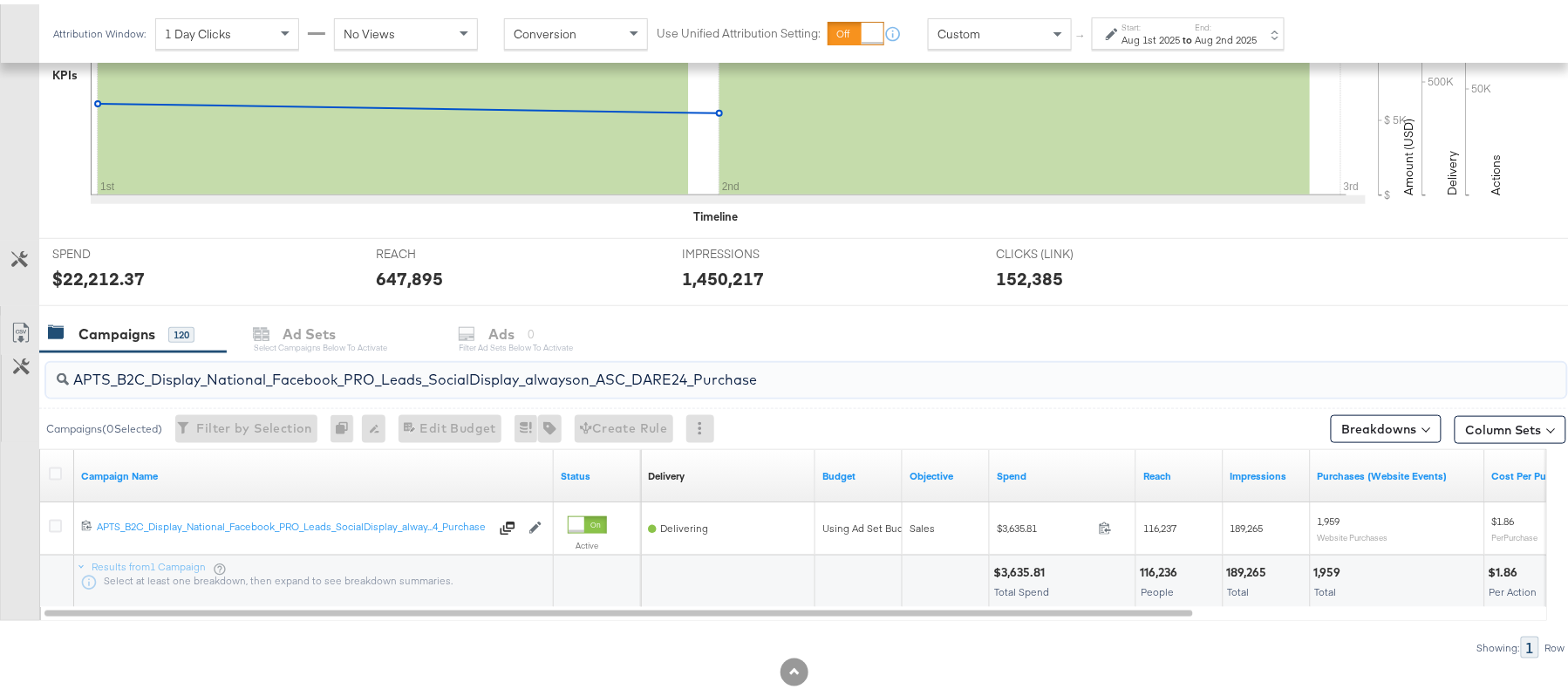 click on "APTS_B2C_Display_National_Facebook_PRO_Leads_SocialDisplay_alwayson_ASC_DARE24_Purchase" at bounding box center (748, 368) 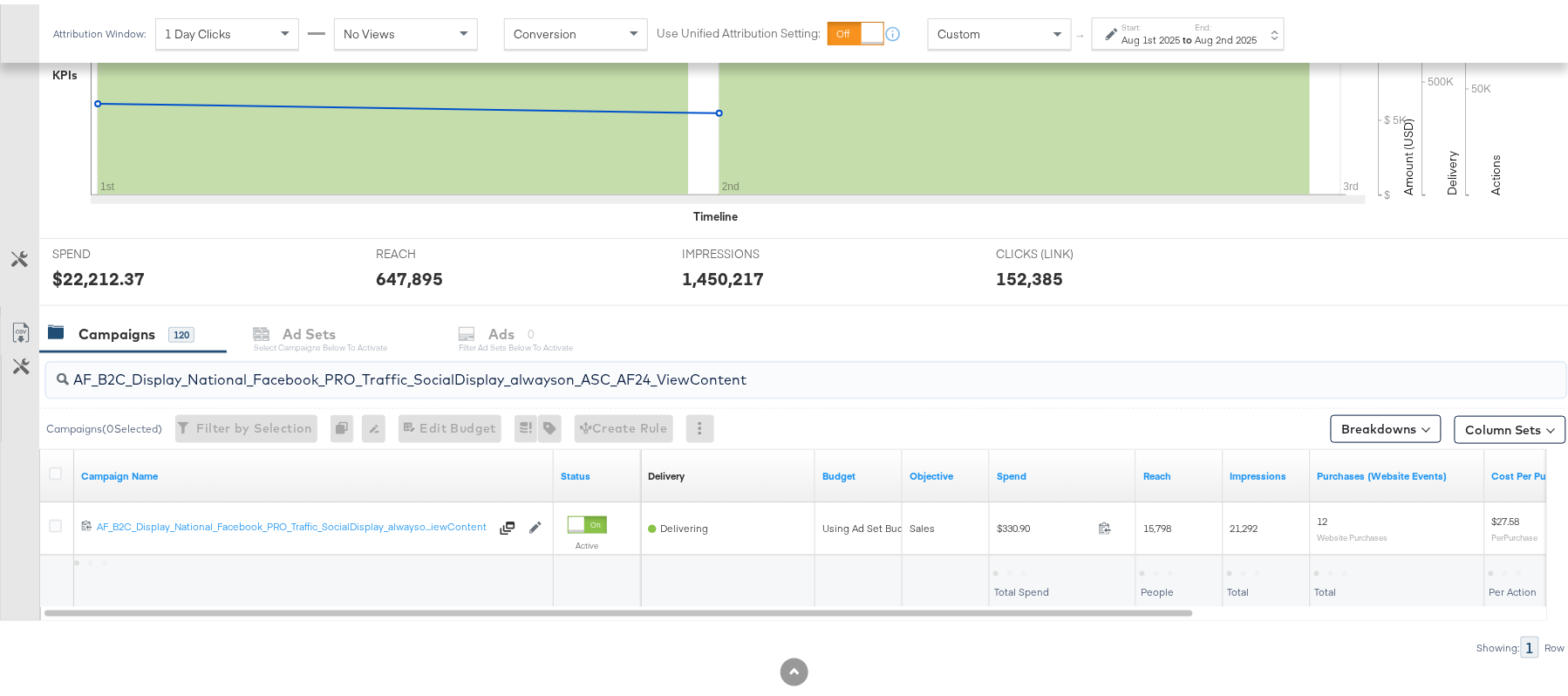 type on "AF_B2C_Display_National_Facebook_PRO_Traffic_SocialDisplay_alwayson_ASC_AF24_ViewContent" 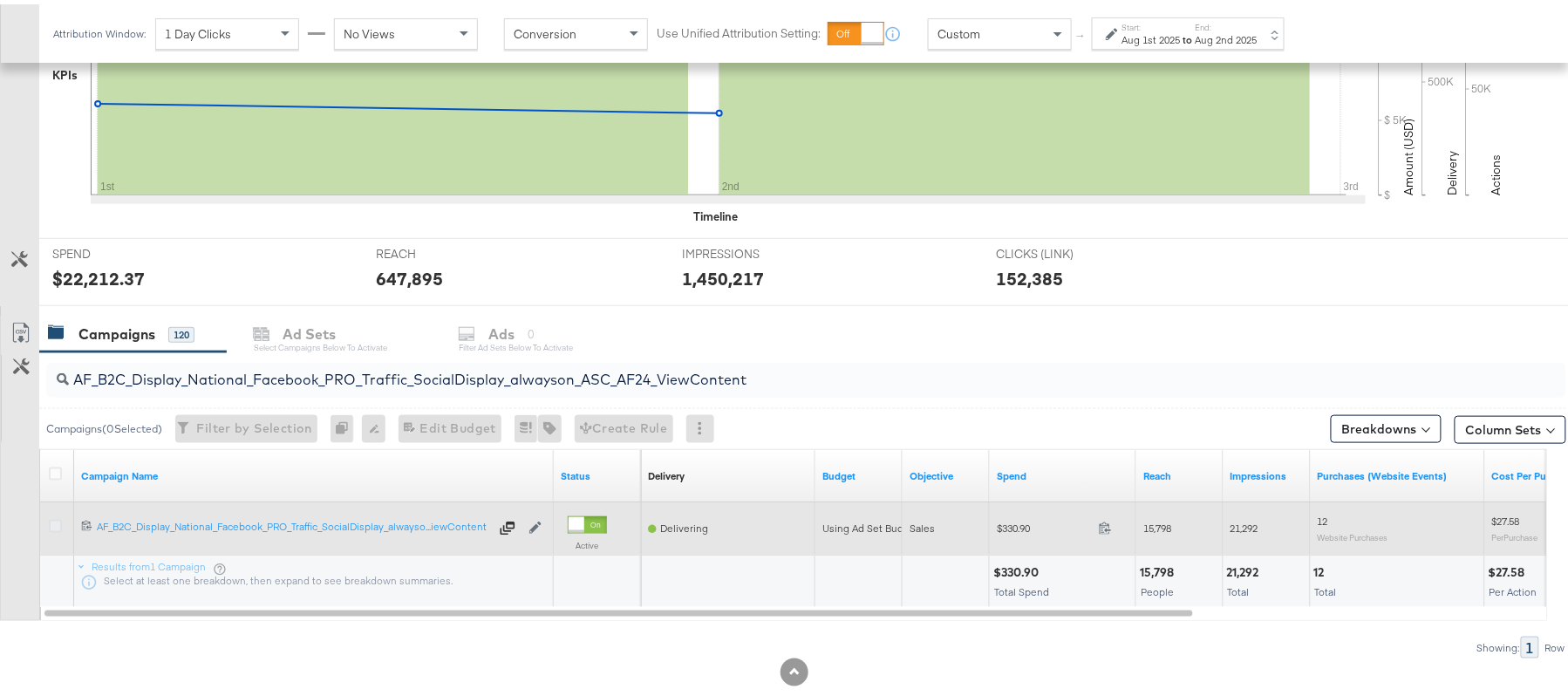 click at bounding box center (55, 522) 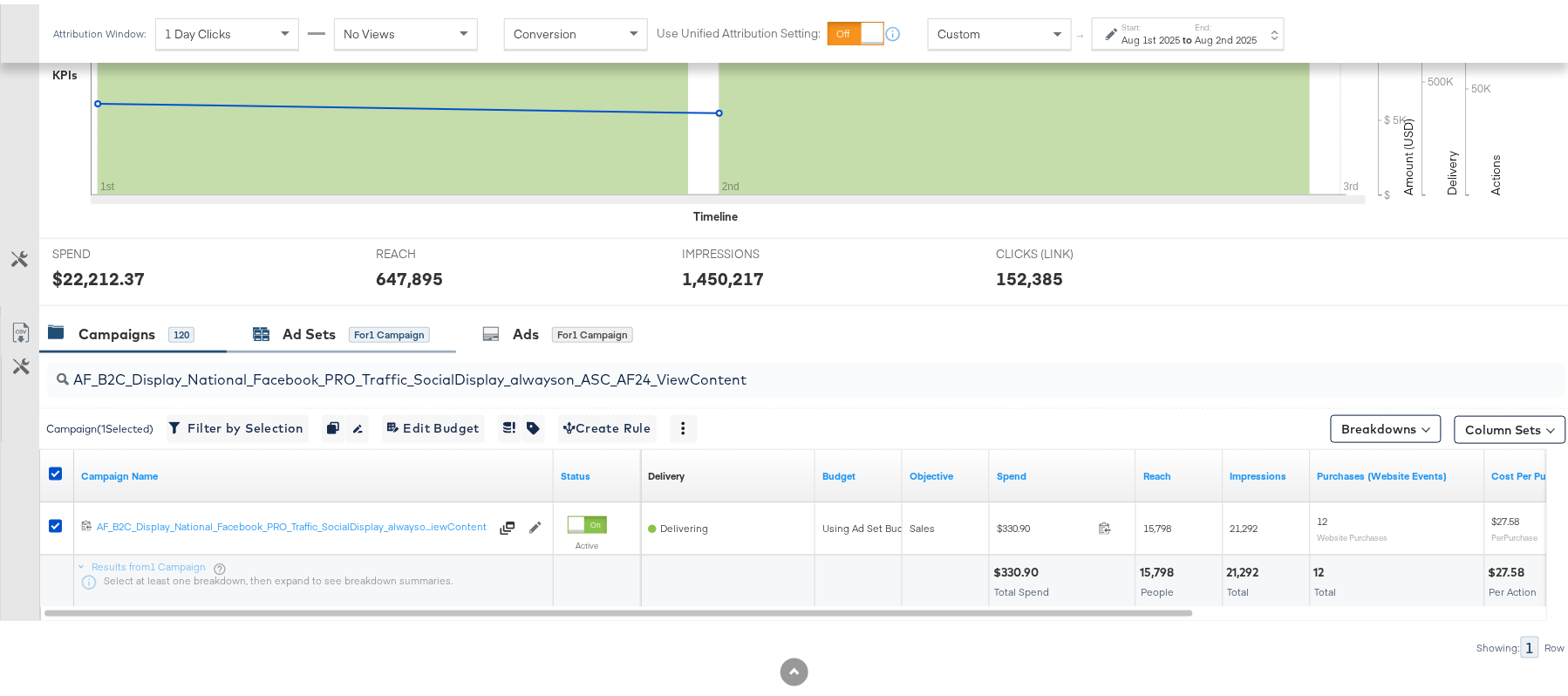 click on "Ad Sets" at bounding box center (309, 330) 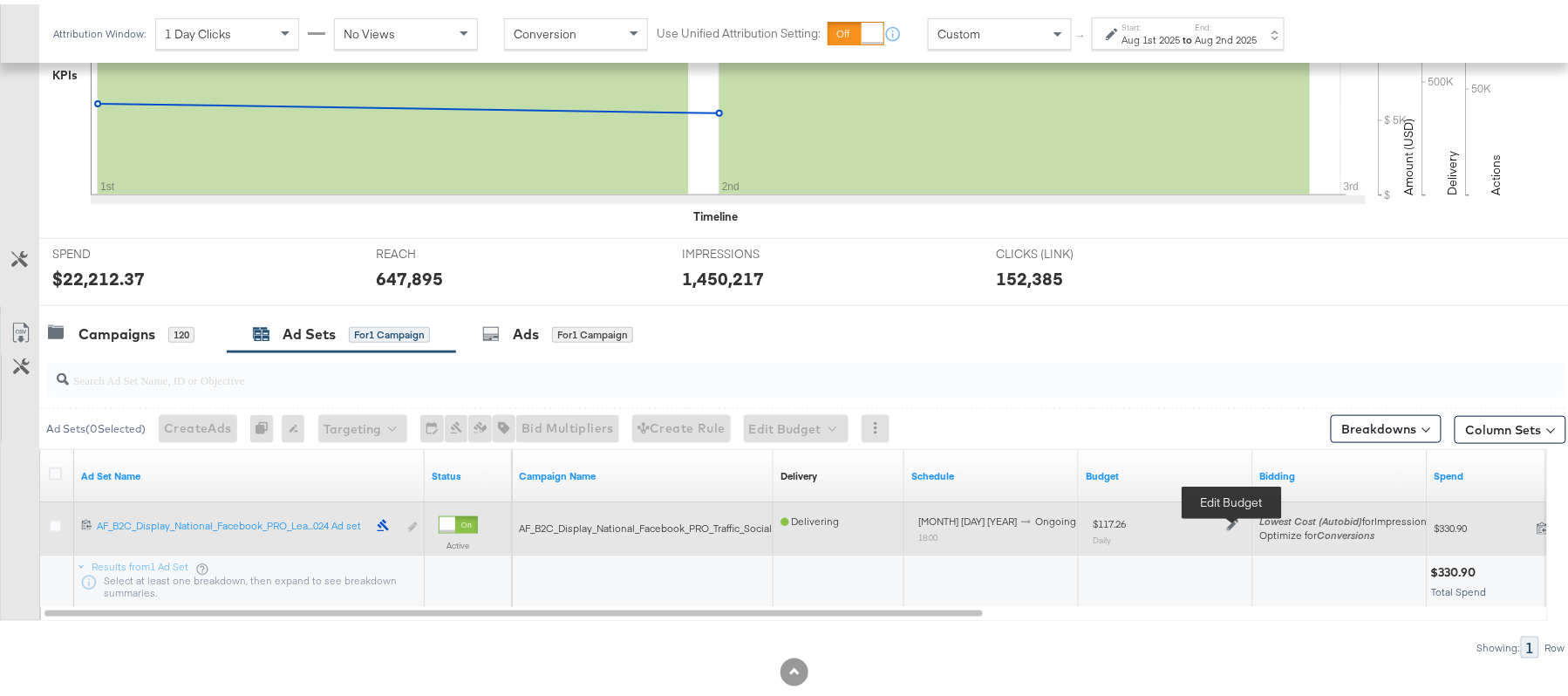 click 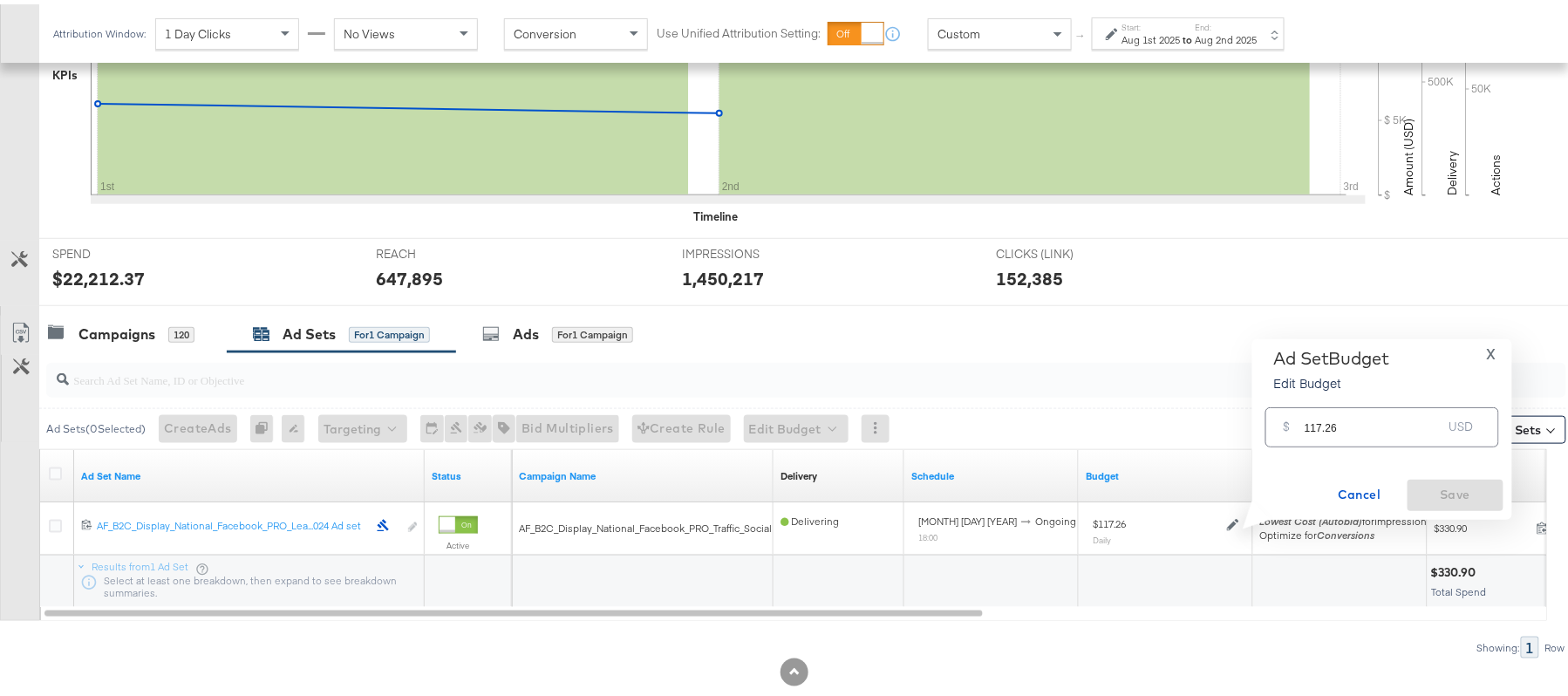 click on "$ 117.26 USD" at bounding box center [1382, 422] 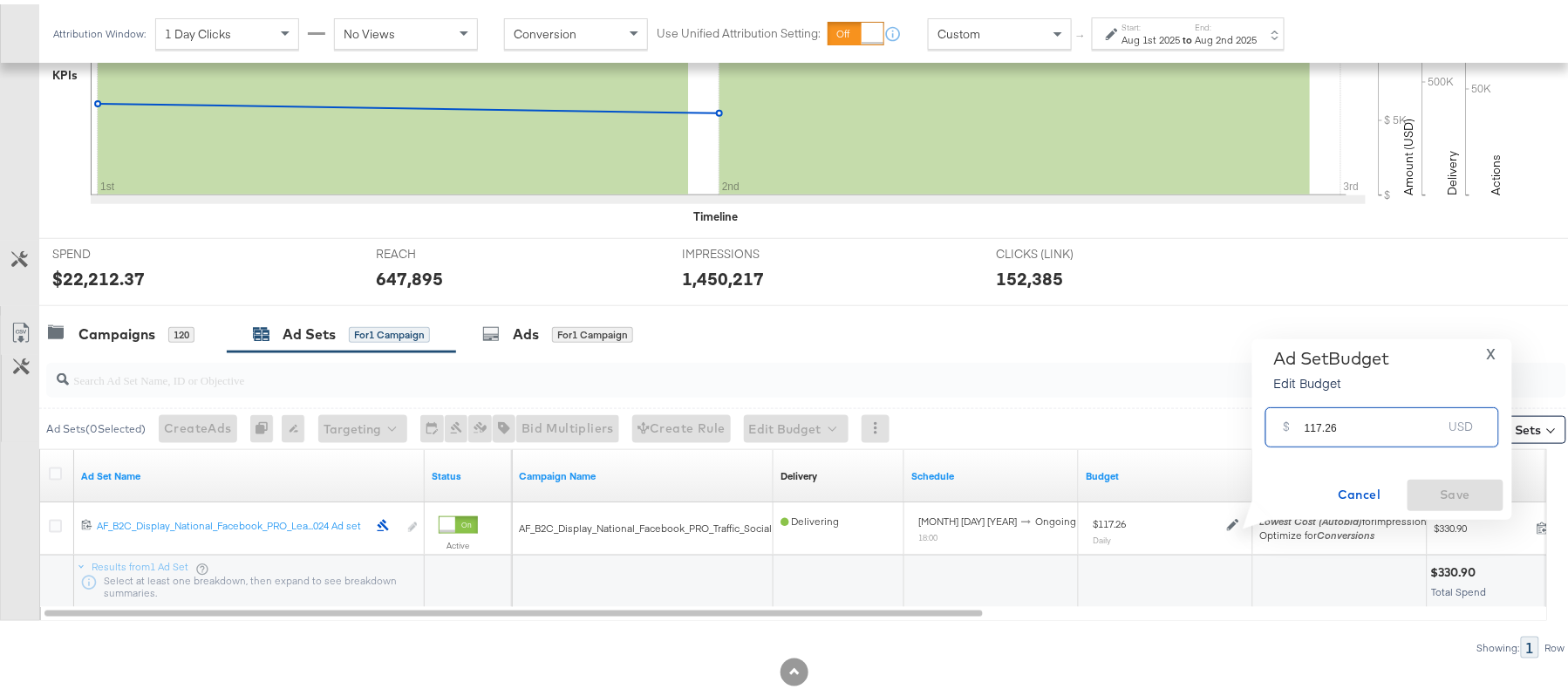 click on "117.26" at bounding box center (1374, 415) 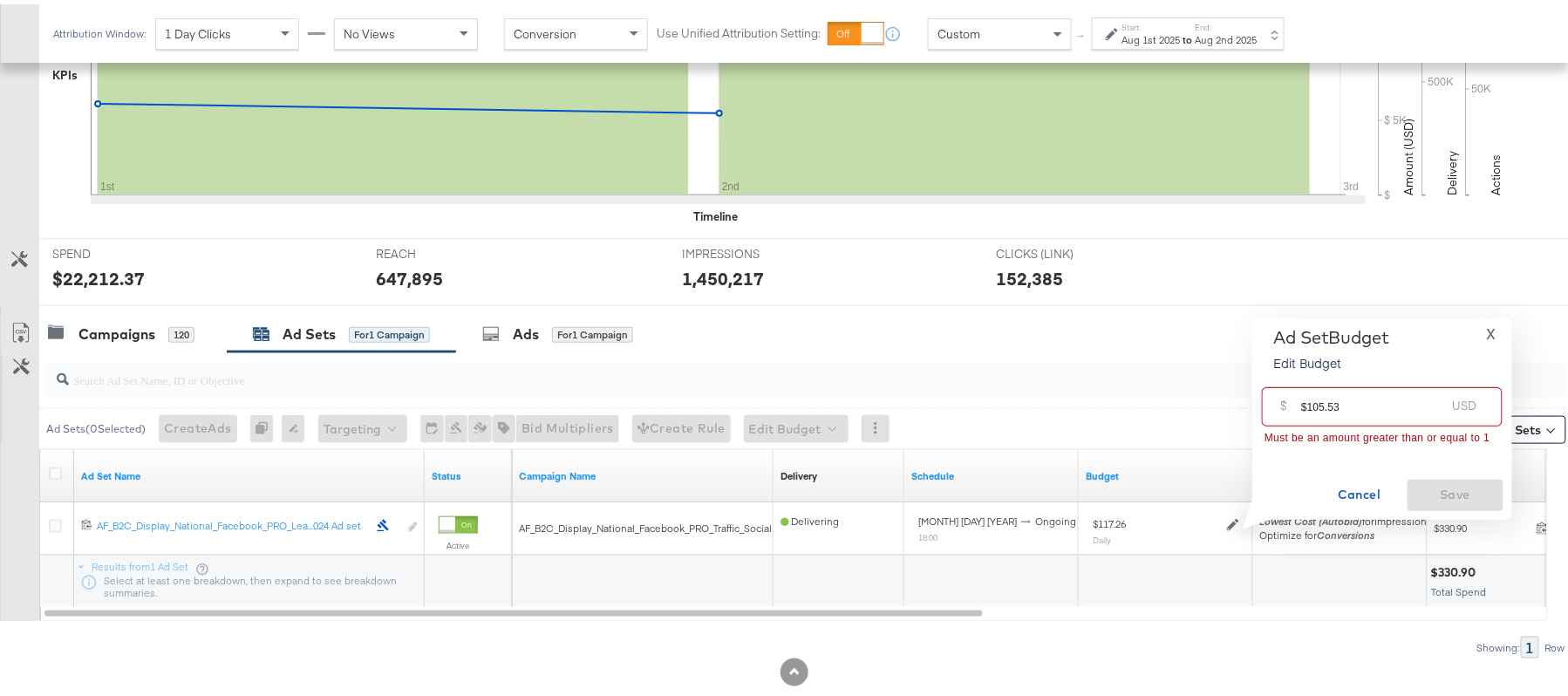 click on "$105.53" at bounding box center (1373, 395) 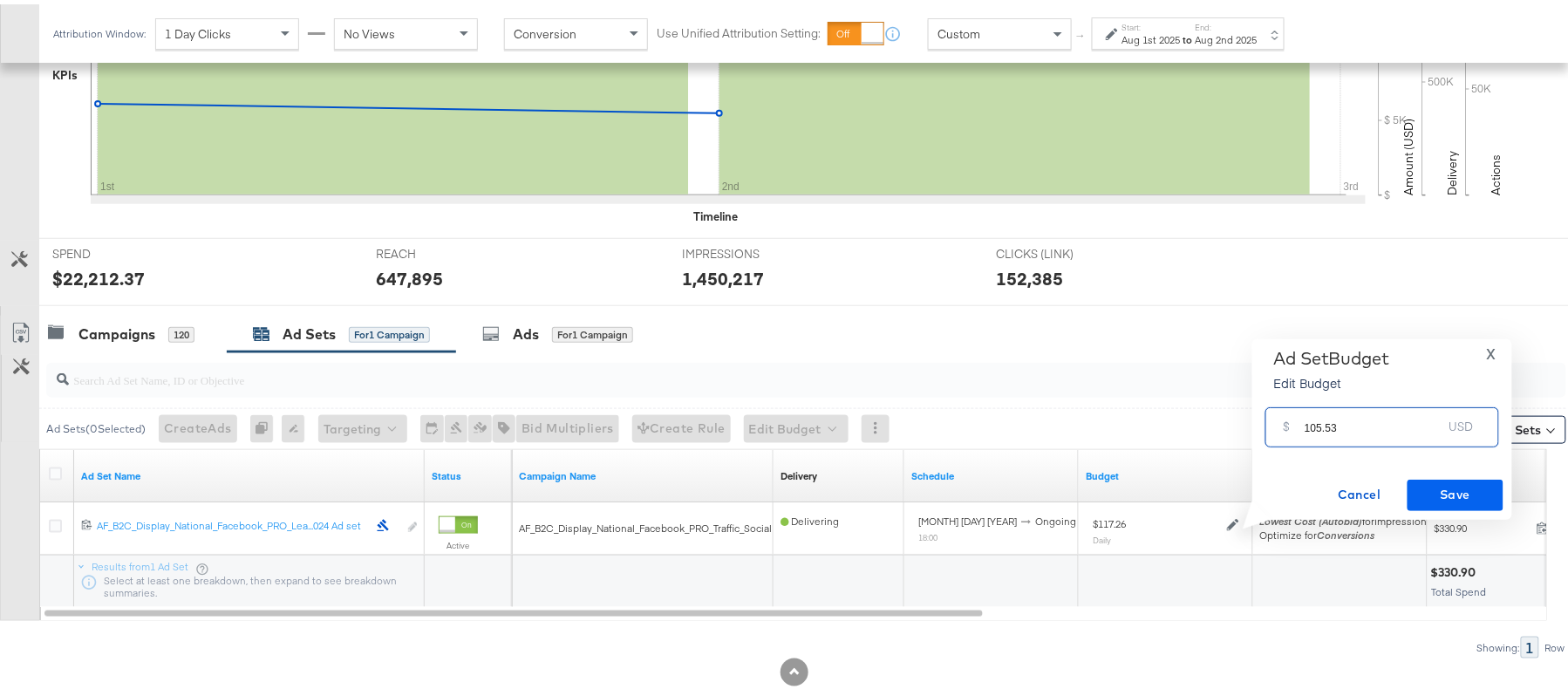 type on "105.53" 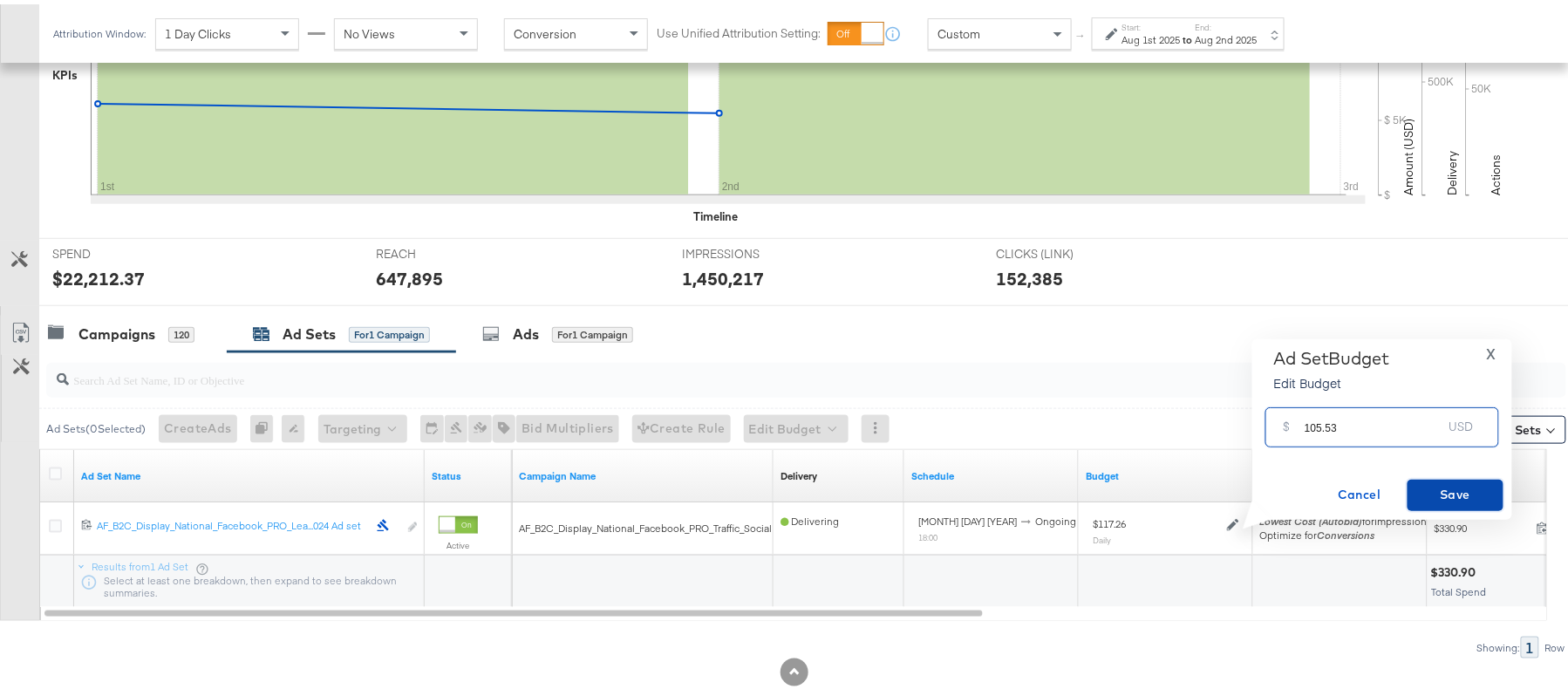 click on "Save" at bounding box center (1456, 490) 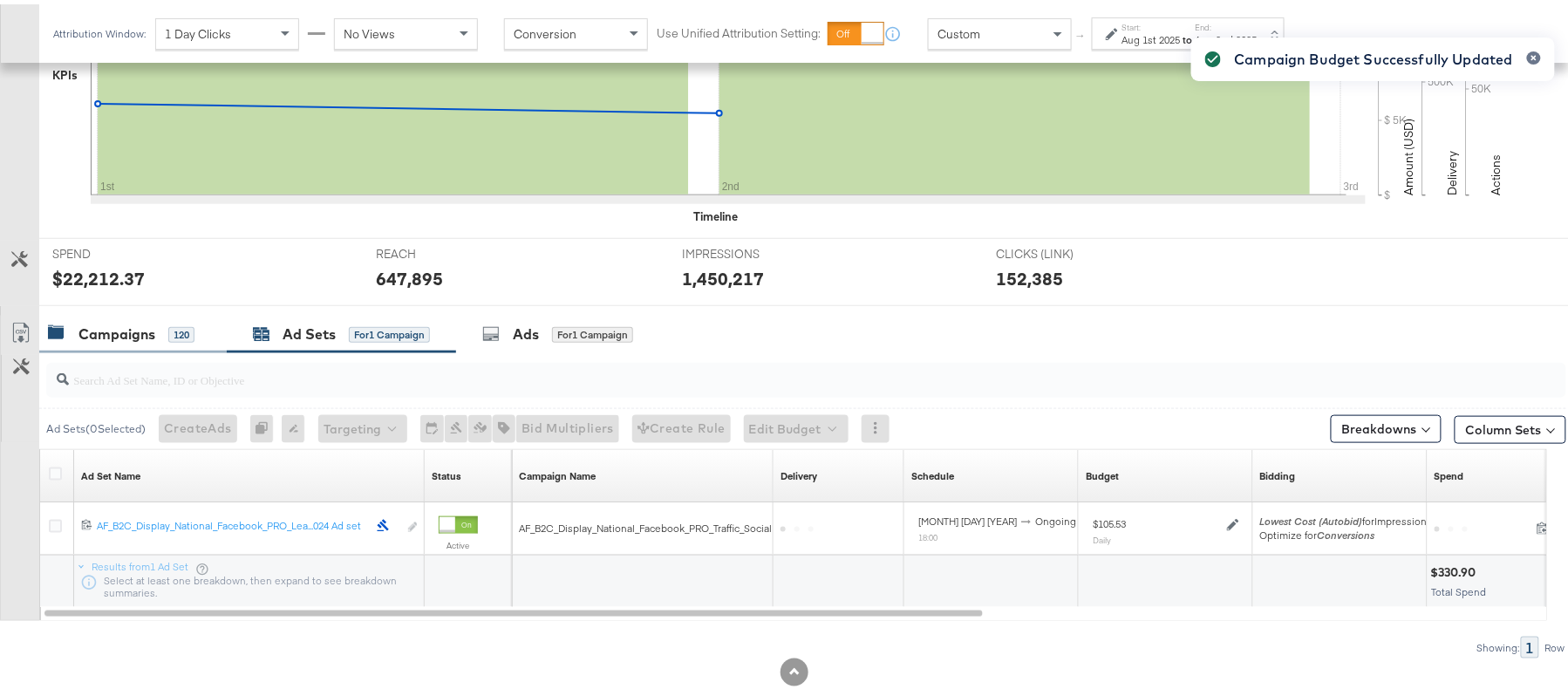 click on "Campaigns" at bounding box center [117, 330] 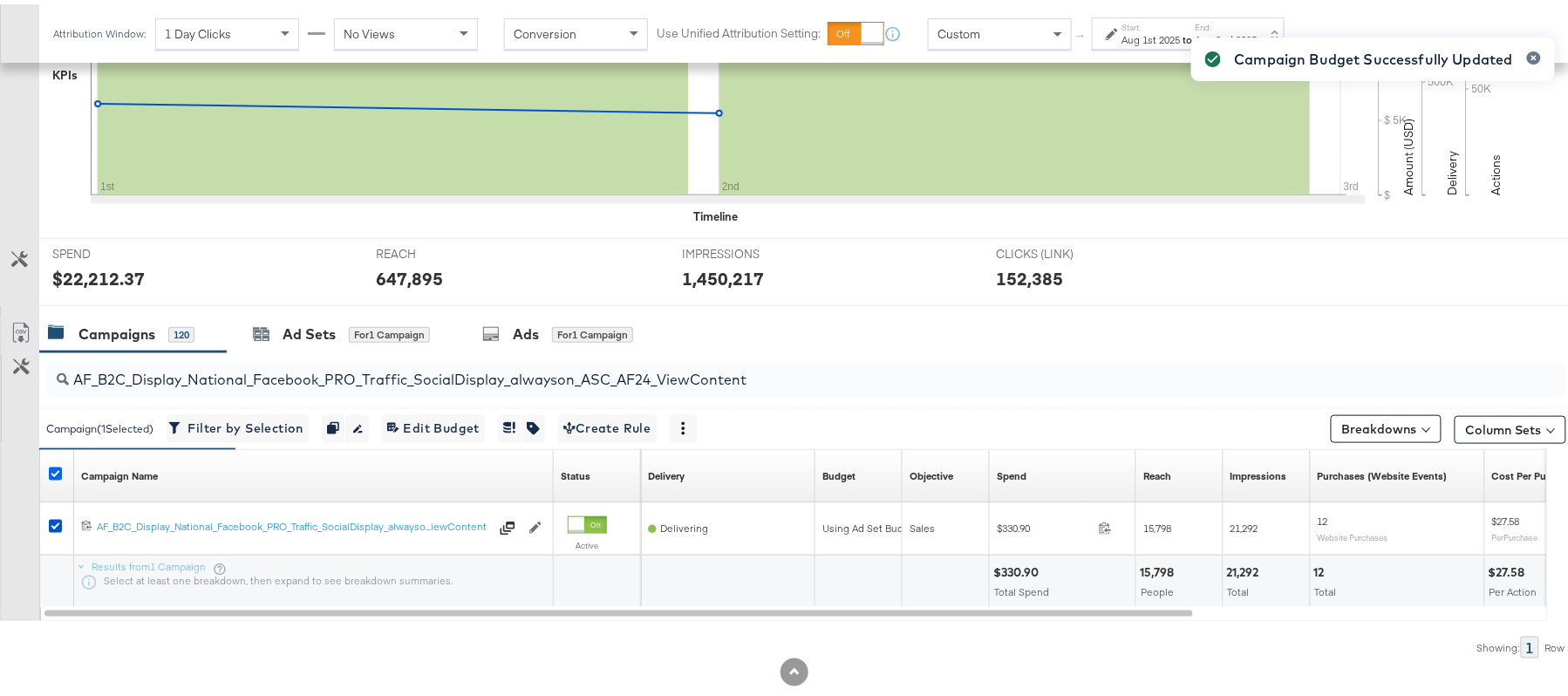 click at bounding box center (55, 469) 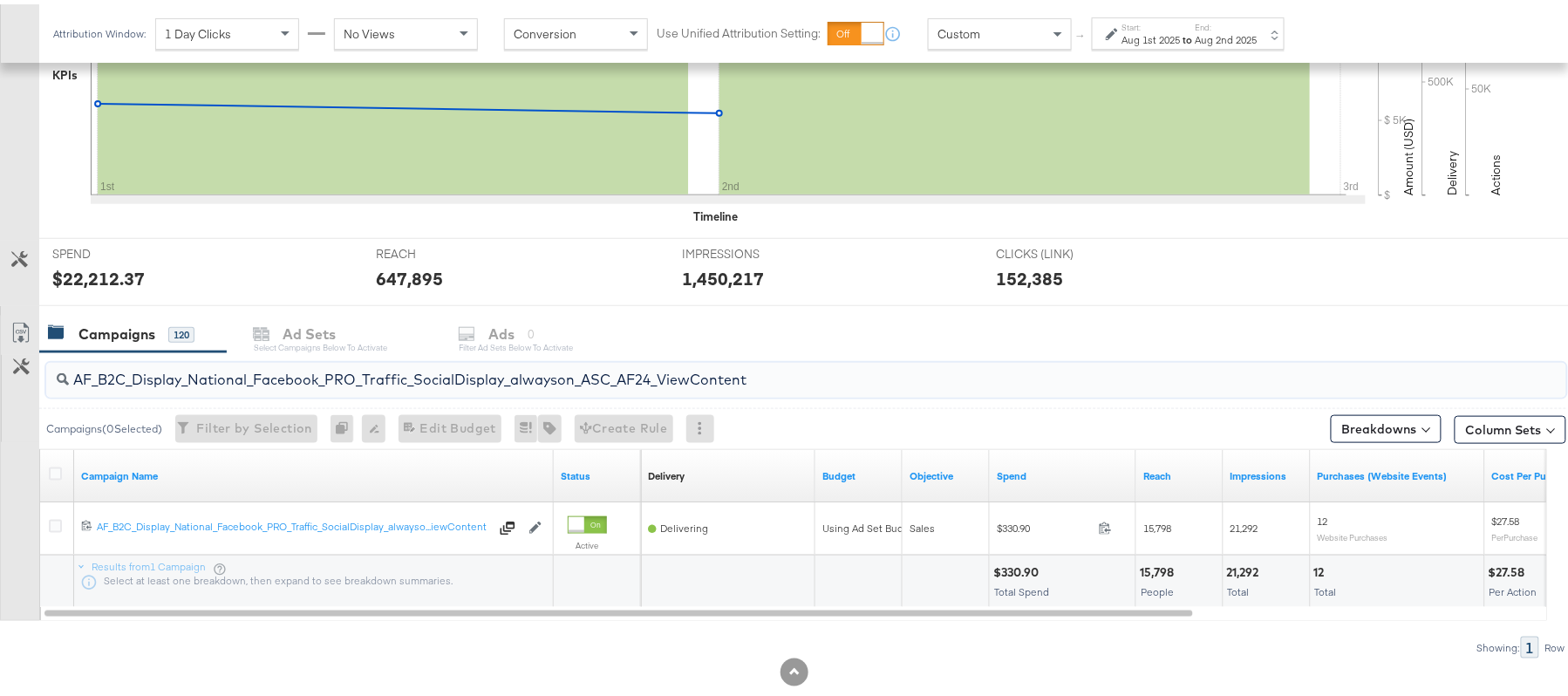 click on "AF_B2C_Display_National_Facebook_PRO_Traffic_SocialDisplay_alwayson_ASC_AF24_ViewContent" at bounding box center (748, 368) 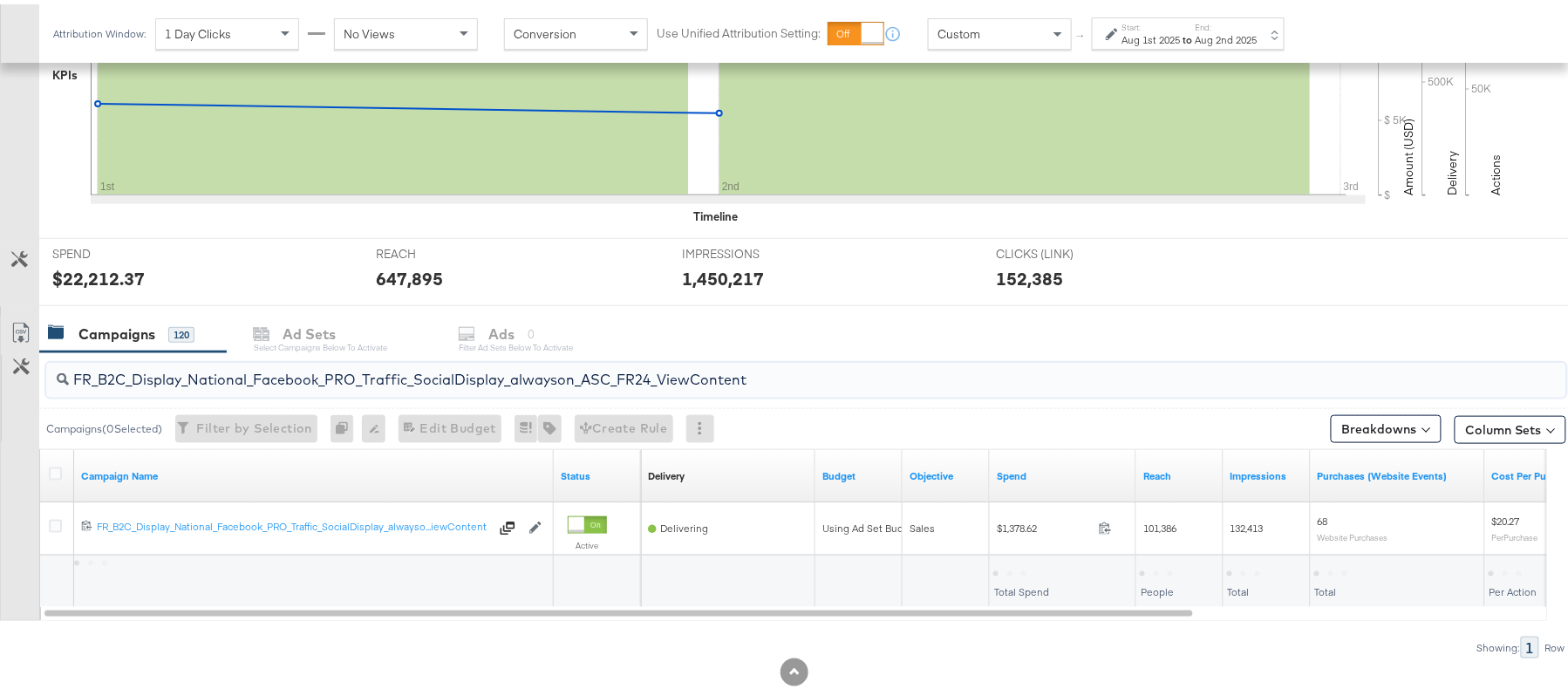 type on "FR_B2C_Display_National_Facebook_PRO_Traffic_SocialDisplay_alwayson_ASC_FR24_ViewContent" 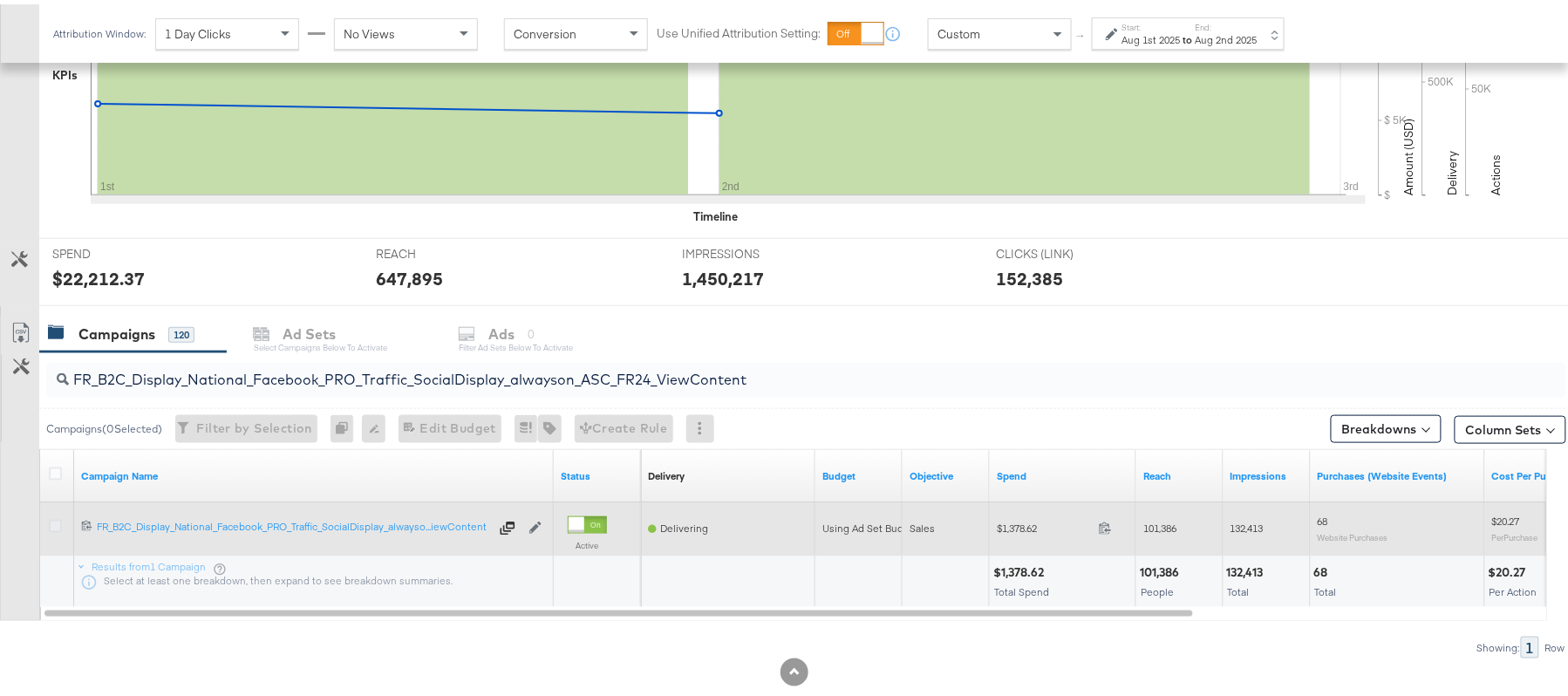 click at bounding box center [55, 522] 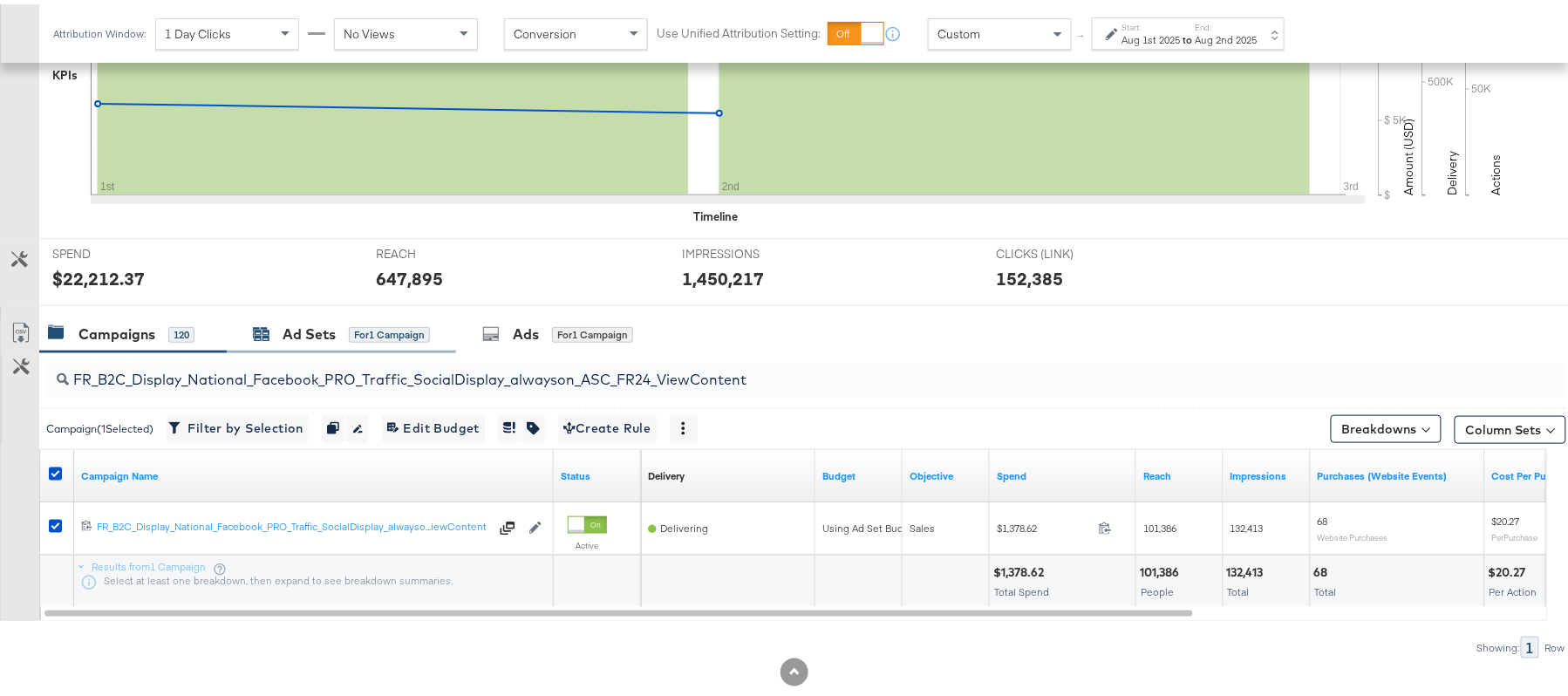 click on "Ad Sets for  1   Campaign" at bounding box center [341, 330] 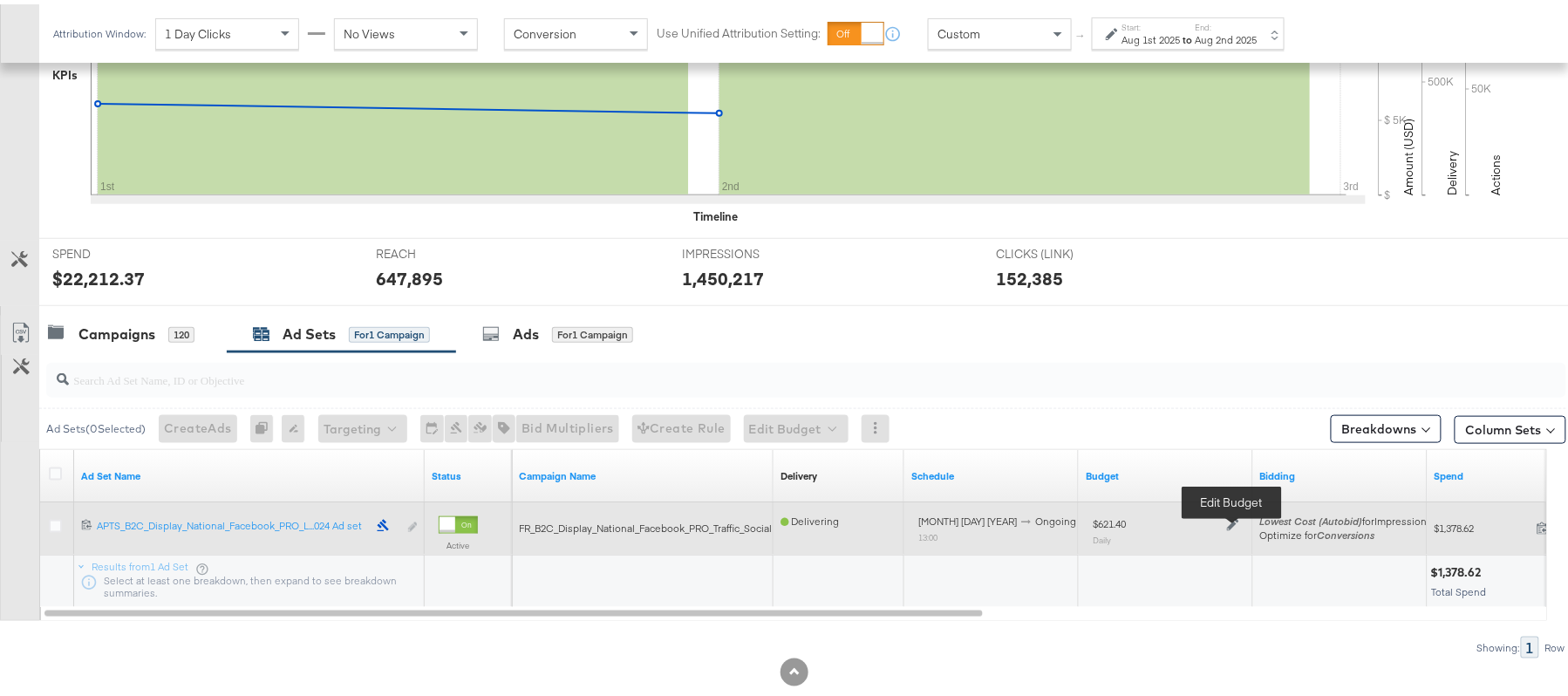 click 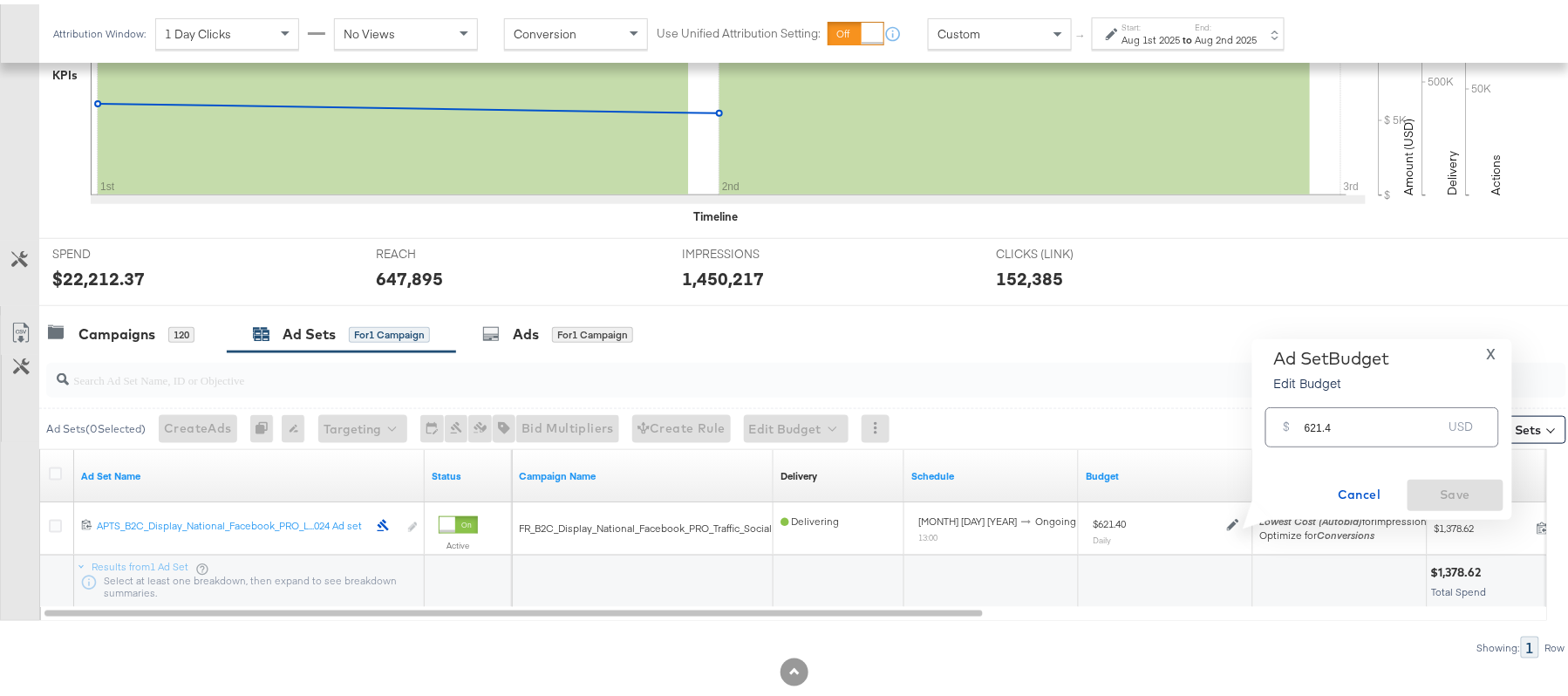 click on "$ 621.4 USD" at bounding box center (1382, 422) 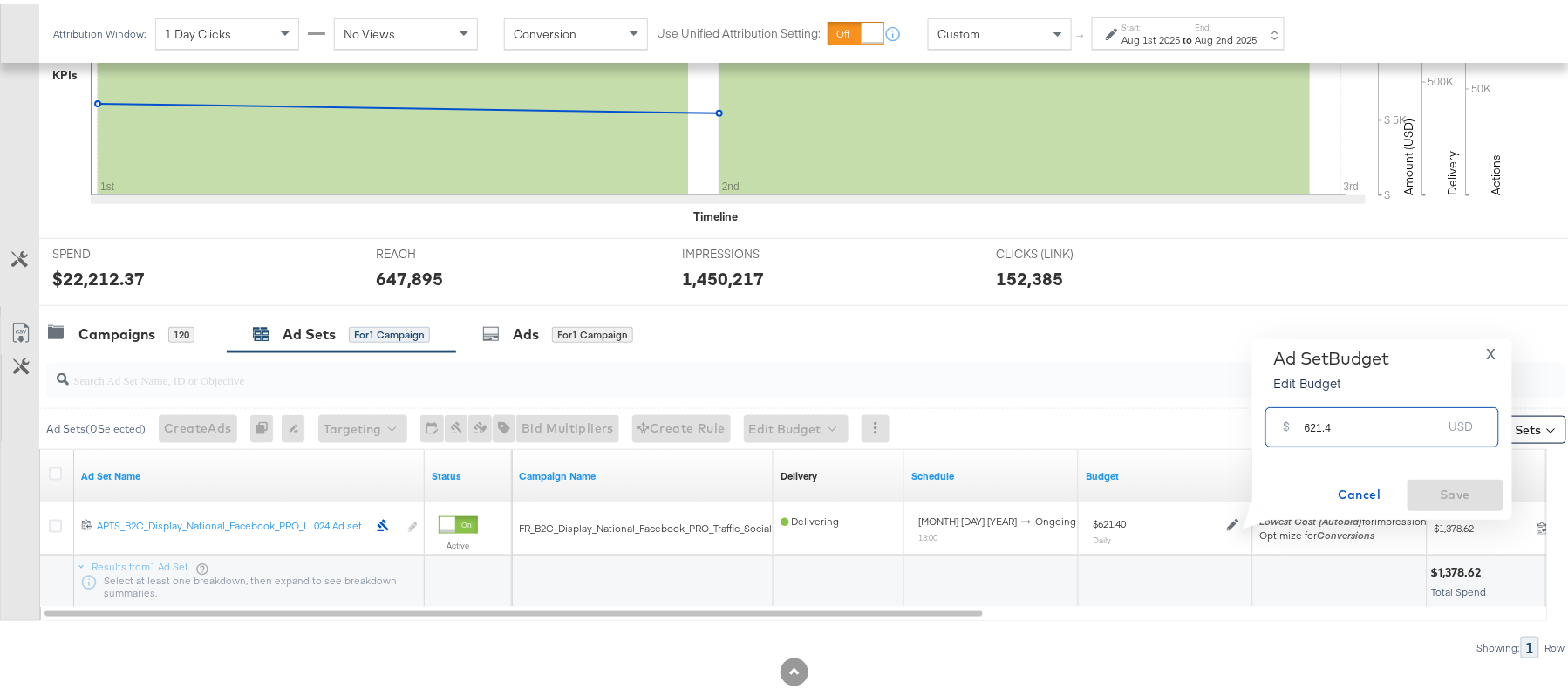 paste on "$735.61" 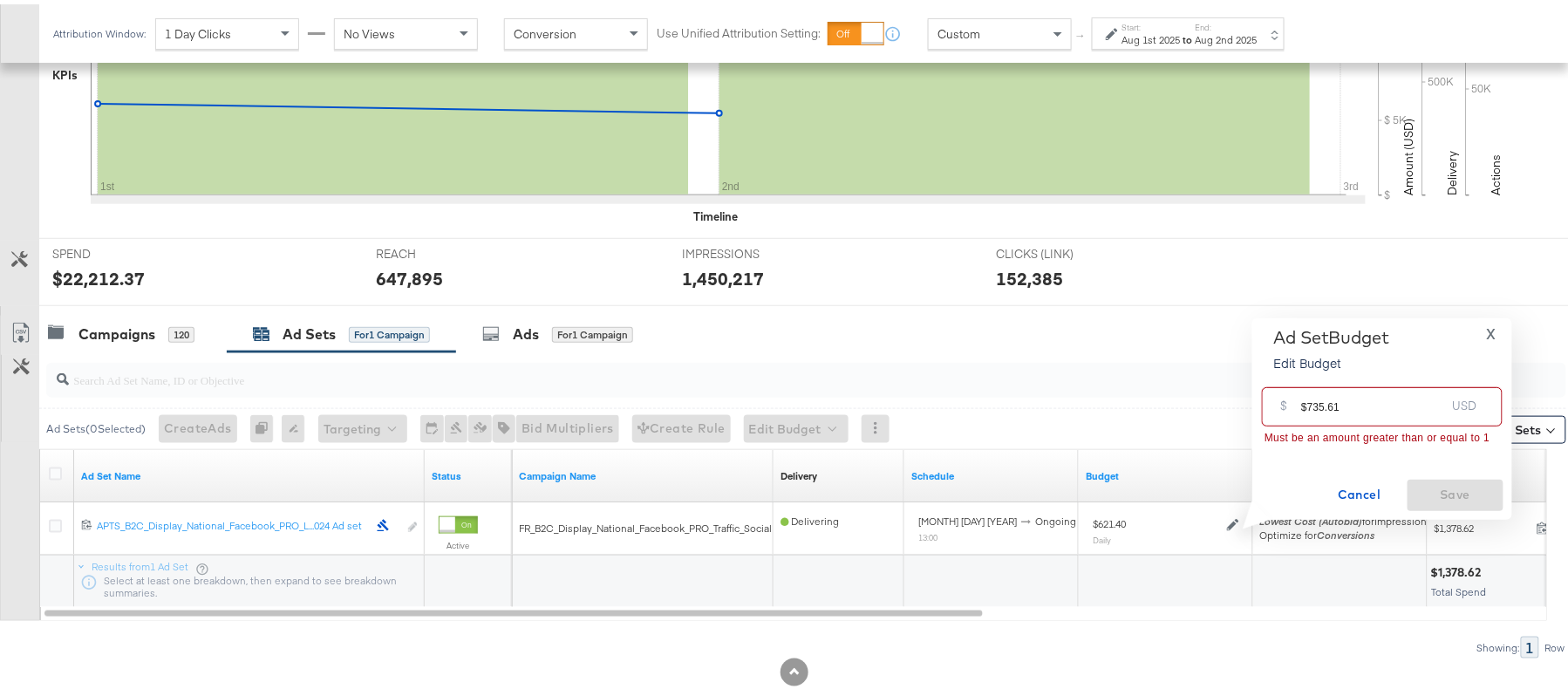 click on "$735.61" at bounding box center [1373, 395] 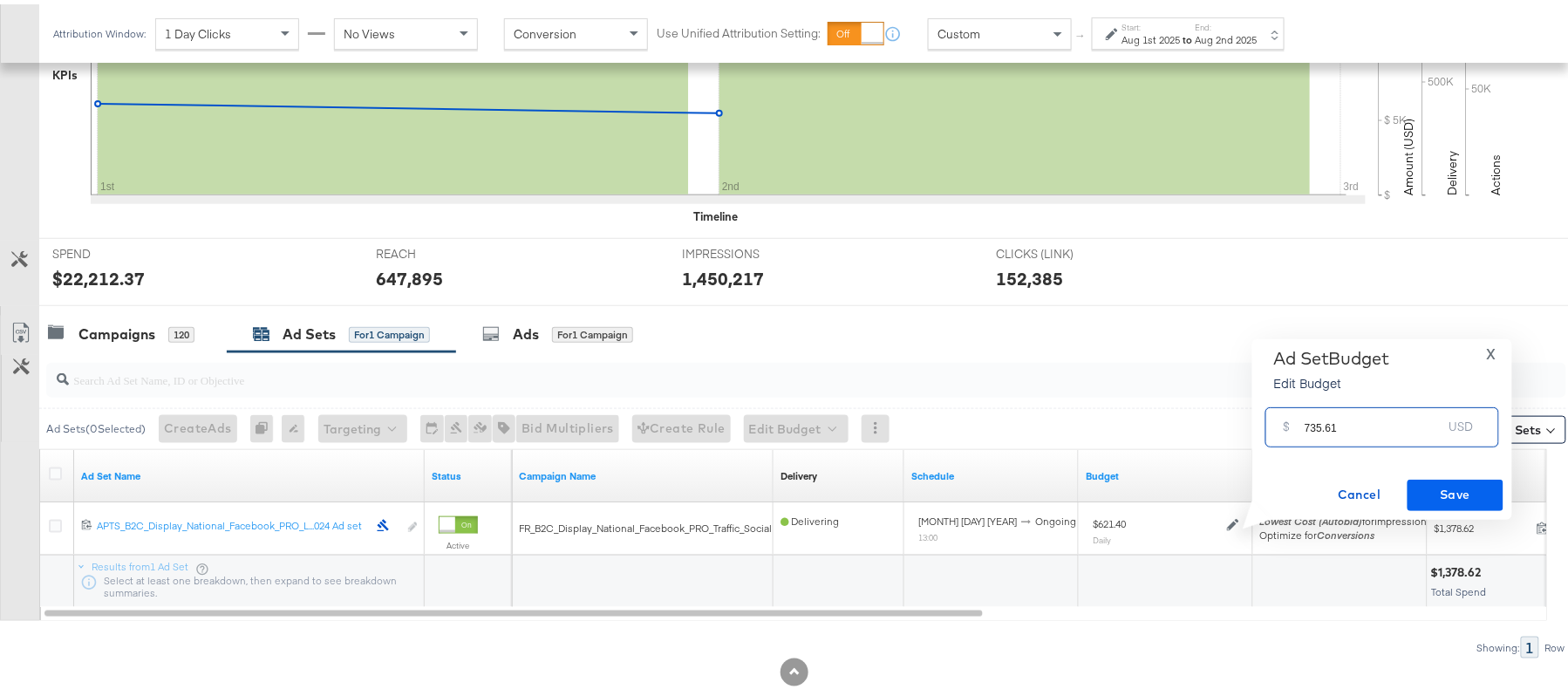 type on "735.61" 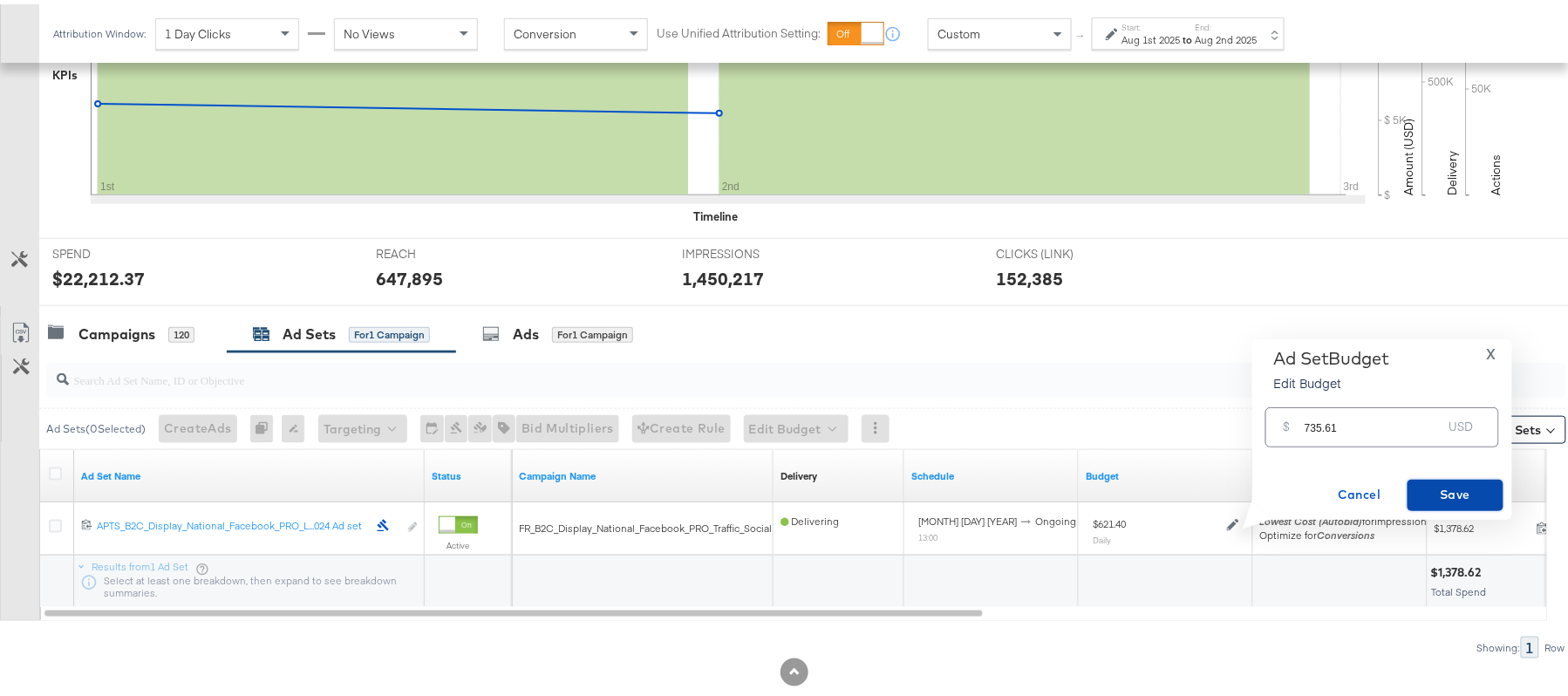 click on "Save" at bounding box center (1456, 491) 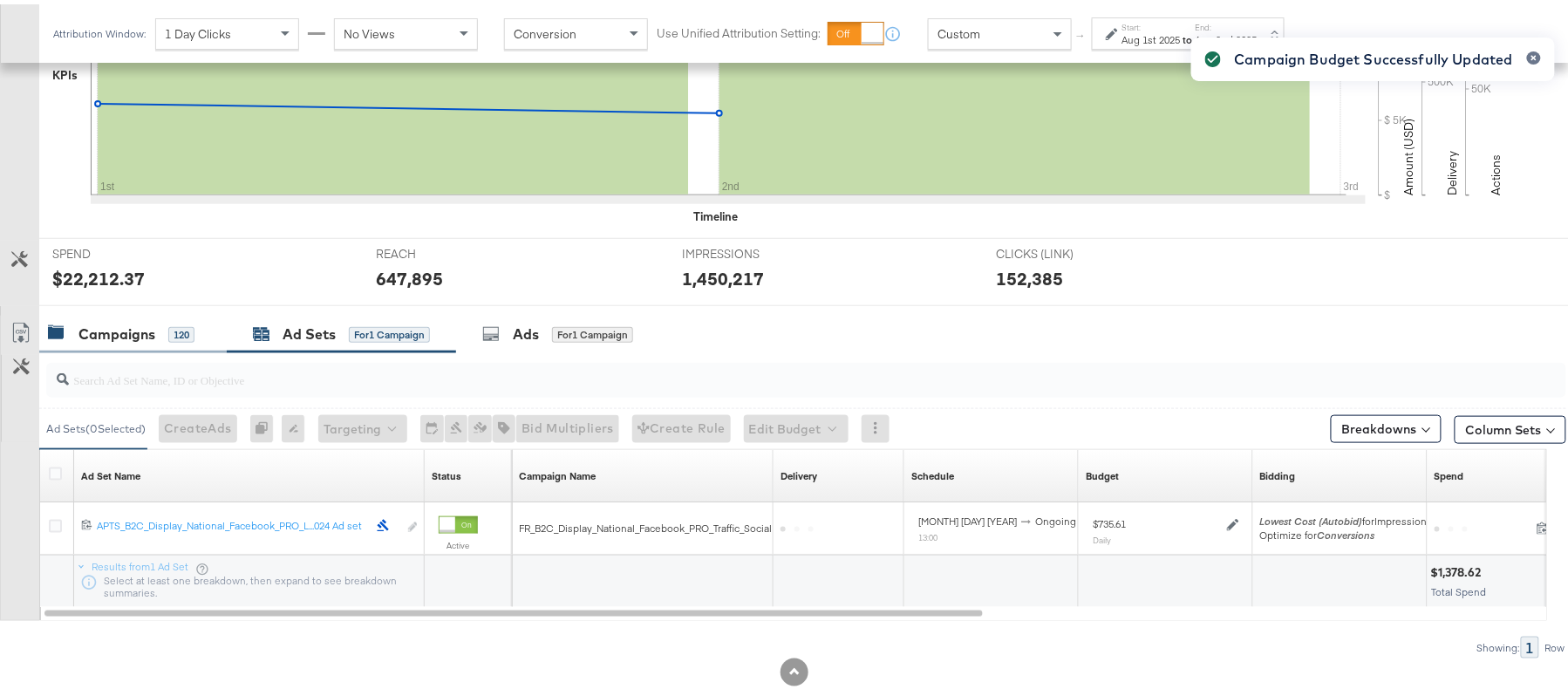 click on "Campaigns" at bounding box center [117, 330] 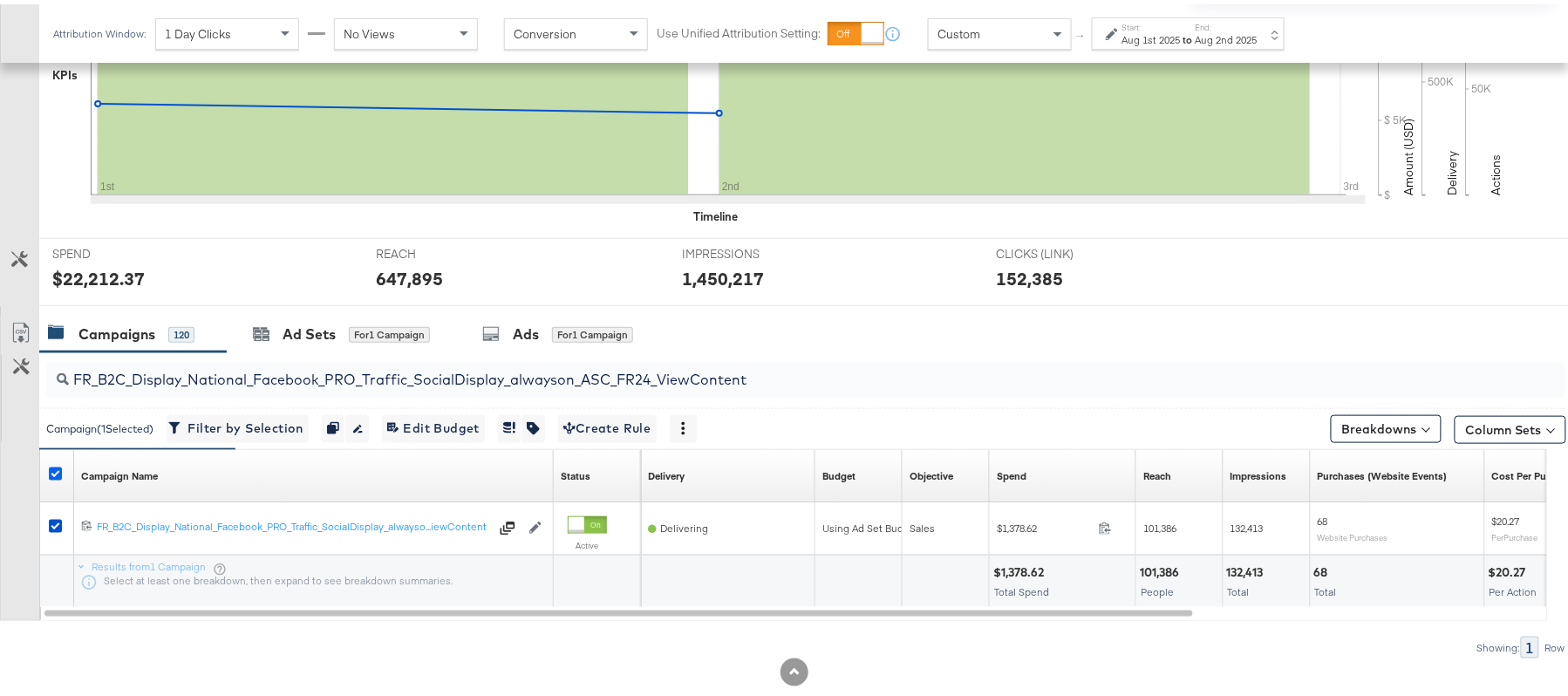 click at bounding box center (55, 469) 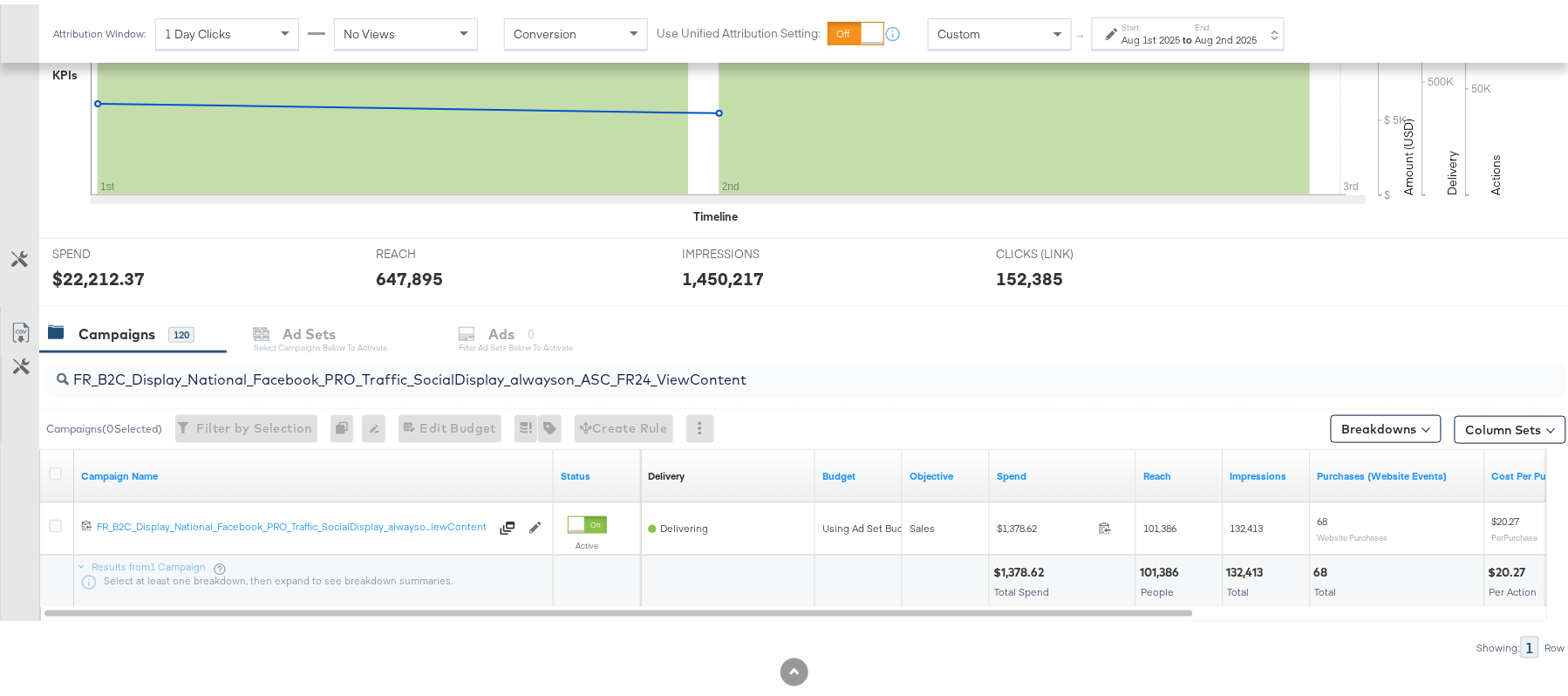 click on "FR_B2C_Display_National_Facebook_PRO_Traffic_SocialDisplay_alwayson_ASC_FR24_ViewContent" at bounding box center (802, 376) 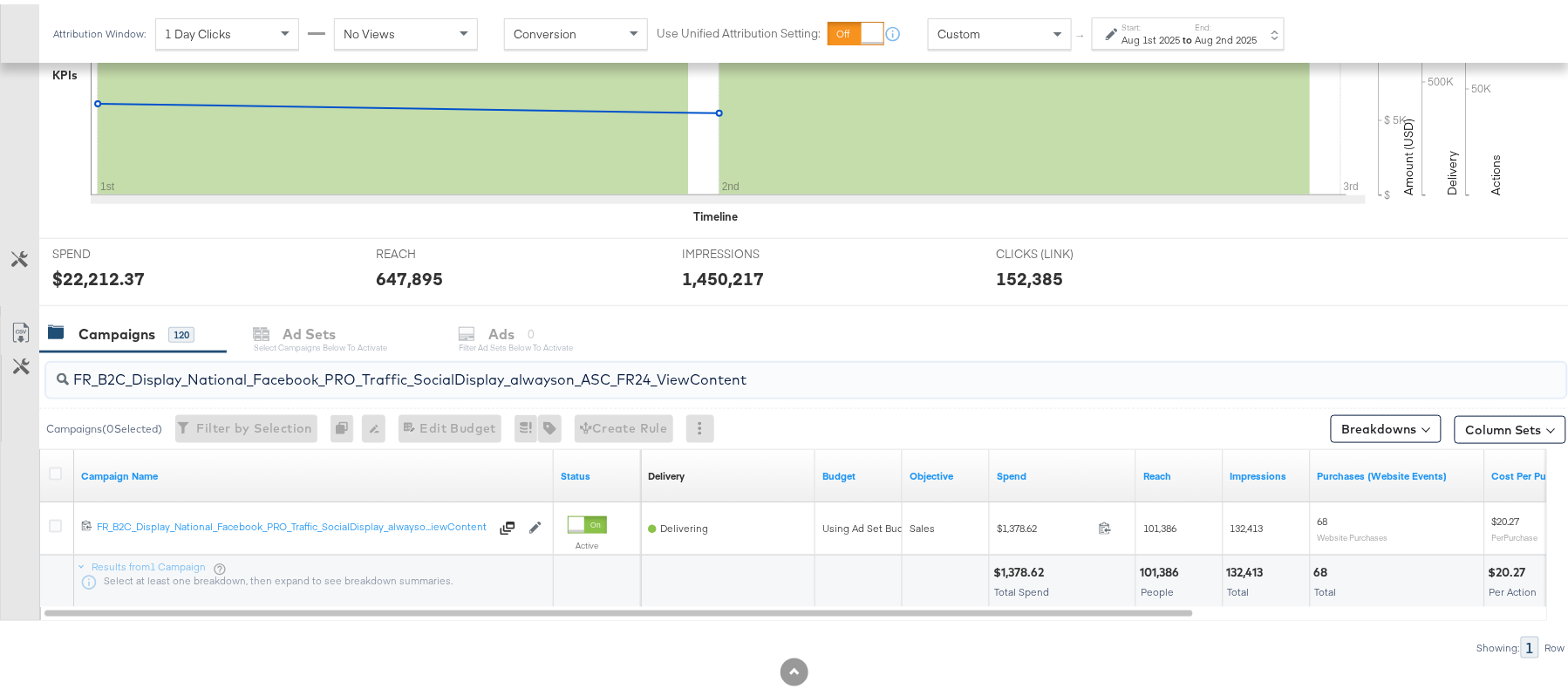 click on "FR_B2C_Display_National_Facebook_PRO_Traffic_SocialDisplay_alwayson_ASC_FR24_ViewContent" at bounding box center [748, 368] 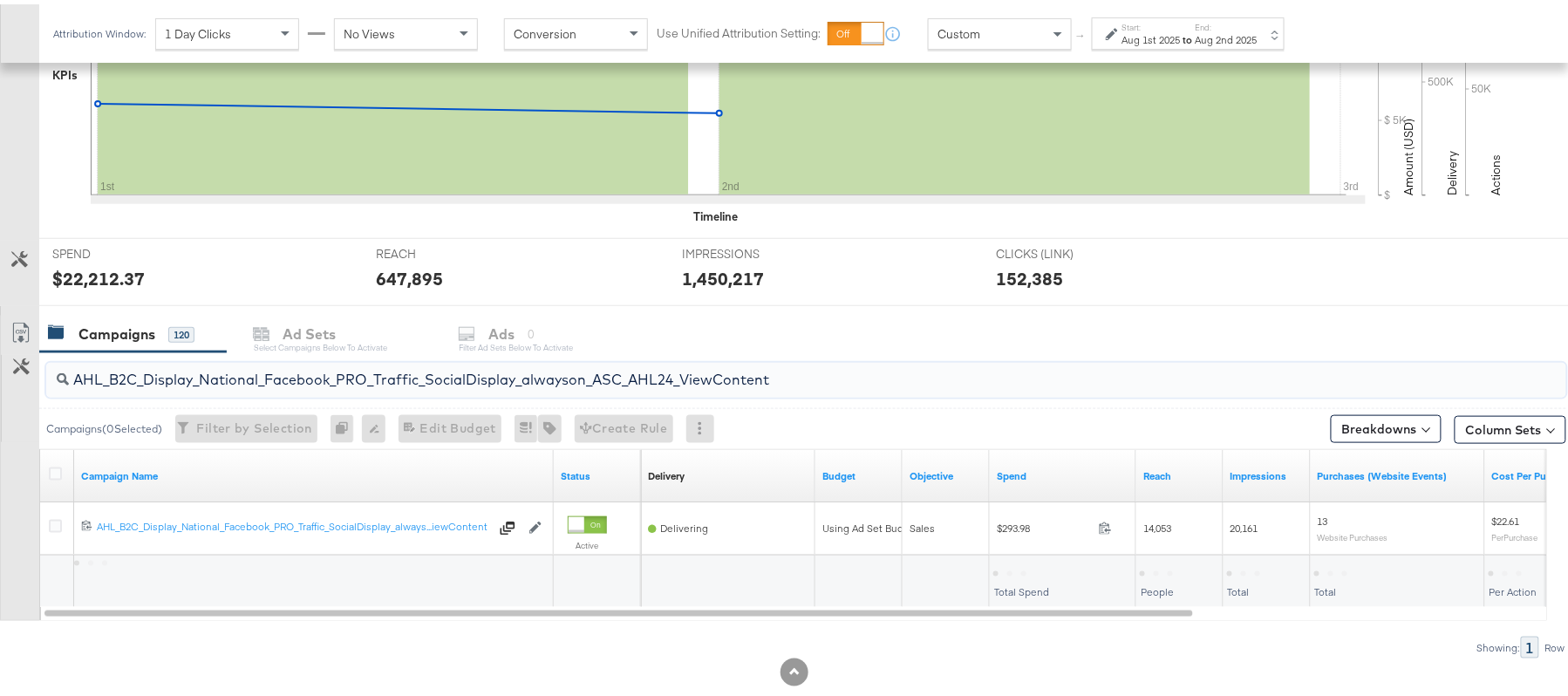 type on "AHL_B2C_Display_National_Facebook_PRO_Traffic_SocialDisplay_alwayson_ASC_AHL24_ViewContent" 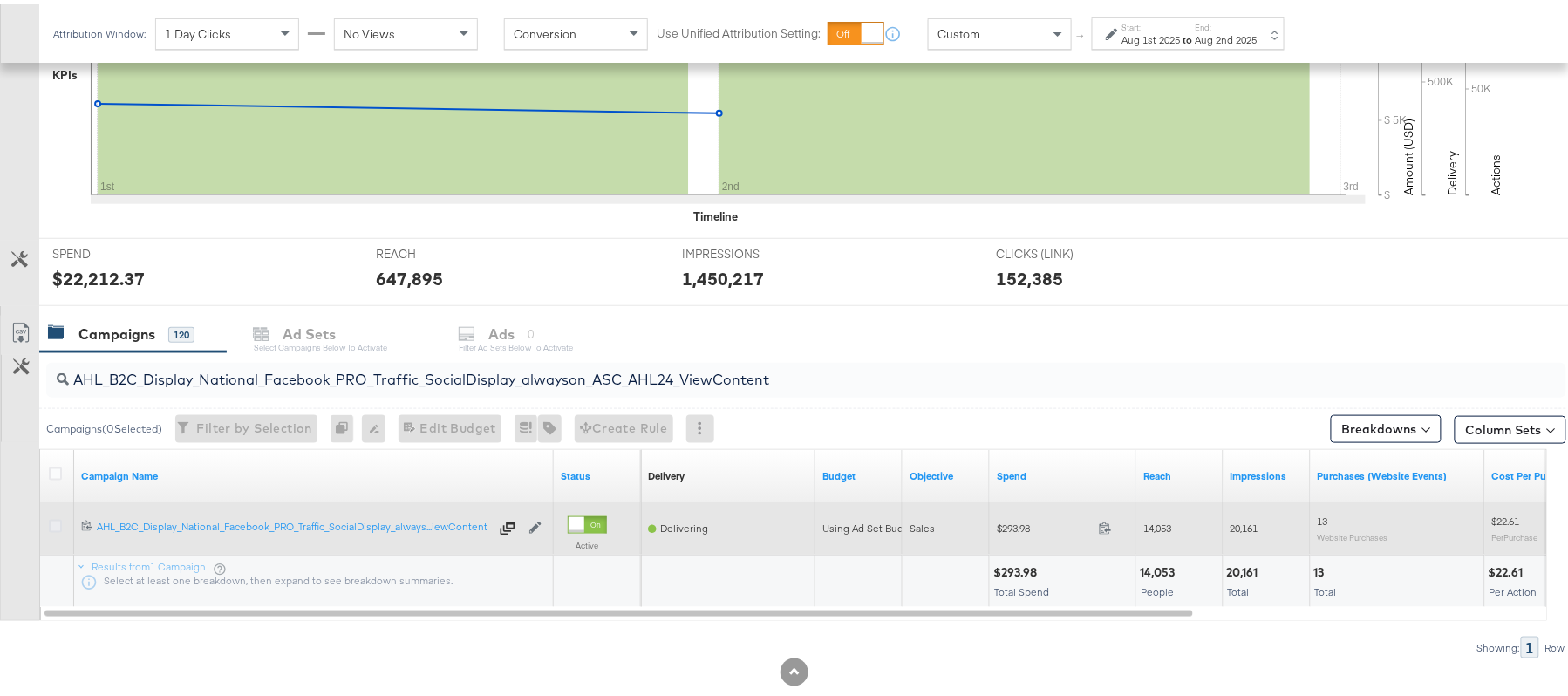 click at bounding box center [55, 522] 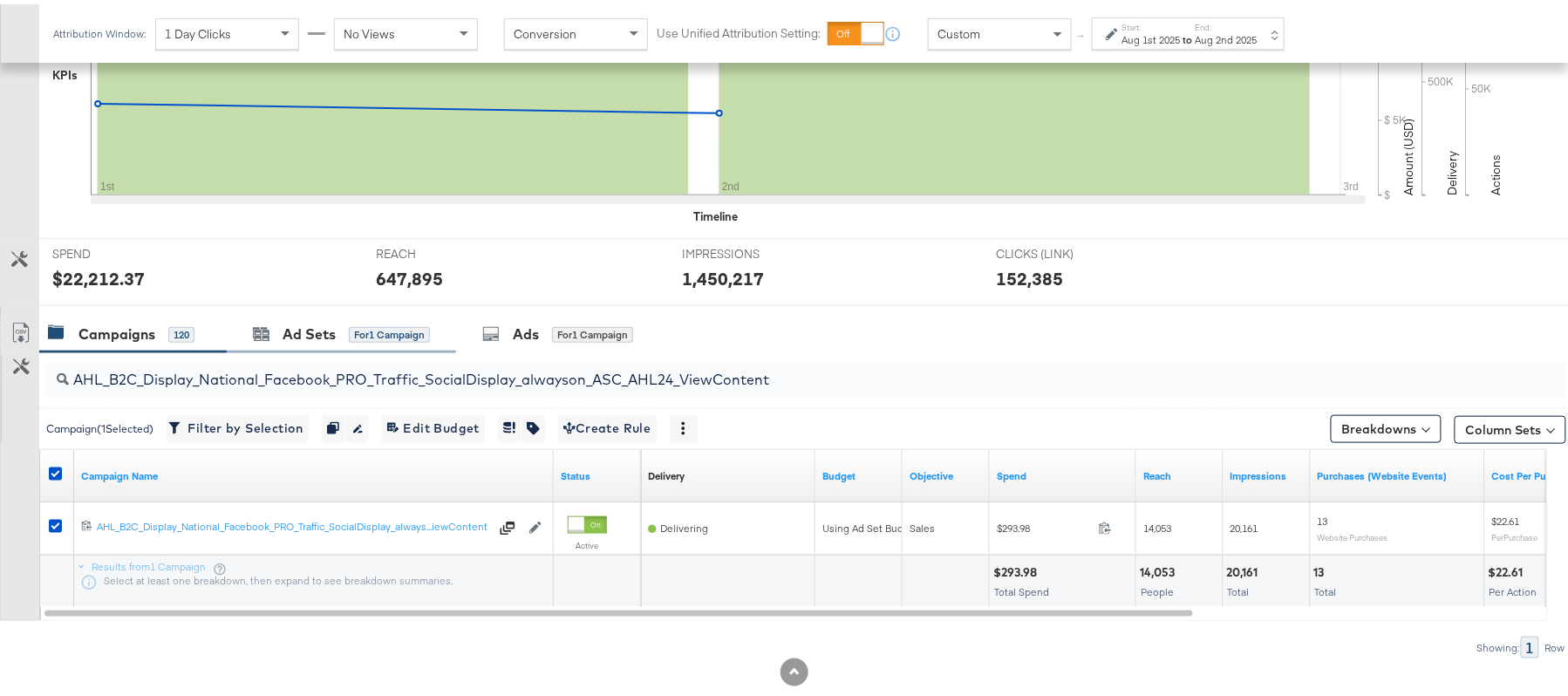 click on "Ad Sets for  1   Campaign" at bounding box center (341, 330) 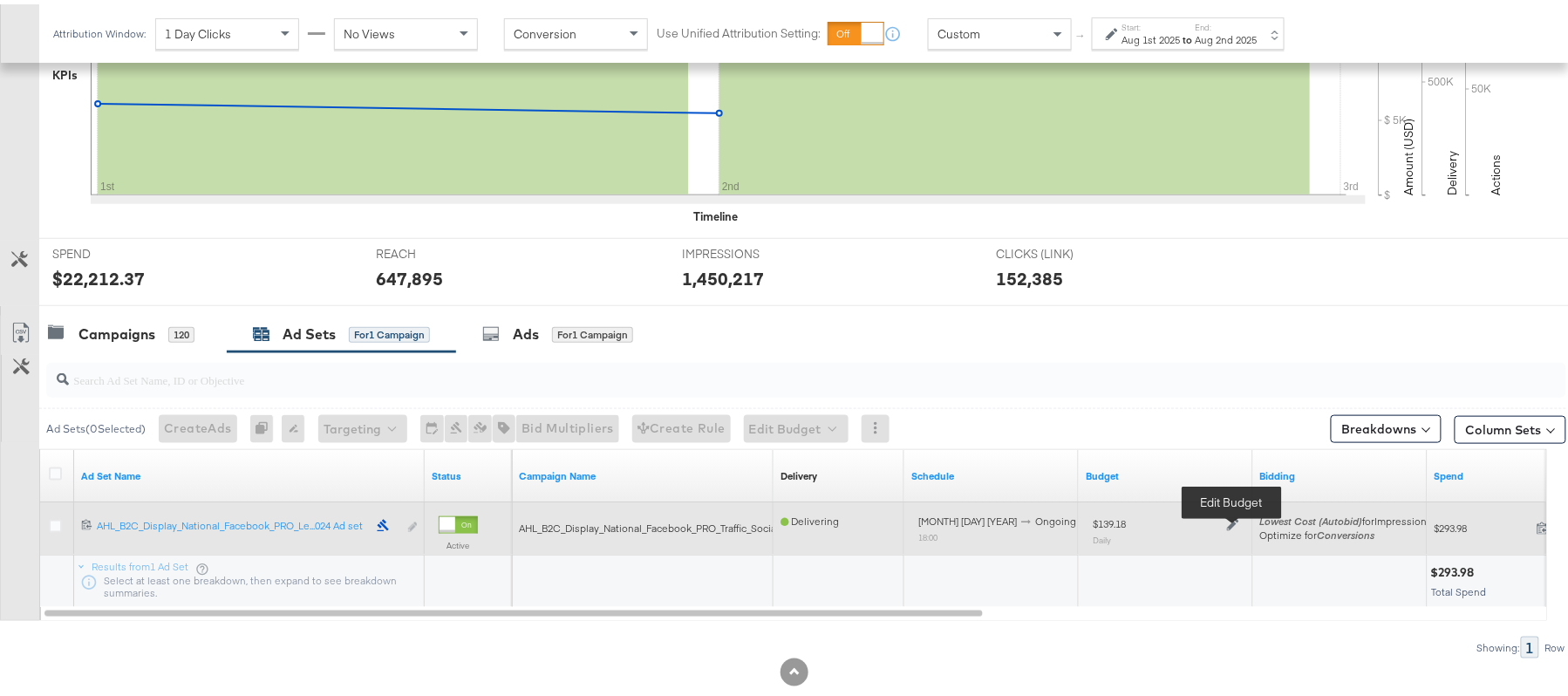 click 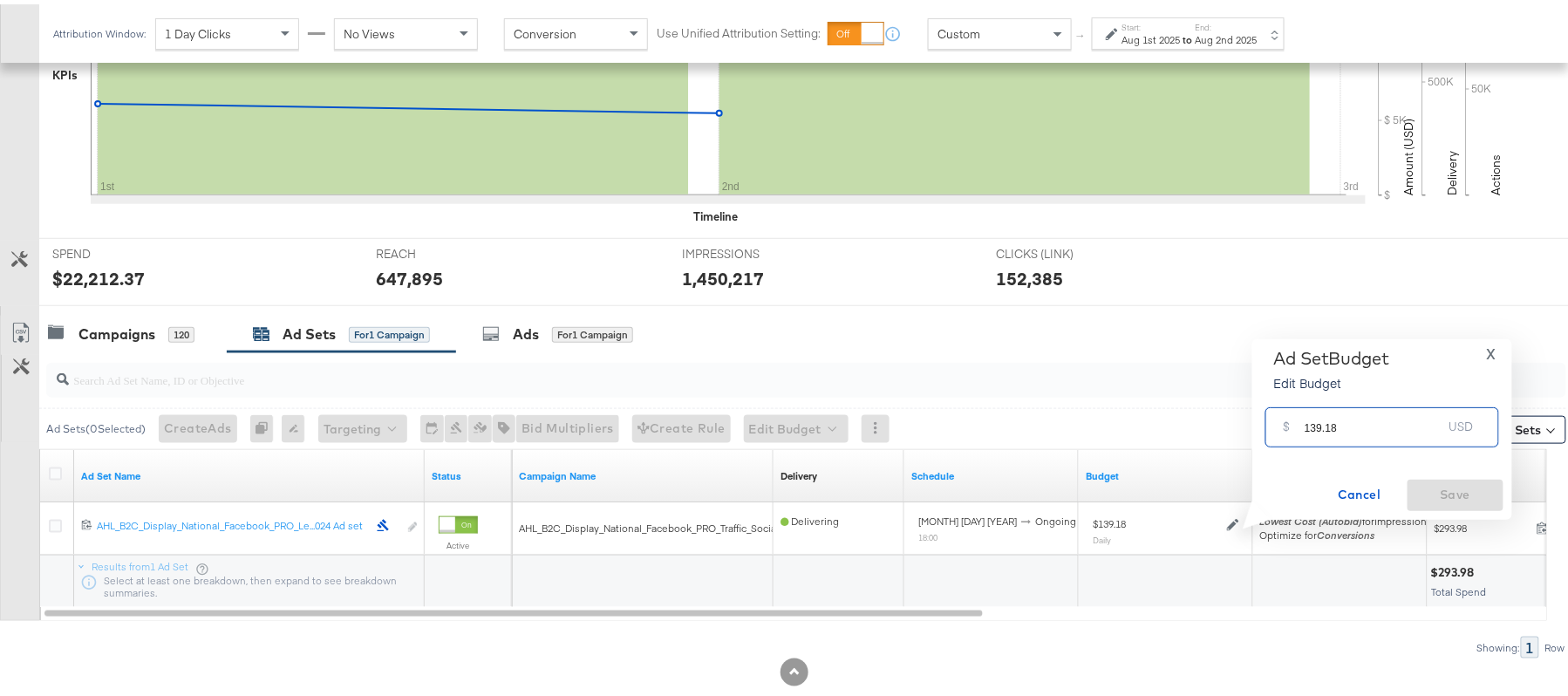 click on "139.18" at bounding box center [1374, 415] 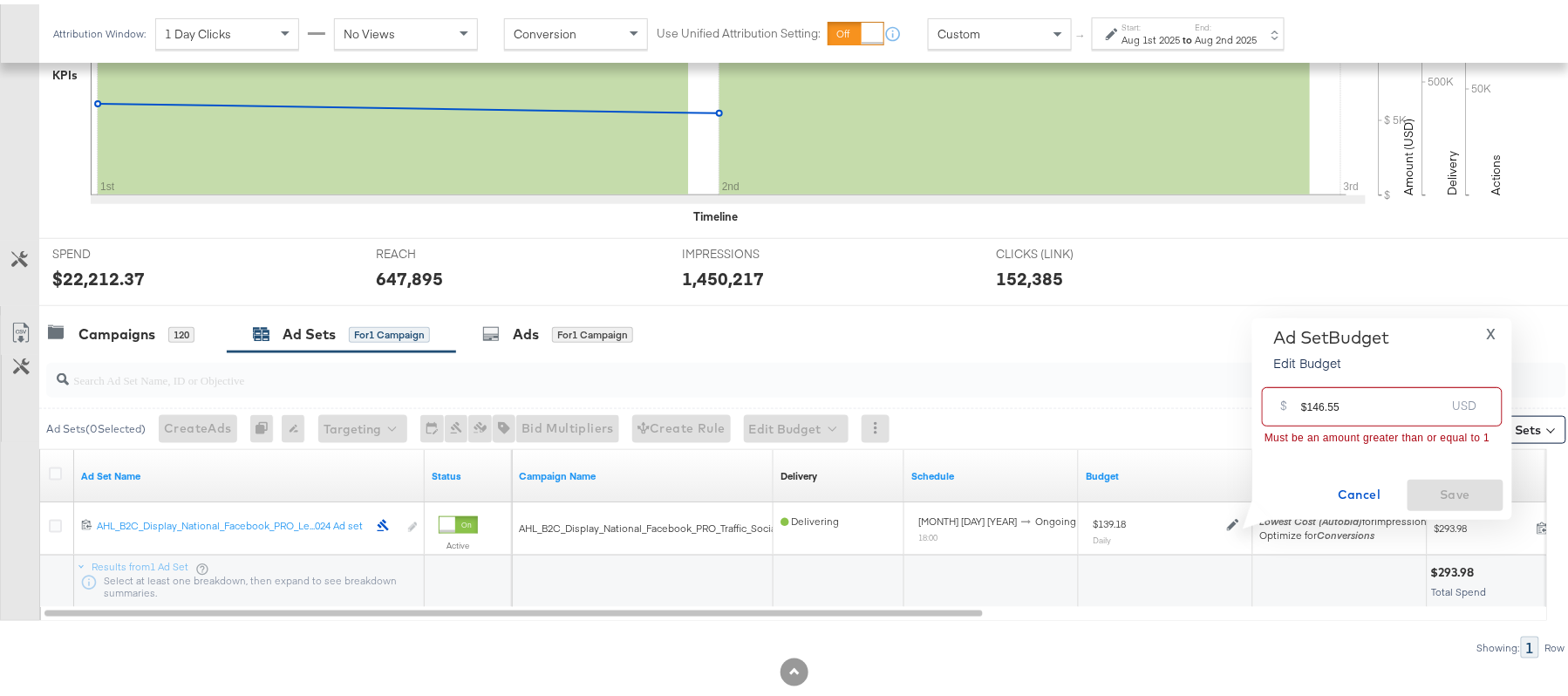 click on "$146.55" at bounding box center [1373, 395] 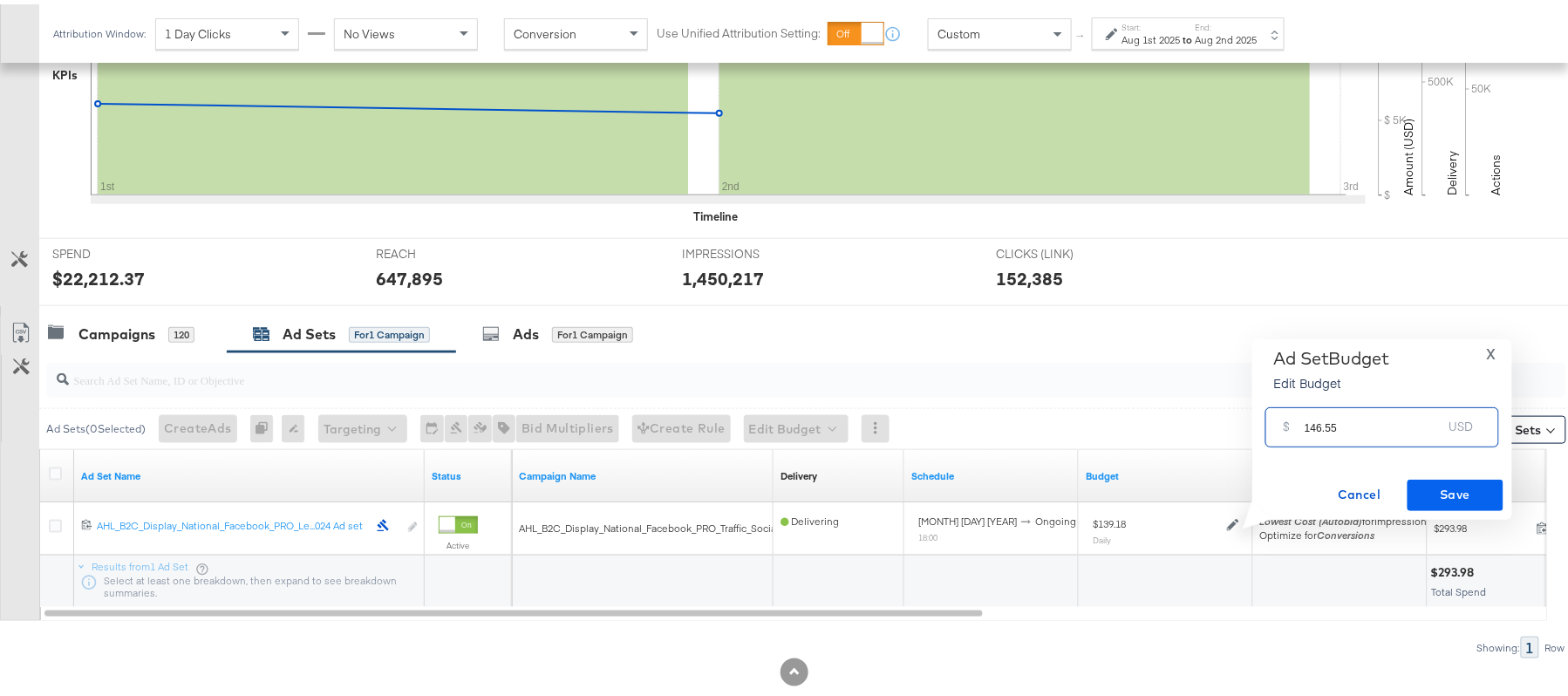 type on "146.55" 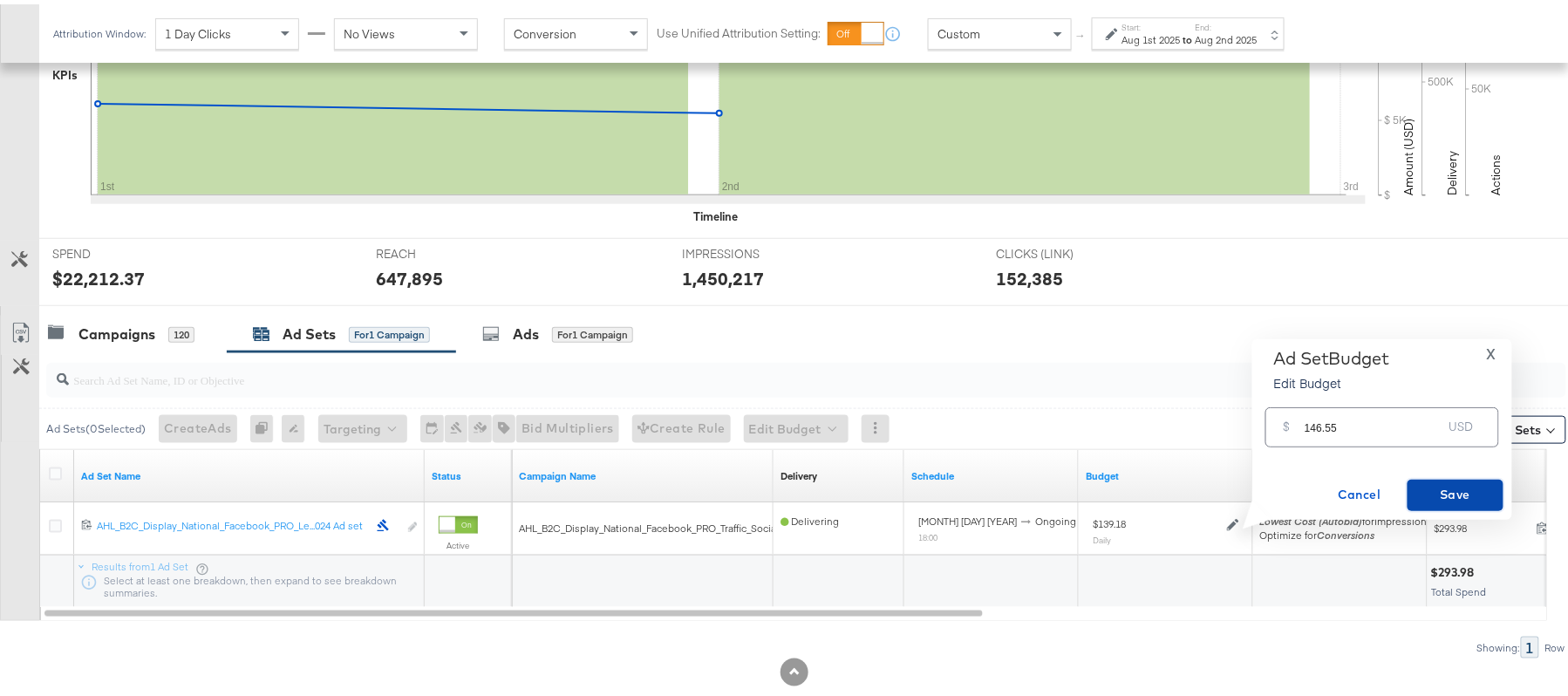 click on "Save" at bounding box center [1456, 490] 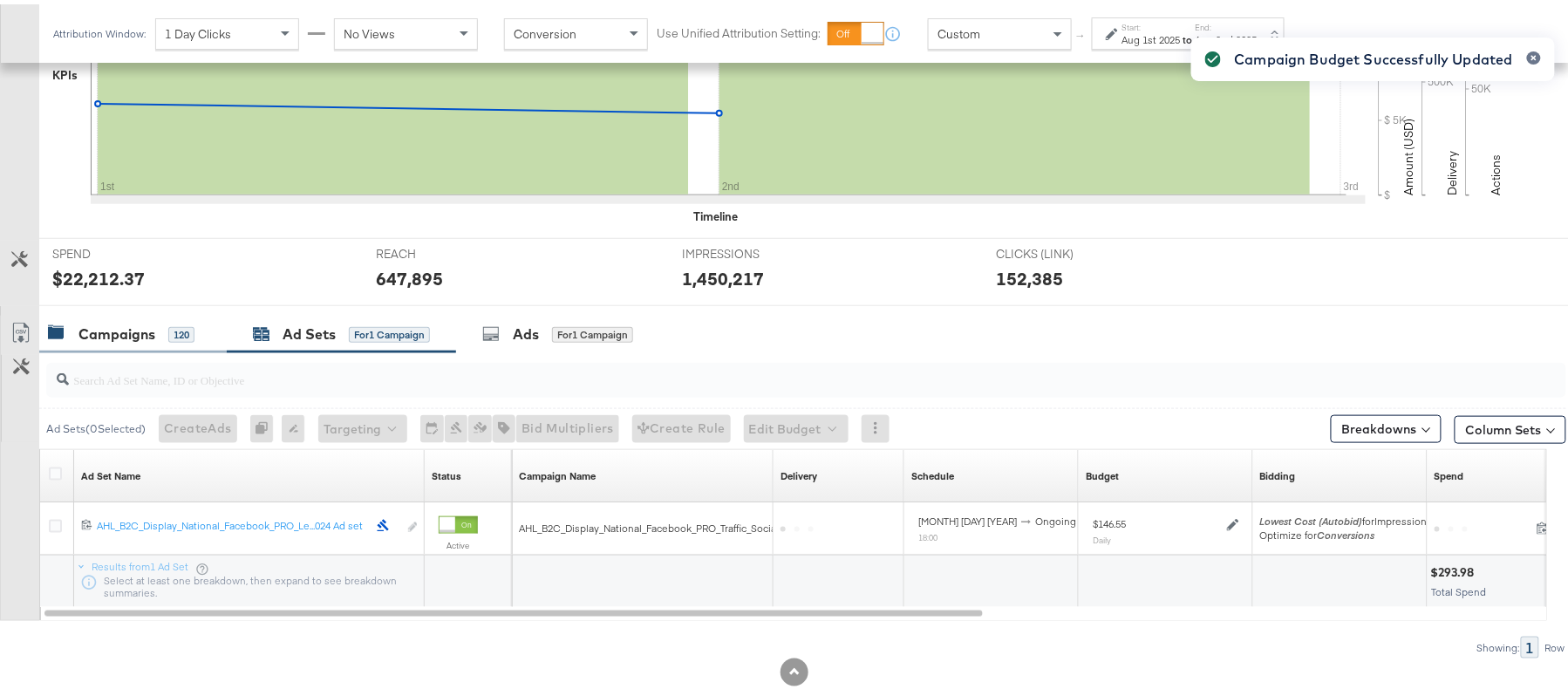 click on "Campaigns 120" at bounding box center (121, 330) 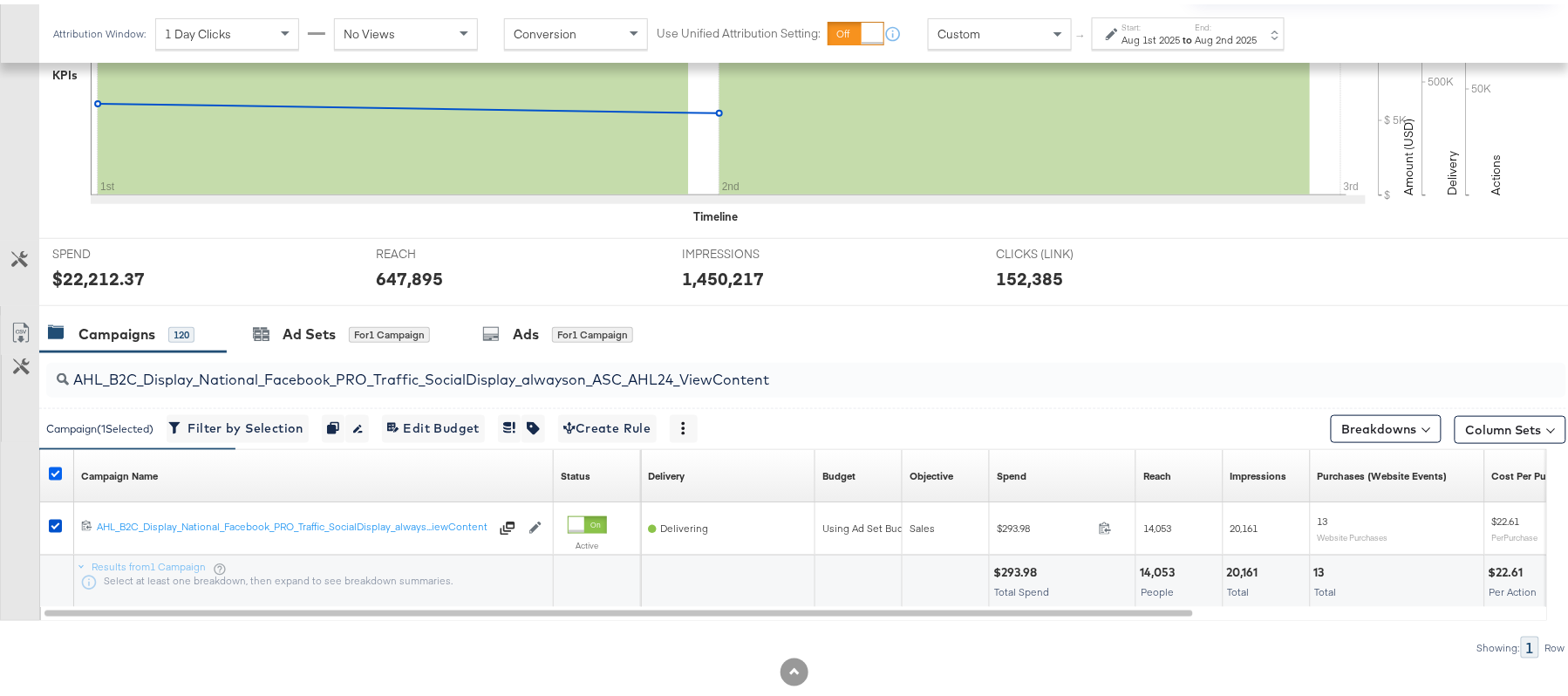 drag, startPoint x: 52, startPoint y: 479, endPoint x: 56, endPoint y: 467, distance: 12.649111 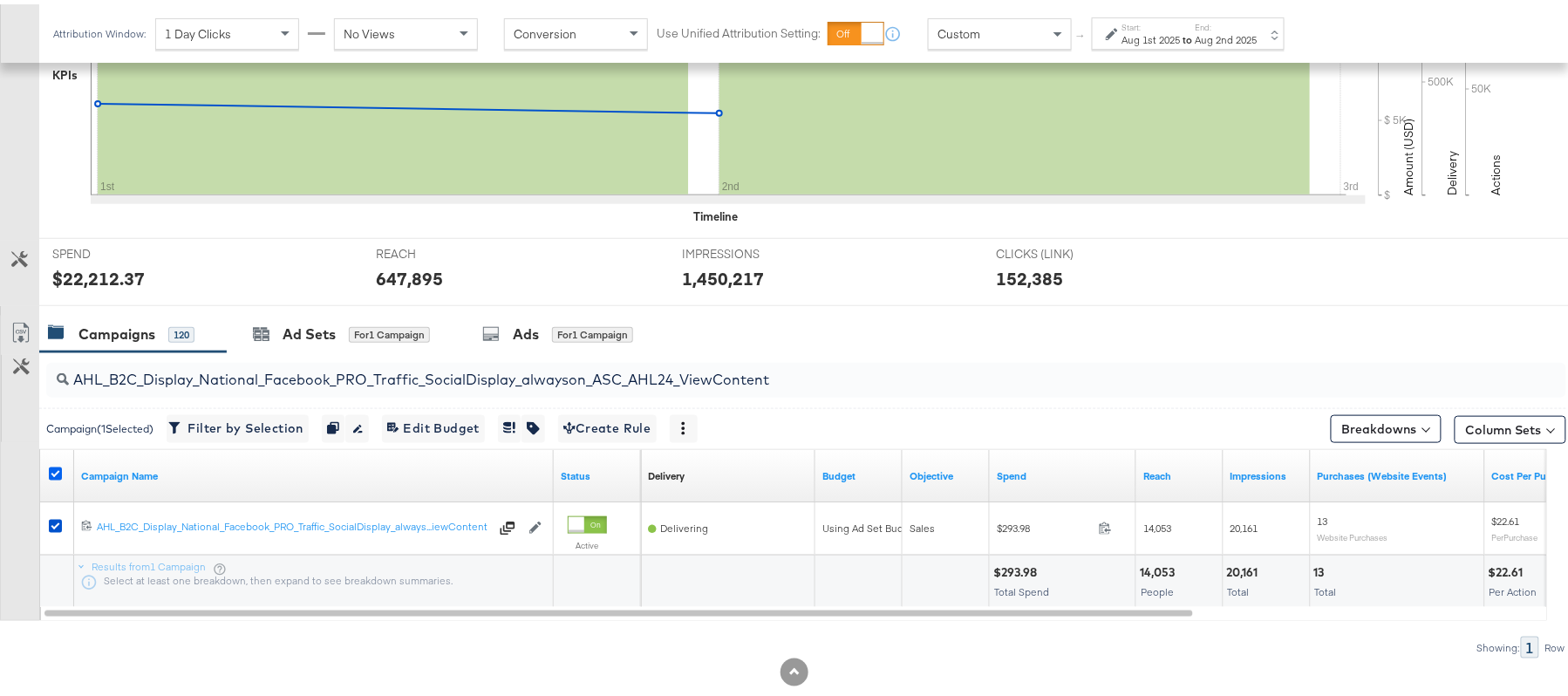 click at bounding box center [55, 469] 